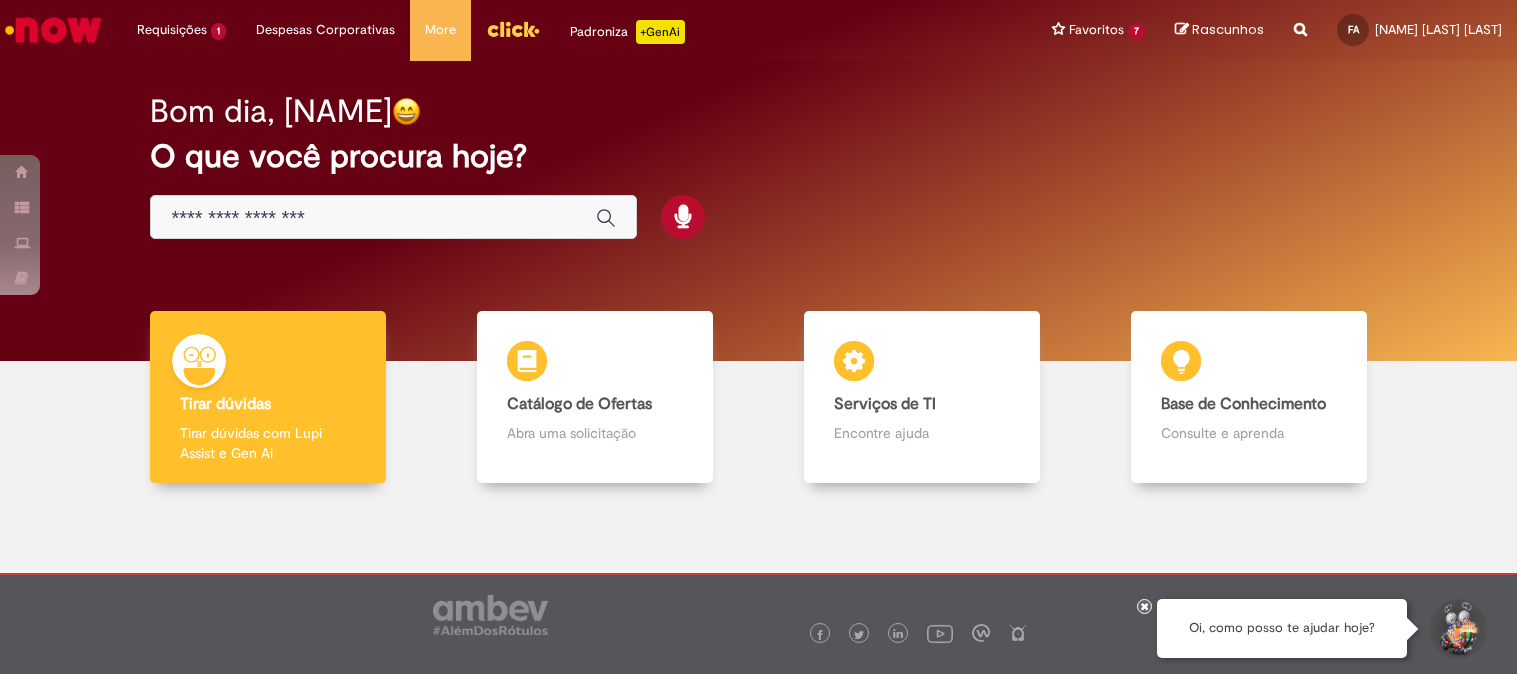 scroll, scrollTop: 0, scrollLeft: 0, axis: both 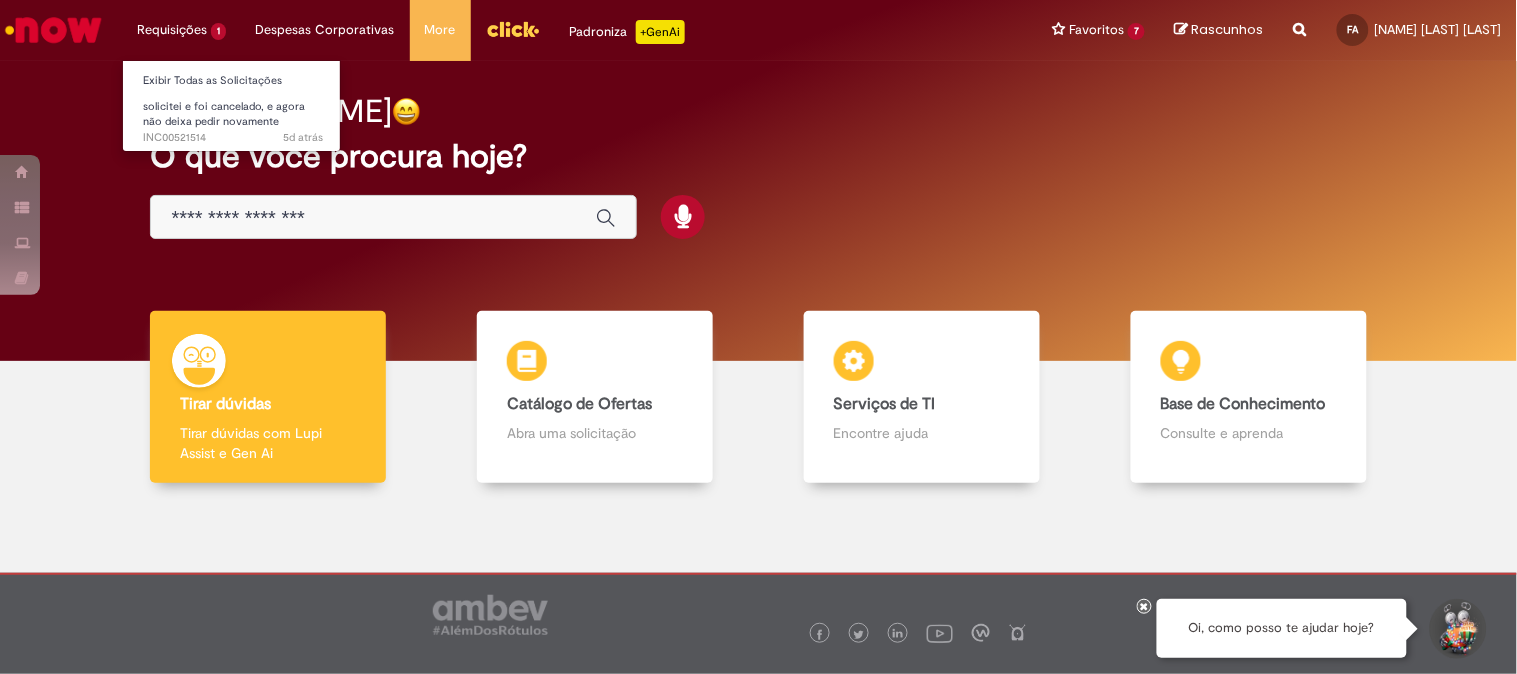 click on "Requisições   1
Exibir Todas as Solicitações
solicitei e foi cancelado, e agora não deixa pedir novamente
5d atrás 5 dias atrás  INC00521514" at bounding box center (181, 30) 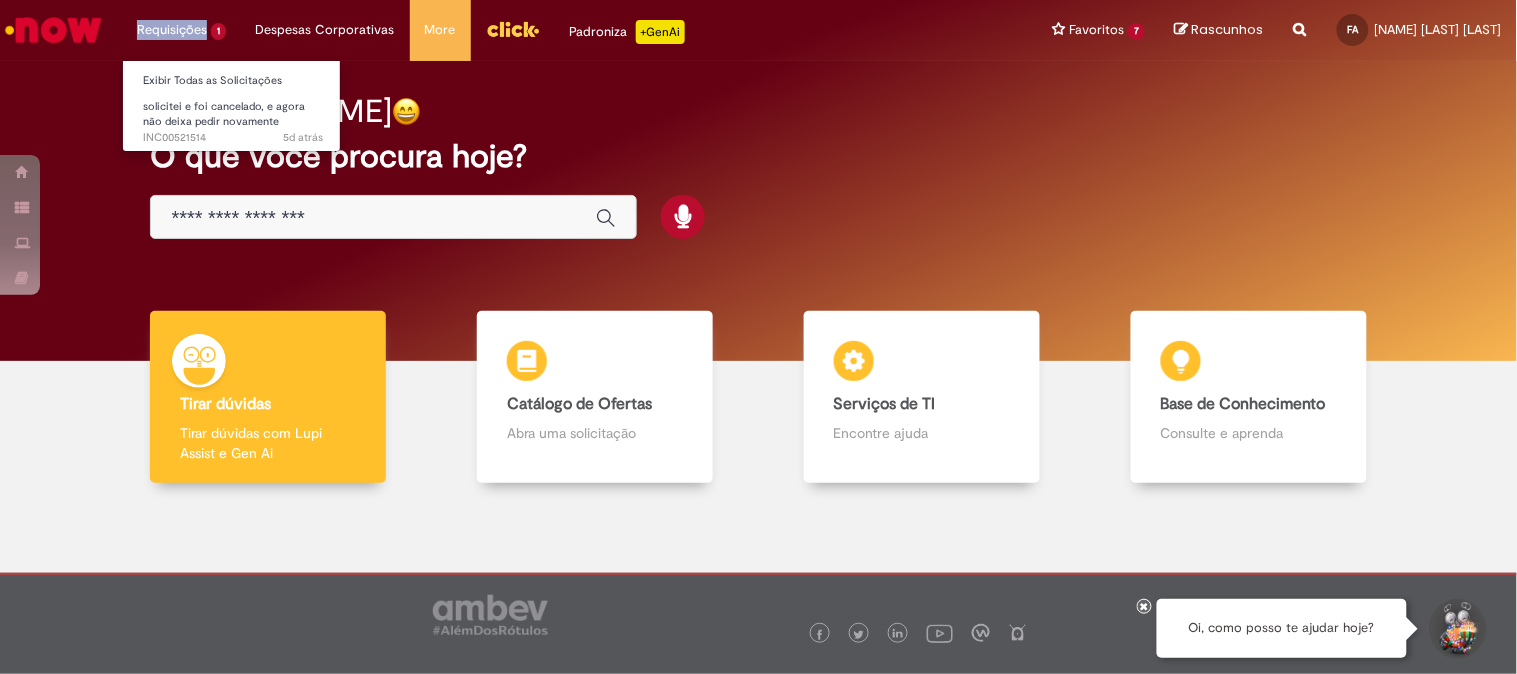 click on "Requisições   1
Exibir Todas as Solicitações
solicitei e foi cancelado, e agora não deixa pedir novamente
5d atrás 5 dias atrás  INC00521514" at bounding box center [181, 30] 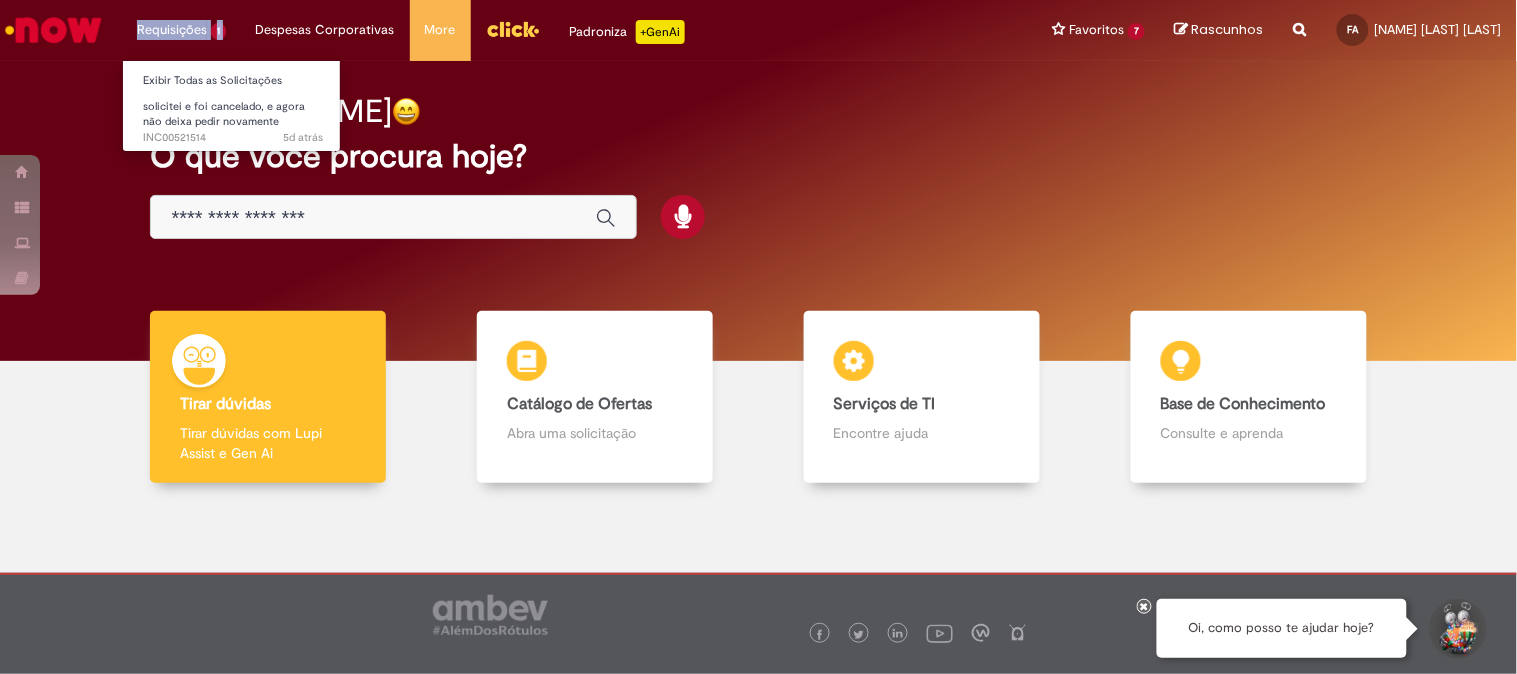 click on "Requisições   1
Exibir Todas as Solicitações
solicitei e foi cancelado, e agora não deixa pedir novamente
5d atrás 5 dias atrás  INC00521514" at bounding box center [181, 30] 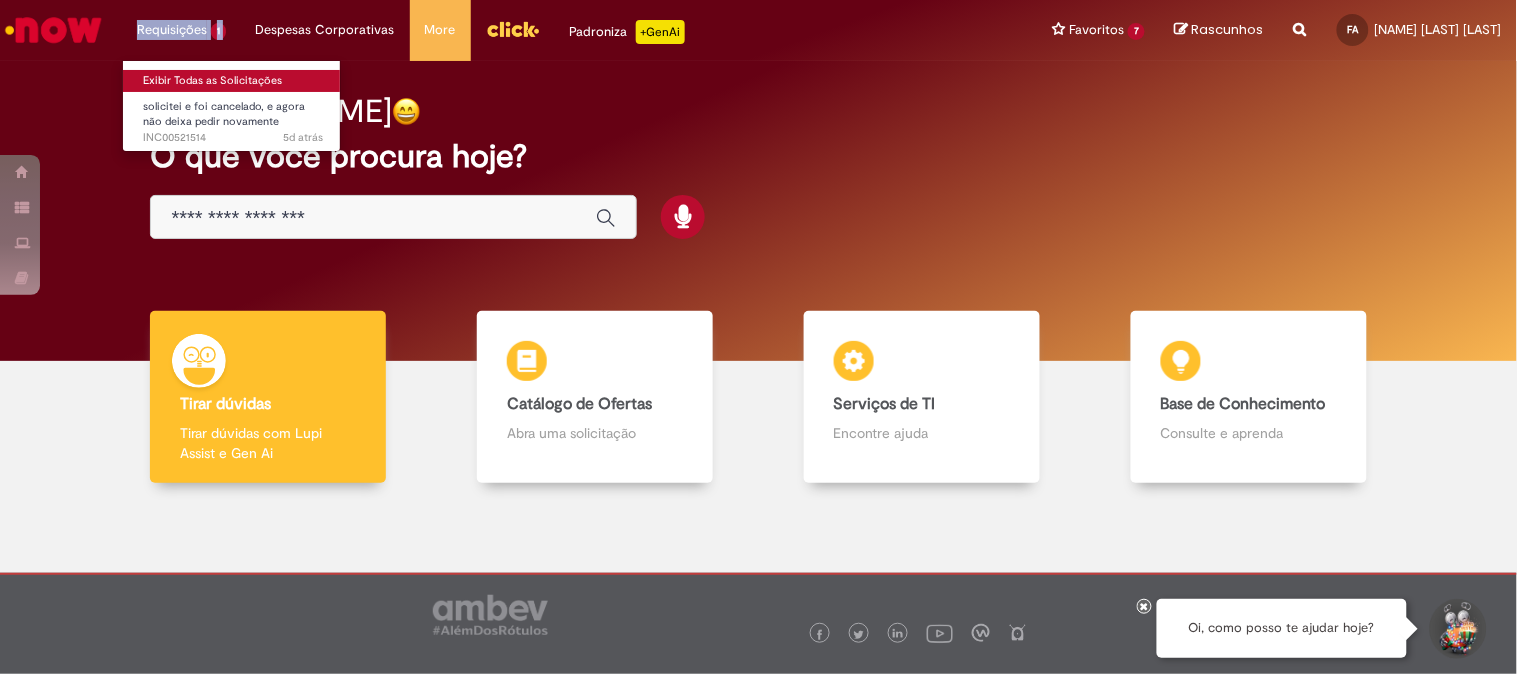 click on "Exibir Todas as Solicitações" at bounding box center (233, 81) 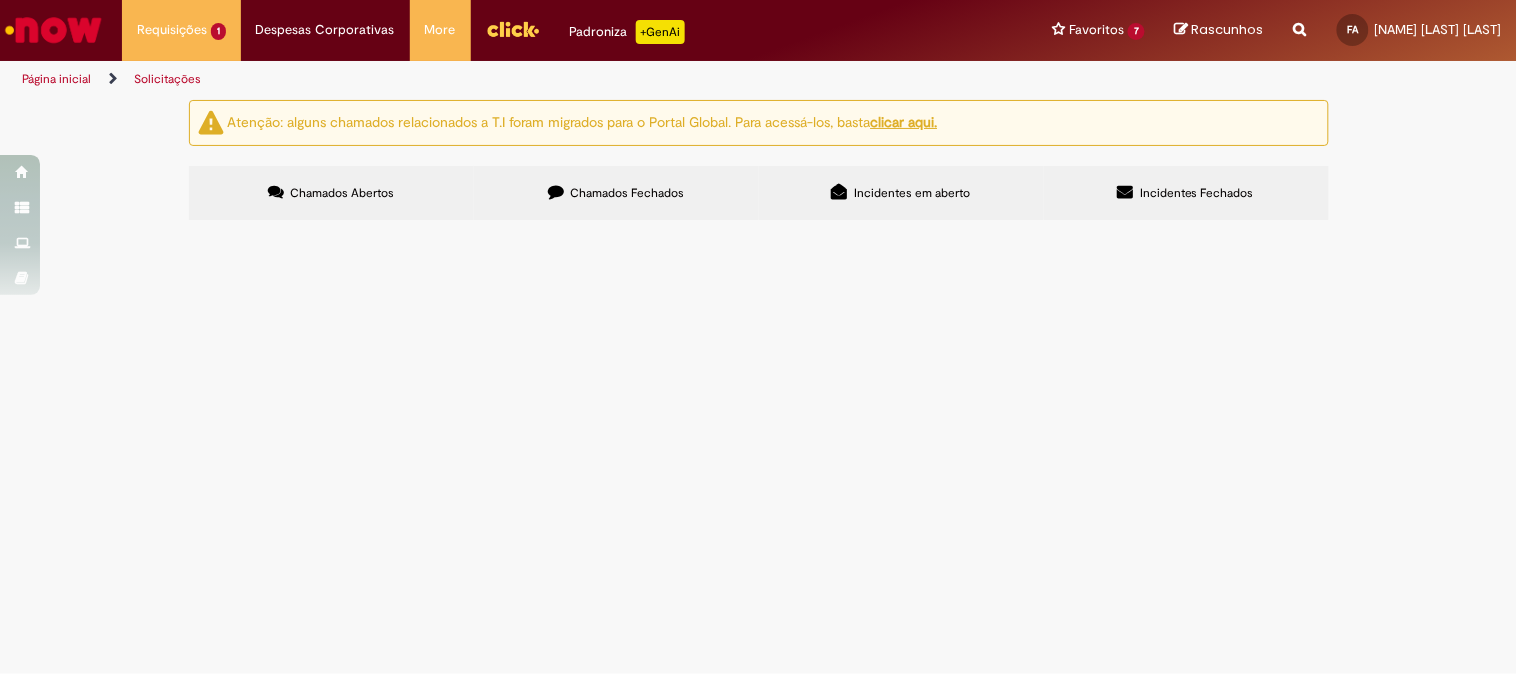 click on "Chamados Fechados" at bounding box center [627, 193] 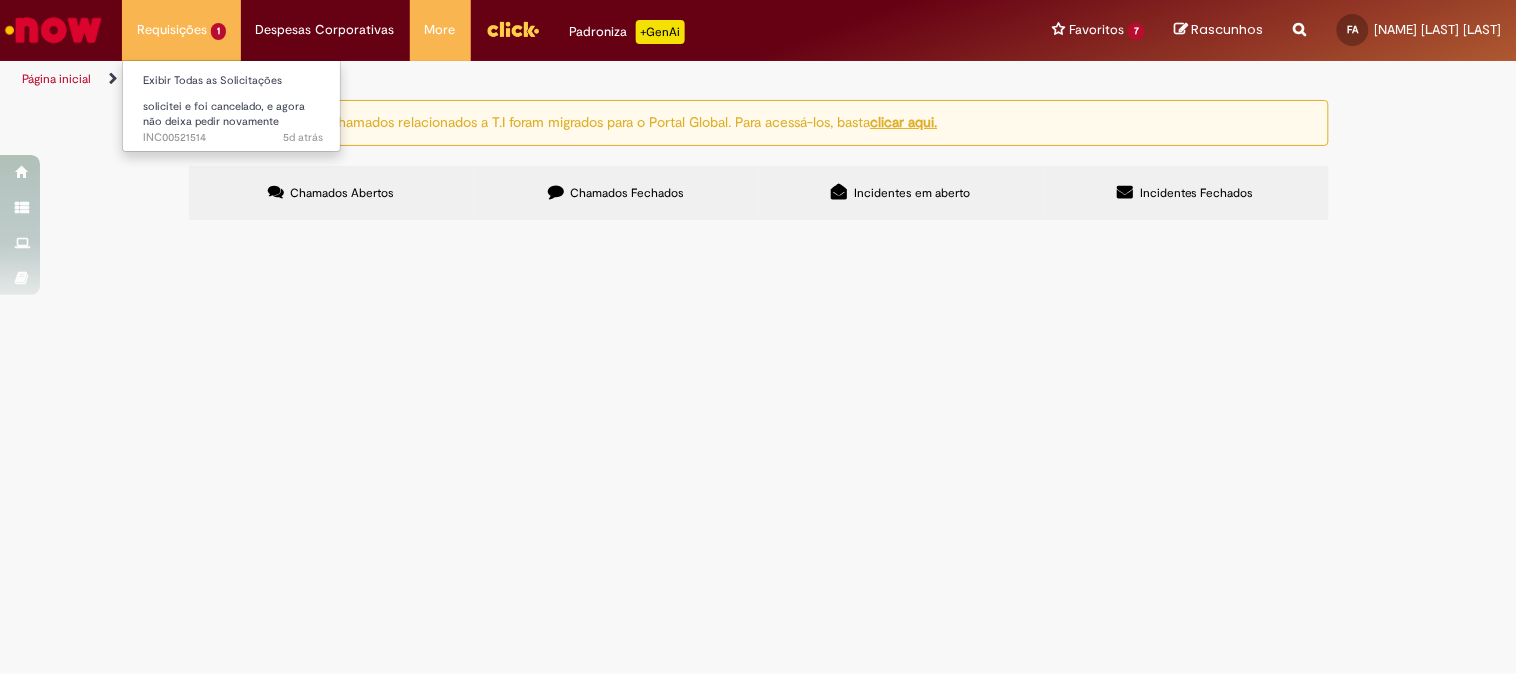click on "Requisições   1
Exibir Todas as Solicitações
solicitei e foi cancelado, e agora não deixa pedir novamente
5d atrás 5 dias atrás  INC00521514" at bounding box center (181, 30) 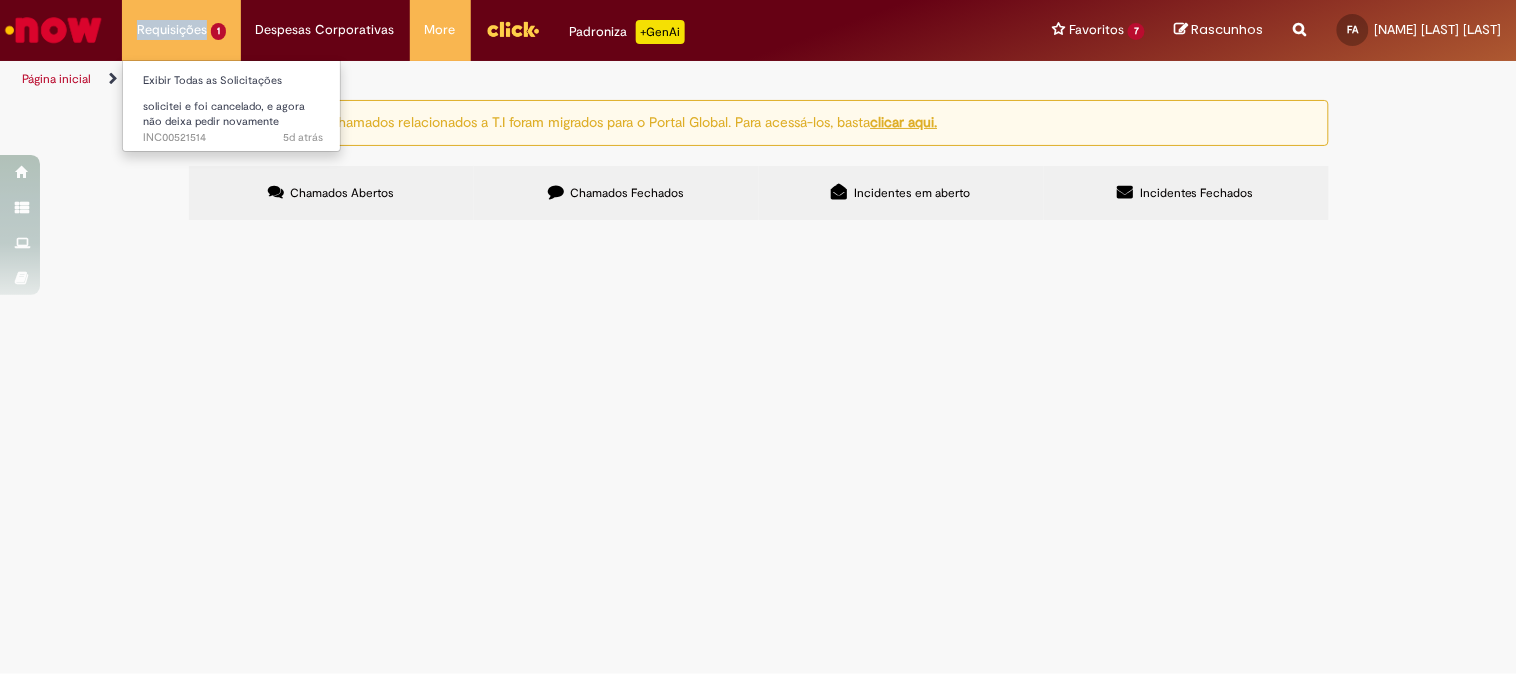 click on "Requisições   1
Exibir Todas as Solicitações
solicitei e foi cancelado, e agora não deixa pedir novamente
5d atrás 5 dias atrás  INC00521514" at bounding box center (181, 30) 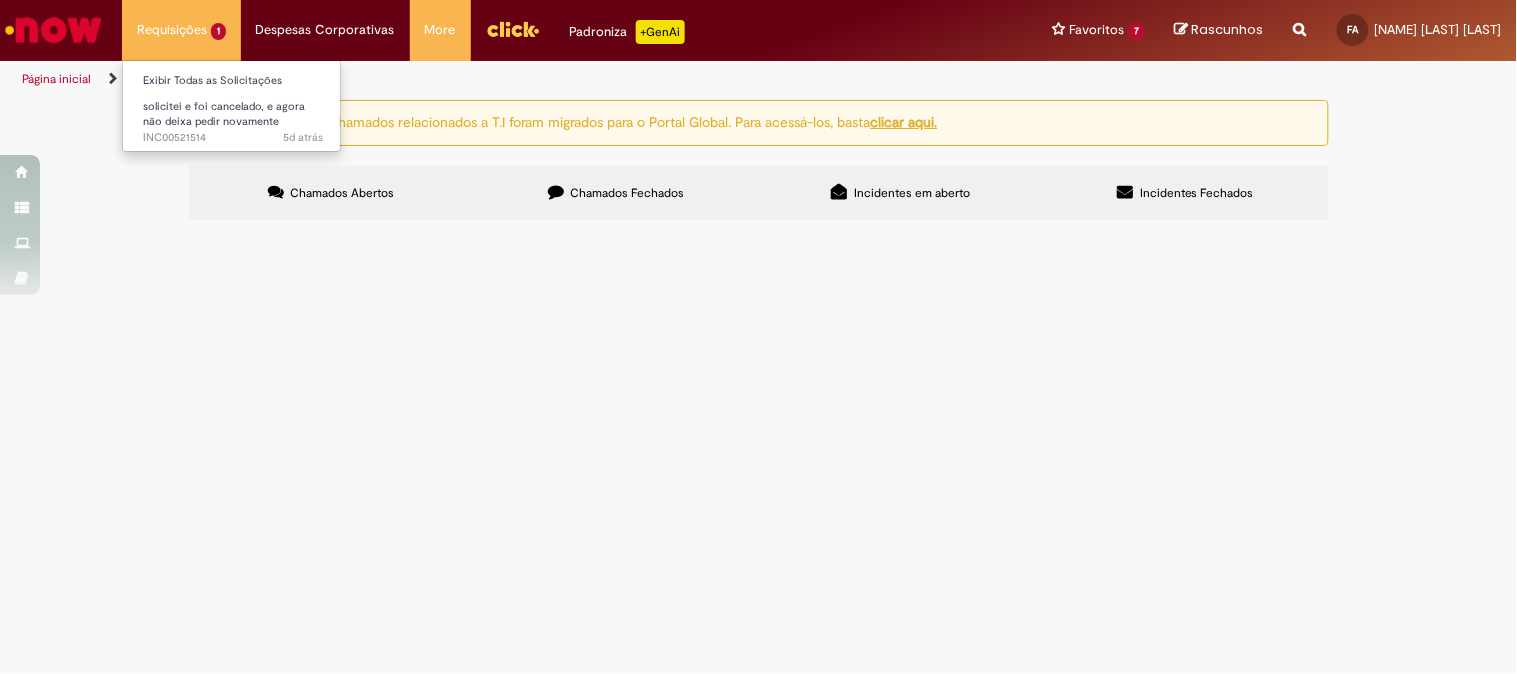 click on "Requisições   1
Exibir Todas as Solicitações
solicitei e foi cancelado, e agora não deixa pedir novamente
5d atrás 5 dias atrás  INC00521514" at bounding box center (181, 30) 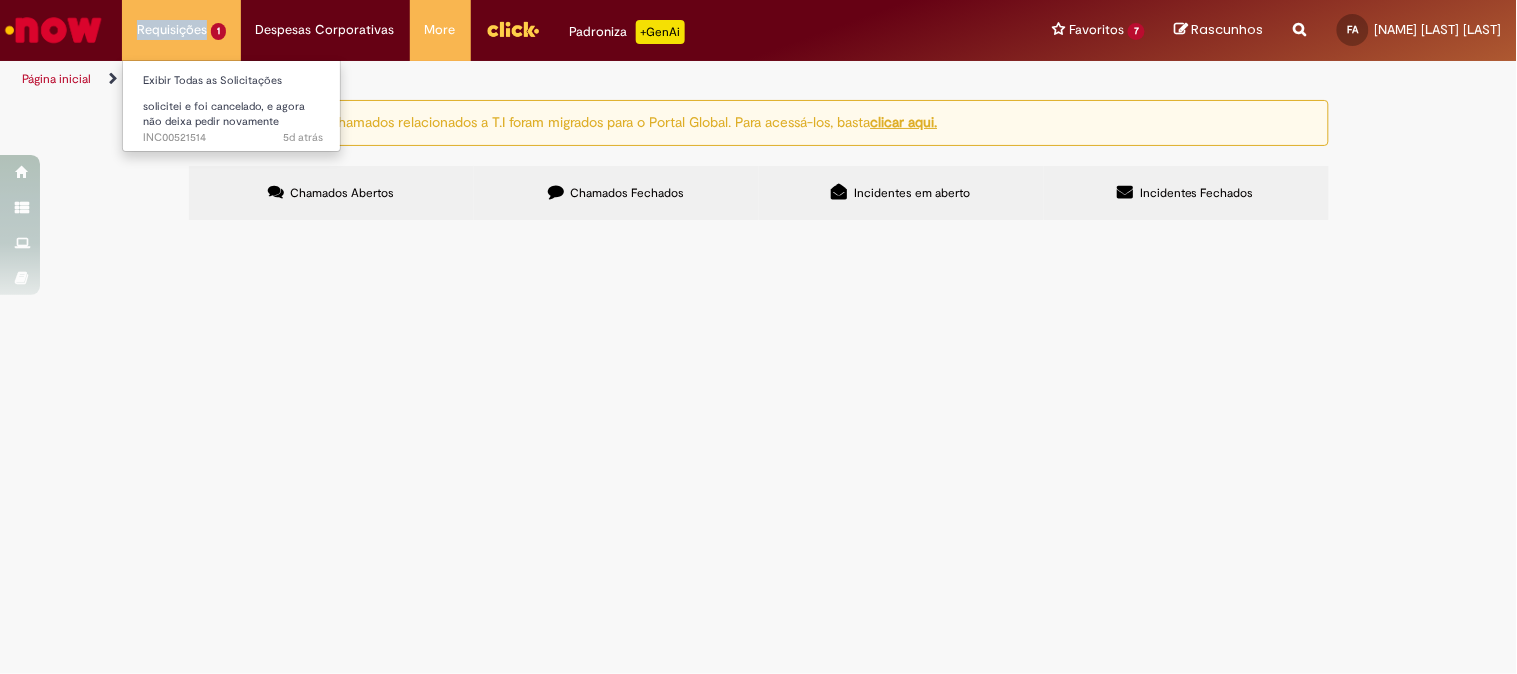 click on "Requisições   1
Exibir Todas as Solicitações
solicitei e foi cancelado, e agora não deixa pedir novamente
5d atrás 5 dias atrás  INC00521514" at bounding box center (181, 30) 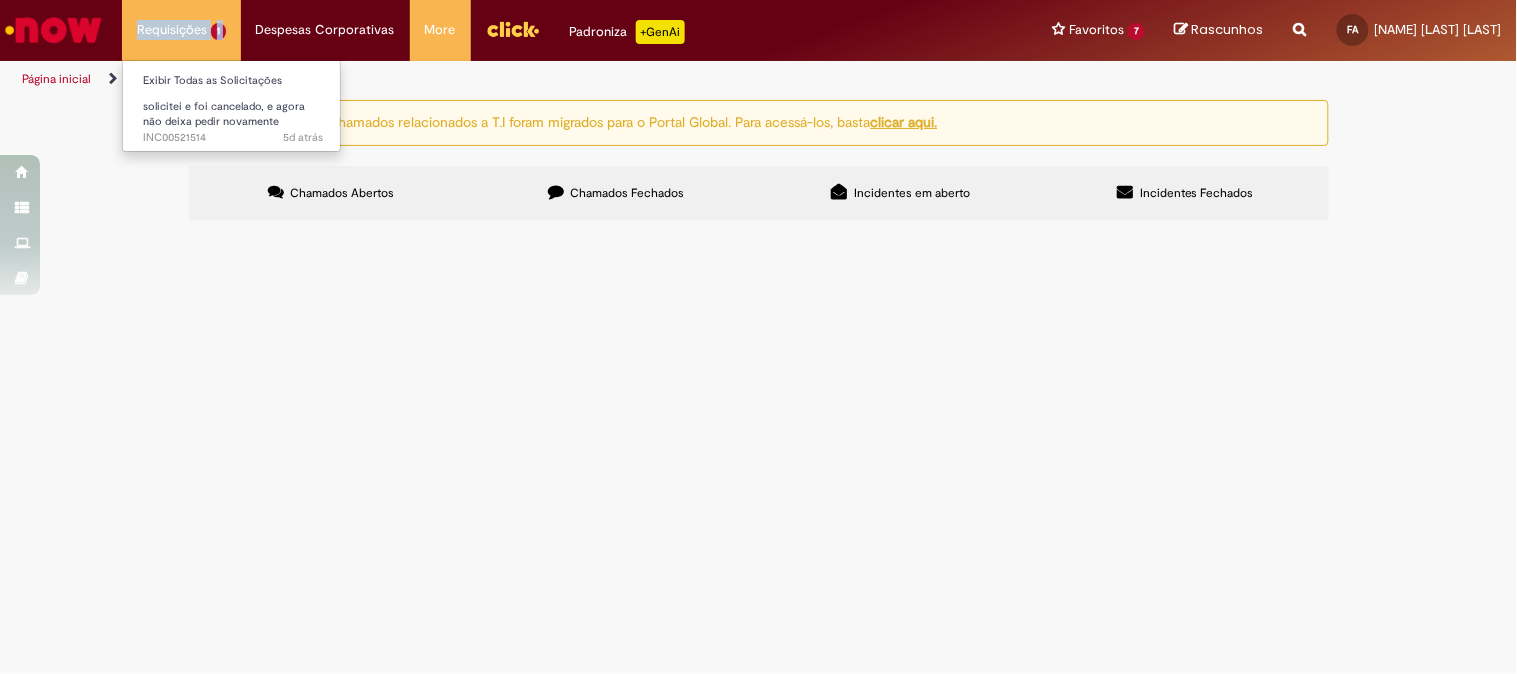 click on "Requisições   1
Exibir Todas as Solicitações
solicitei e foi cancelado, e agora não deixa pedir novamente
5d atrás 5 dias atrás  INC00521514" at bounding box center (181, 30) 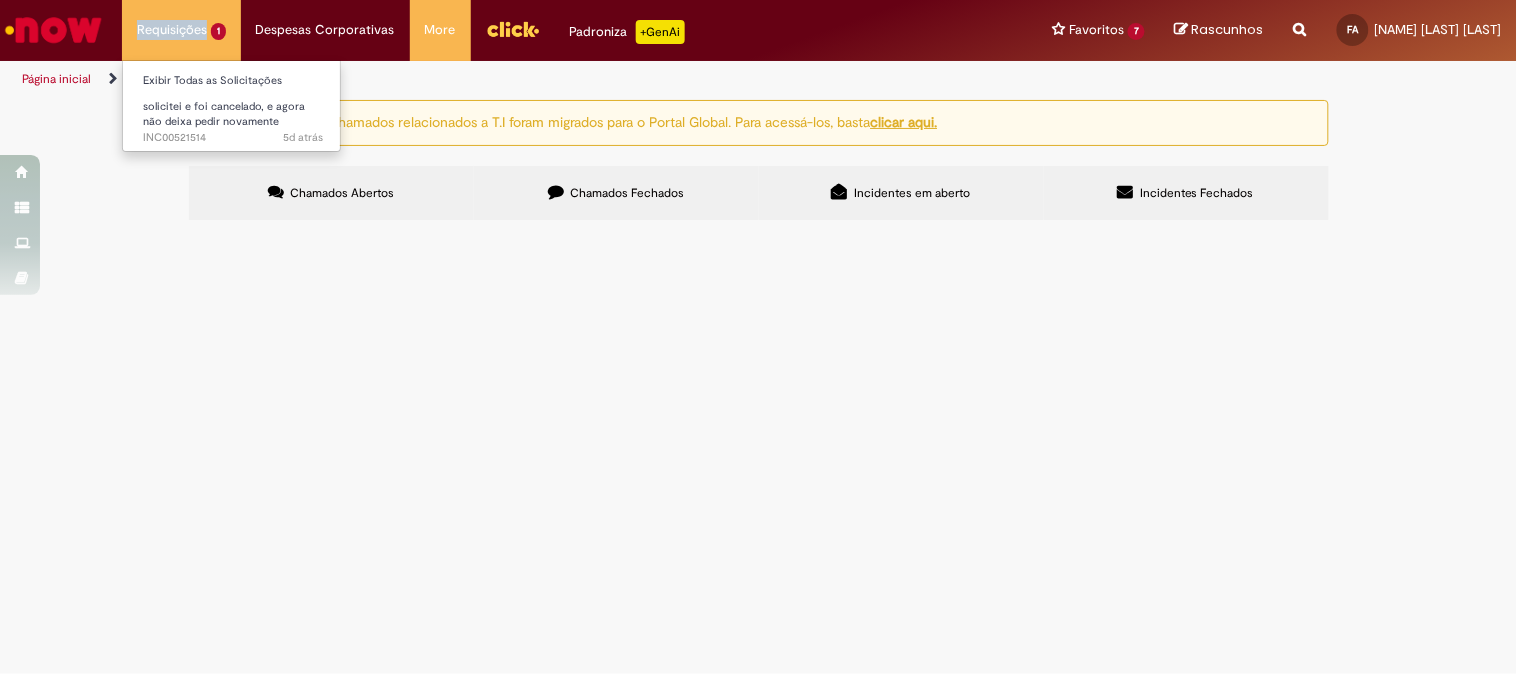 click on "Requisições   1
Exibir Todas as Solicitações
solicitei e foi cancelado, e agora não deixa pedir novamente
5d atrás 5 dias atrás  INC00521514" at bounding box center (181, 30) 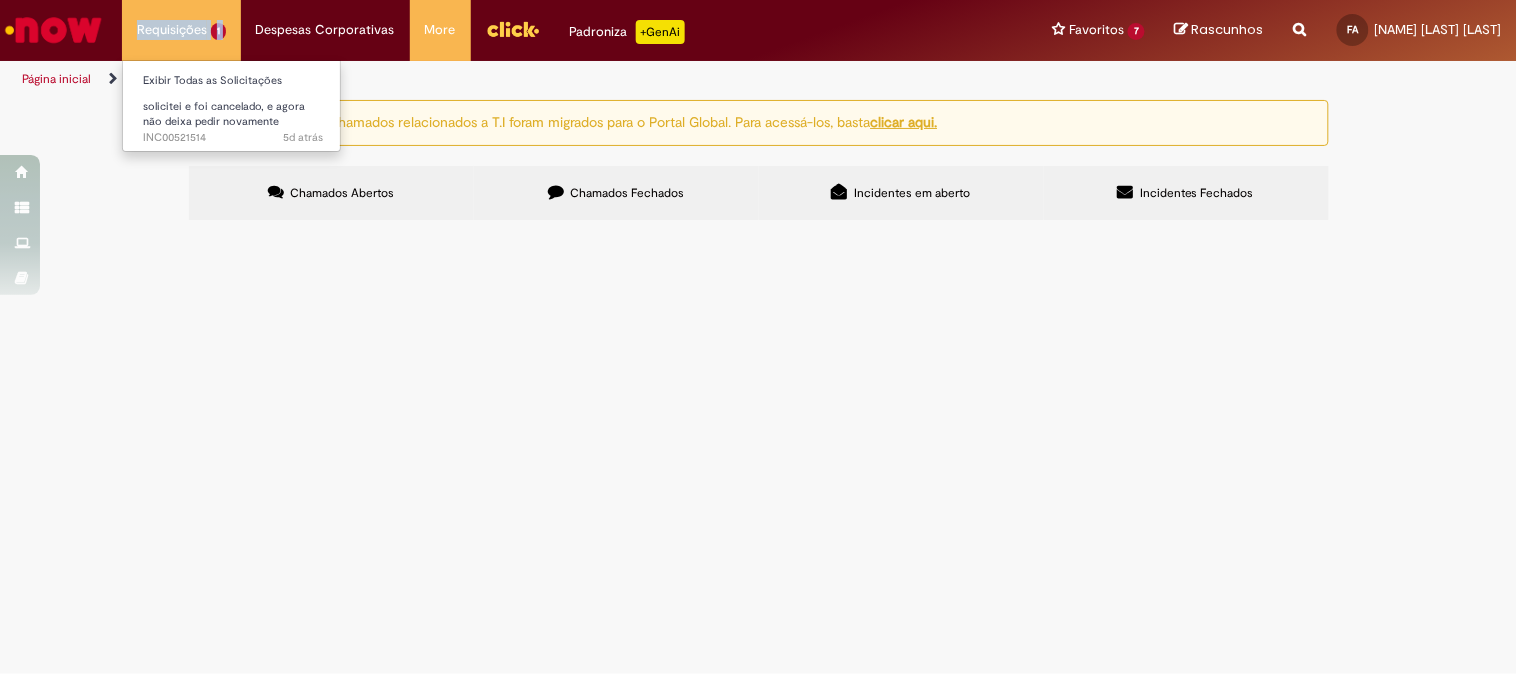 click on "Requisições   1
Exibir Todas as Solicitações
solicitei e foi cancelado, e agora não deixa pedir novamente
5d atrás 5 dias atrás  INC00521514" at bounding box center [181, 30] 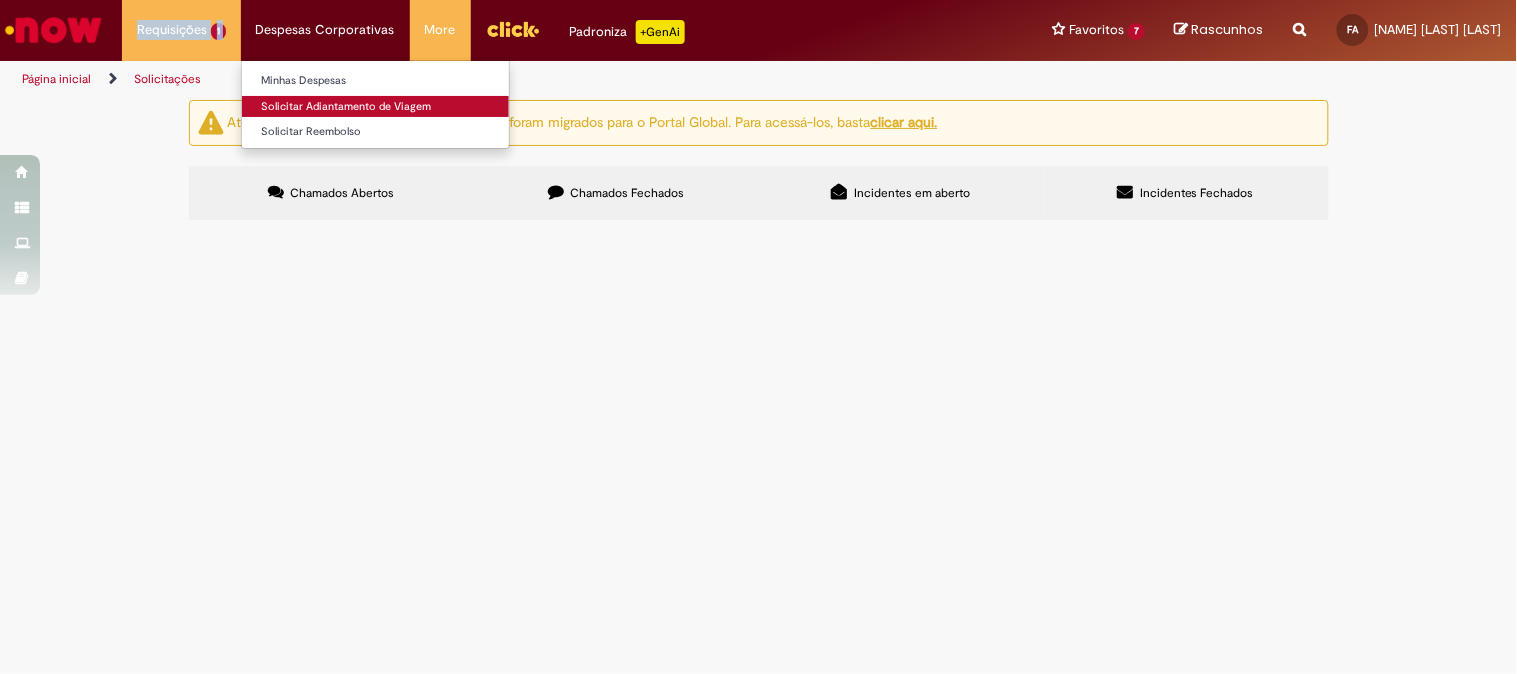drag, startPoint x: 380, startPoint y: 50, endPoint x: 460, endPoint y: 95, distance: 91.787796 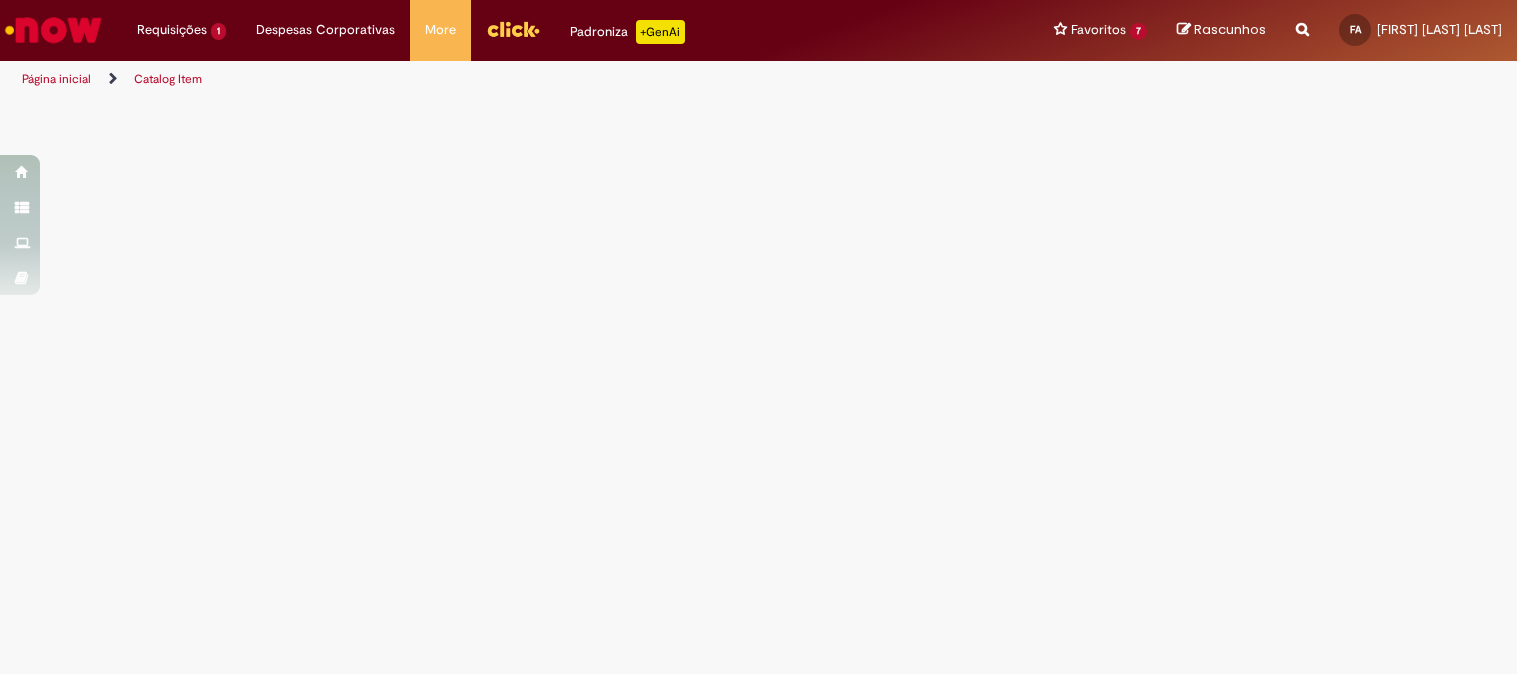 scroll, scrollTop: 0, scrollLeft: 0, axis: both 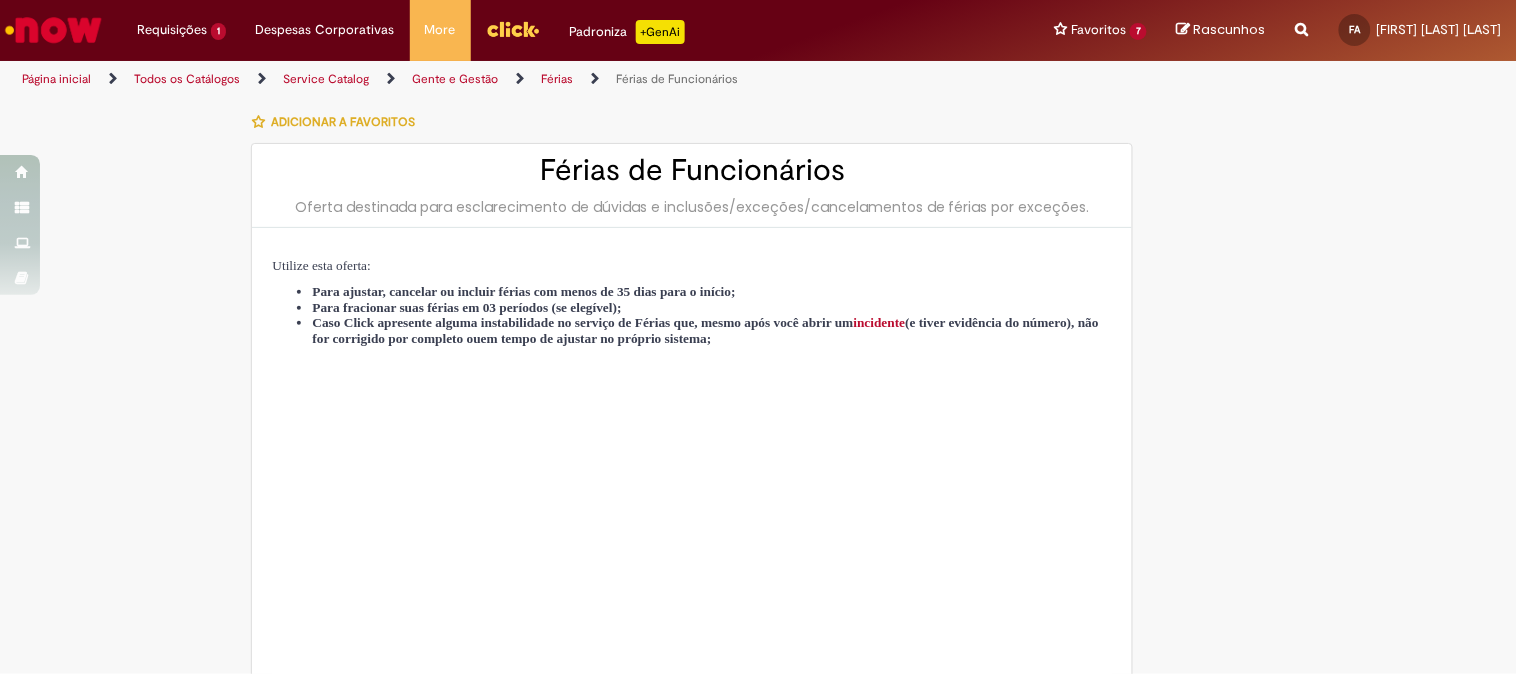 type on "********" 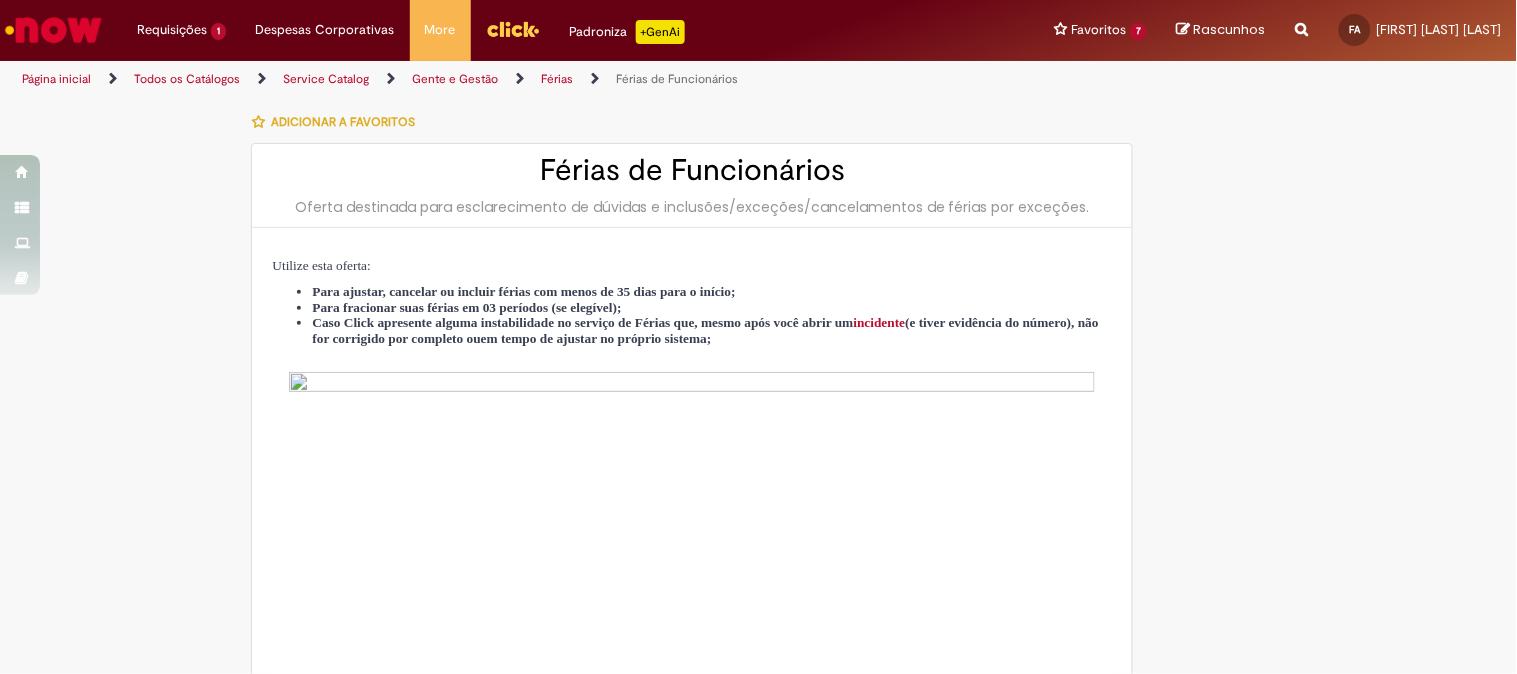 type on "**********" 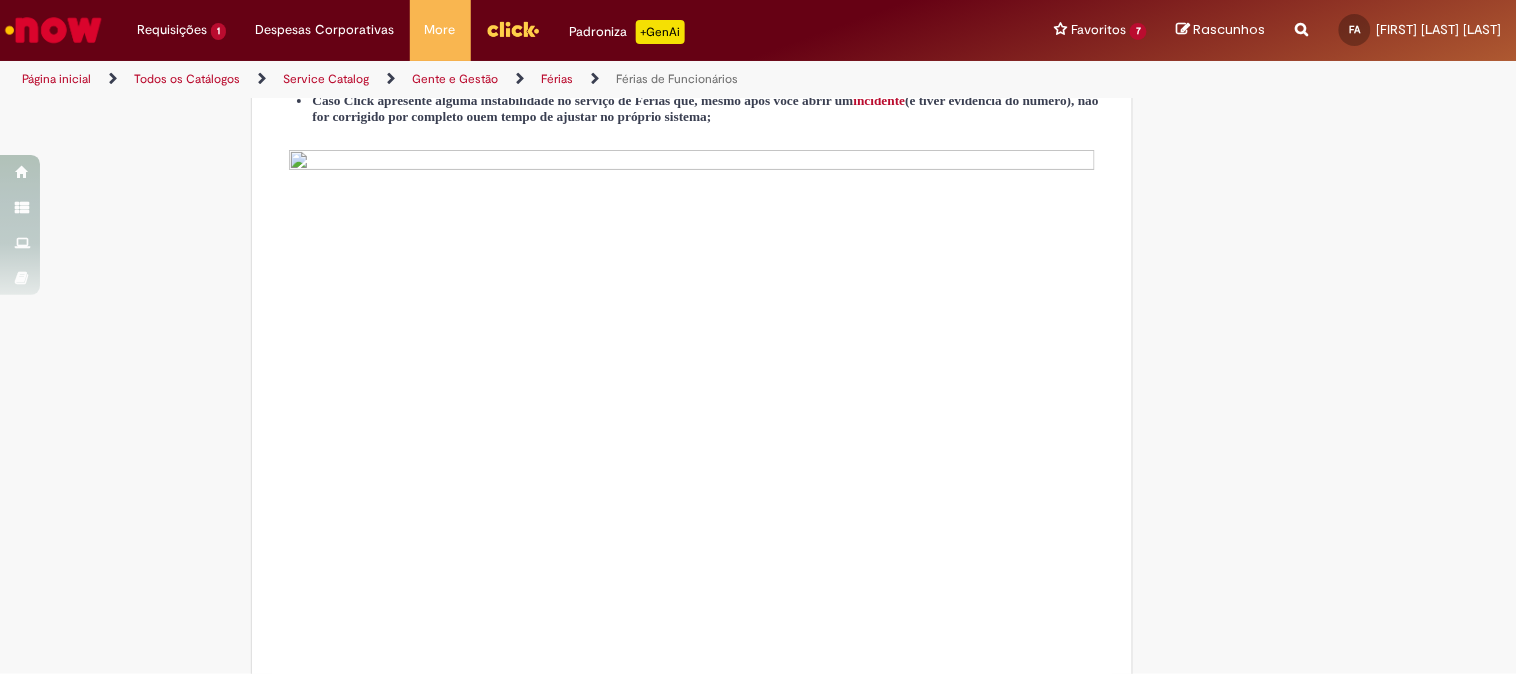 scroll, scrollTop: 0, scrollLeft: 0, axis: both 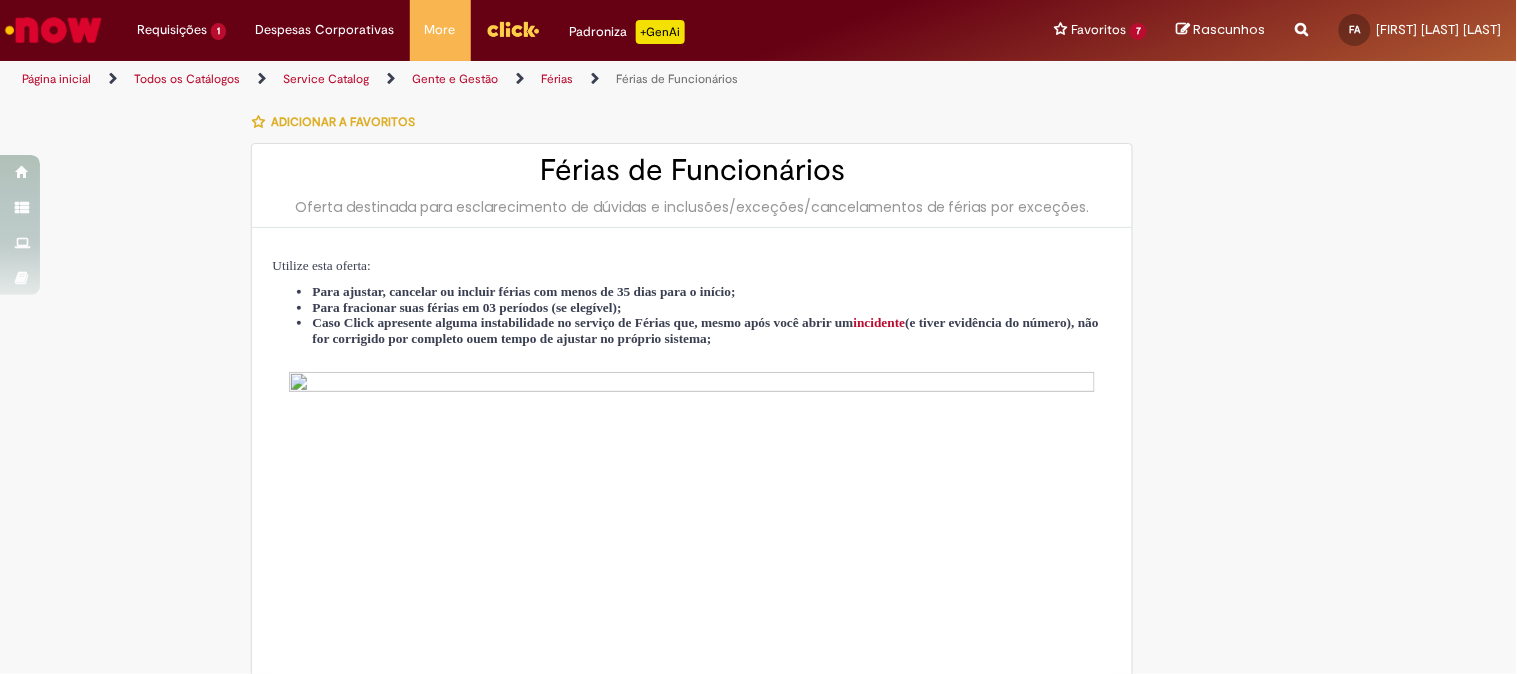 click on "Férias" at bounding box center (557, 79) 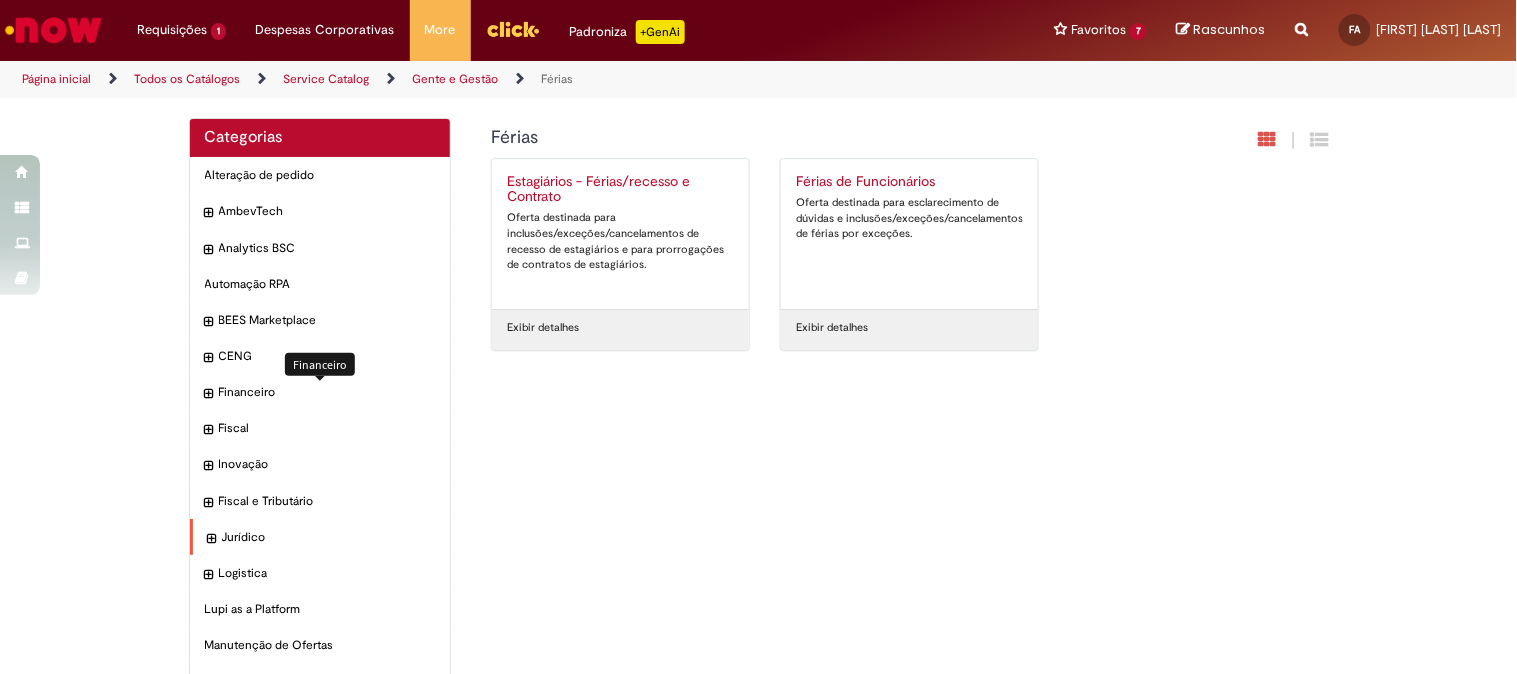 scroll, scrollTop: 104, scrollLeft: 0, axis: vertical 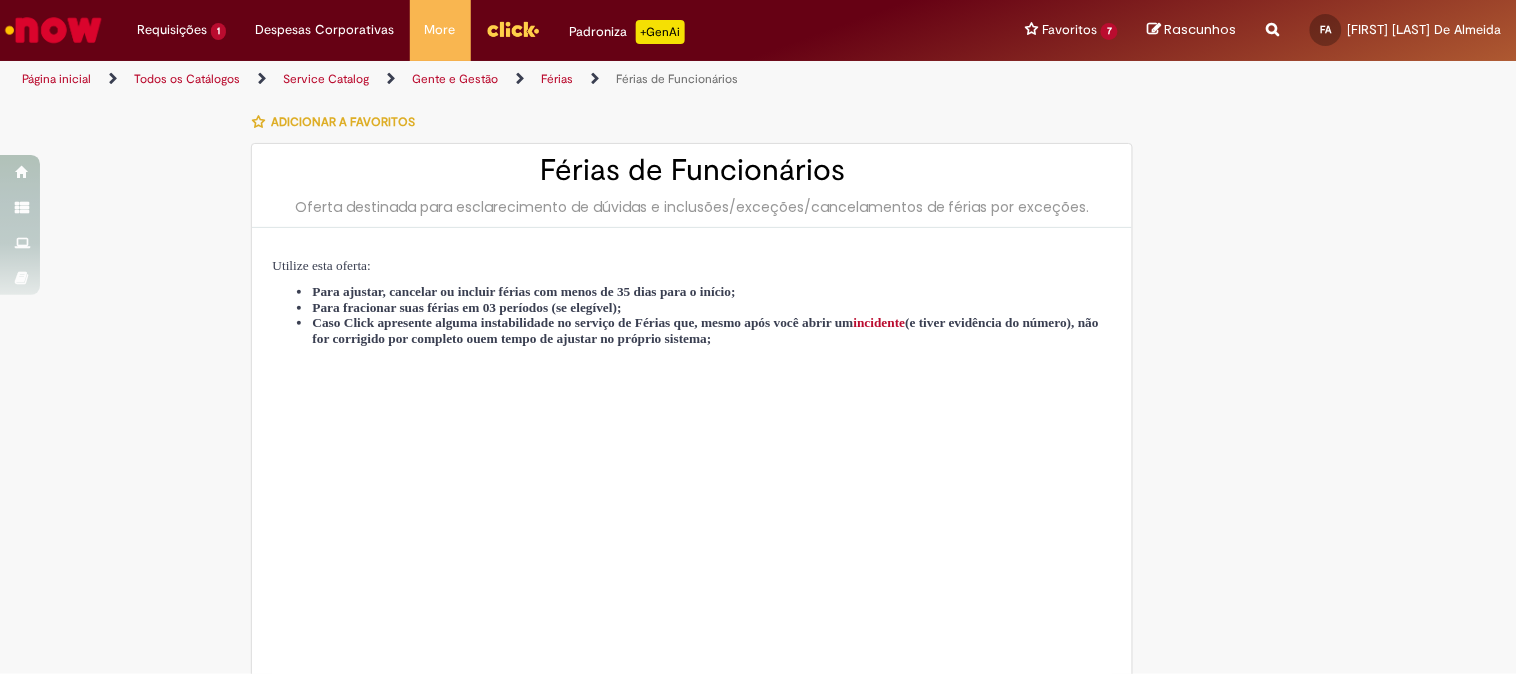 type on "********" 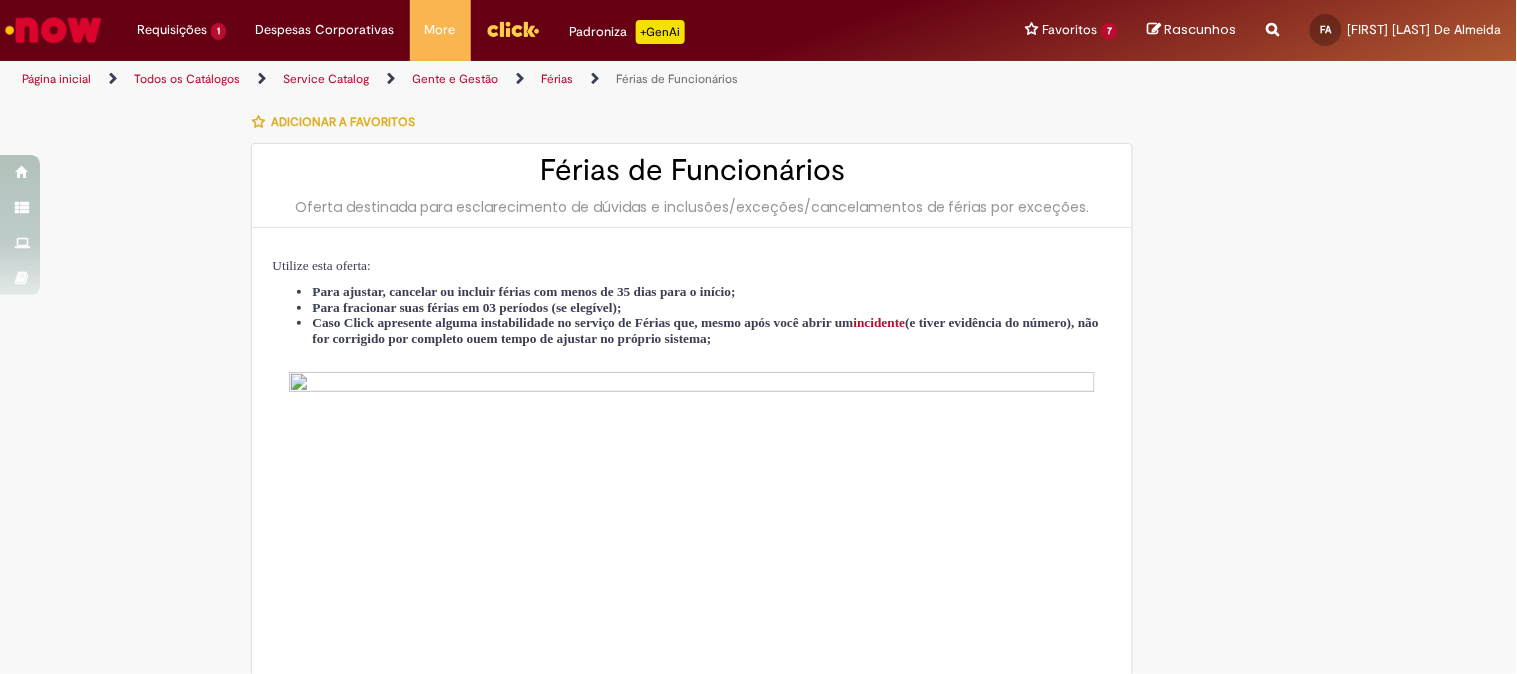 type on "**********" 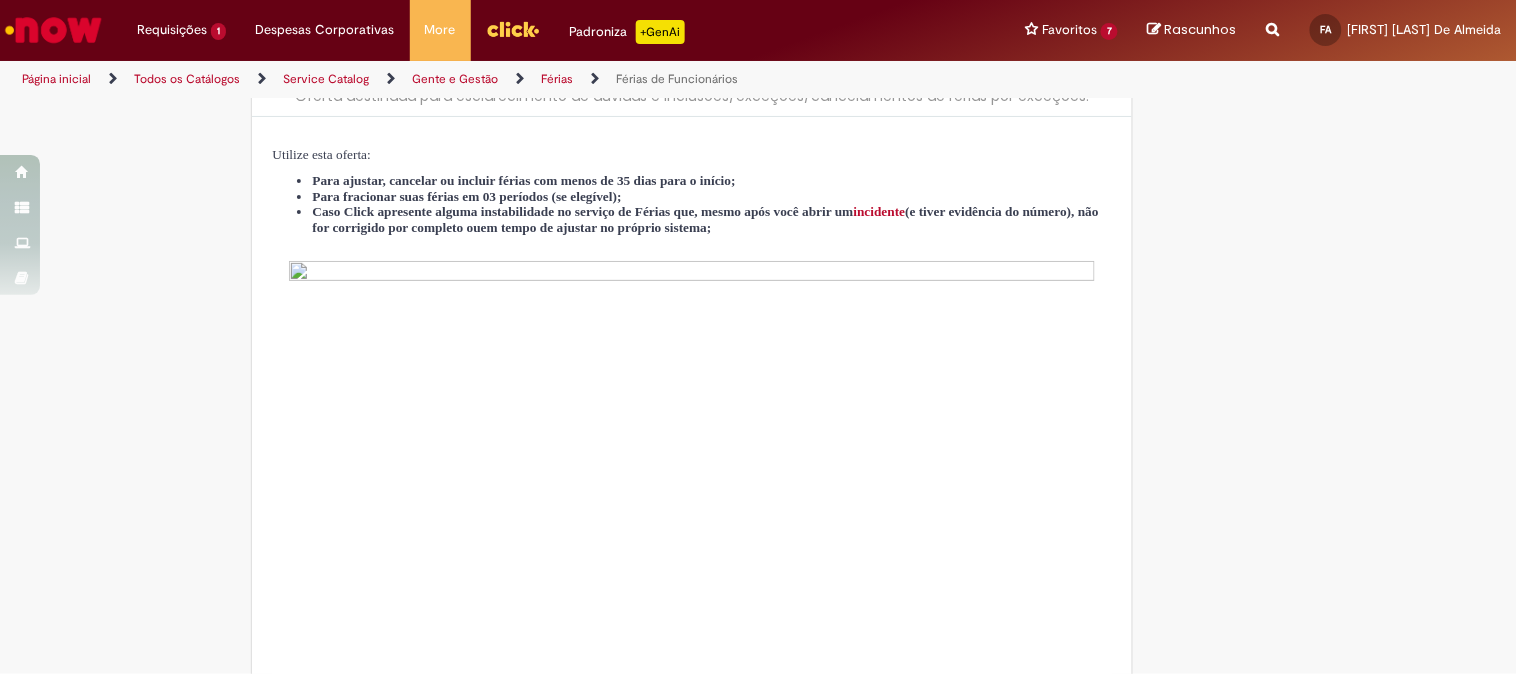 scroll, scrollTop: 333, scrollLeft: 0, axis: vertical 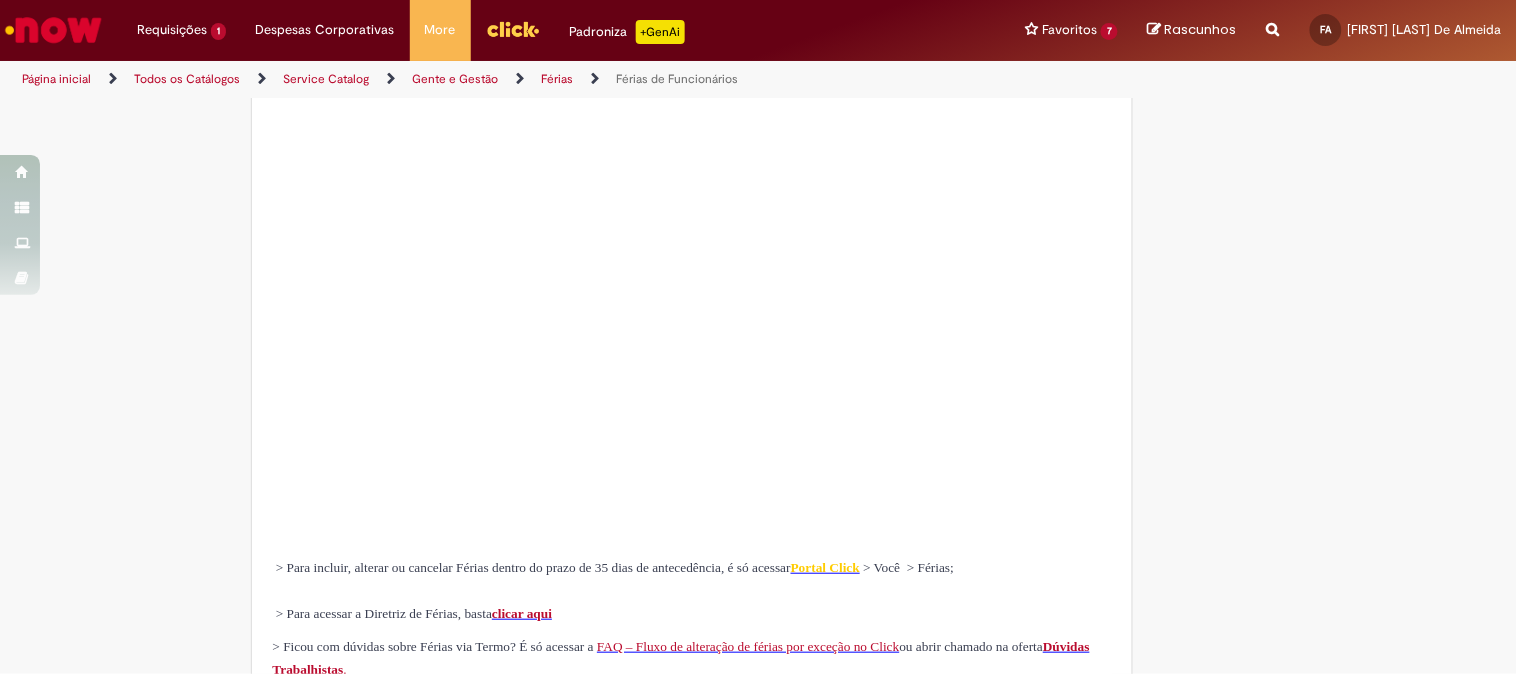 click at bounding box center (692, 292) 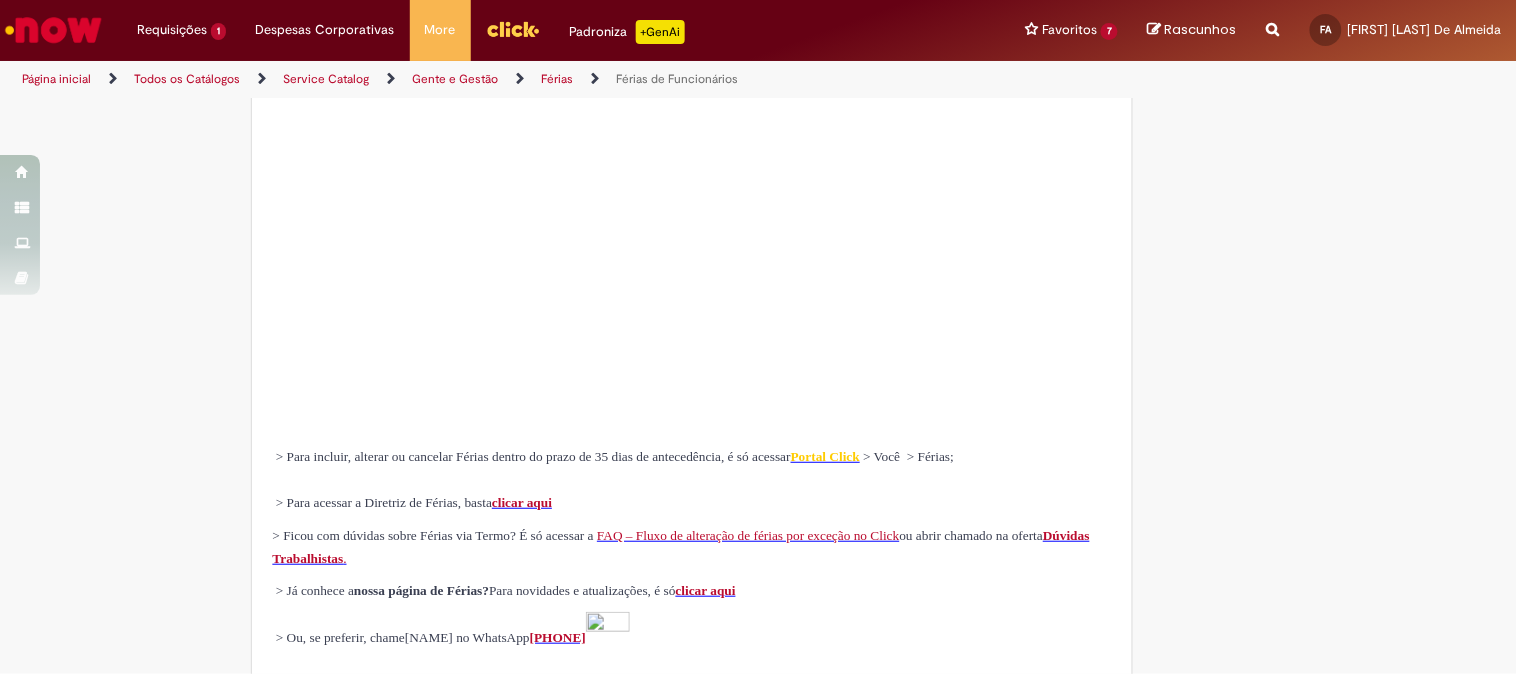 scroll, scrollTop: 666, scrollLeft: 0, axis: vertical 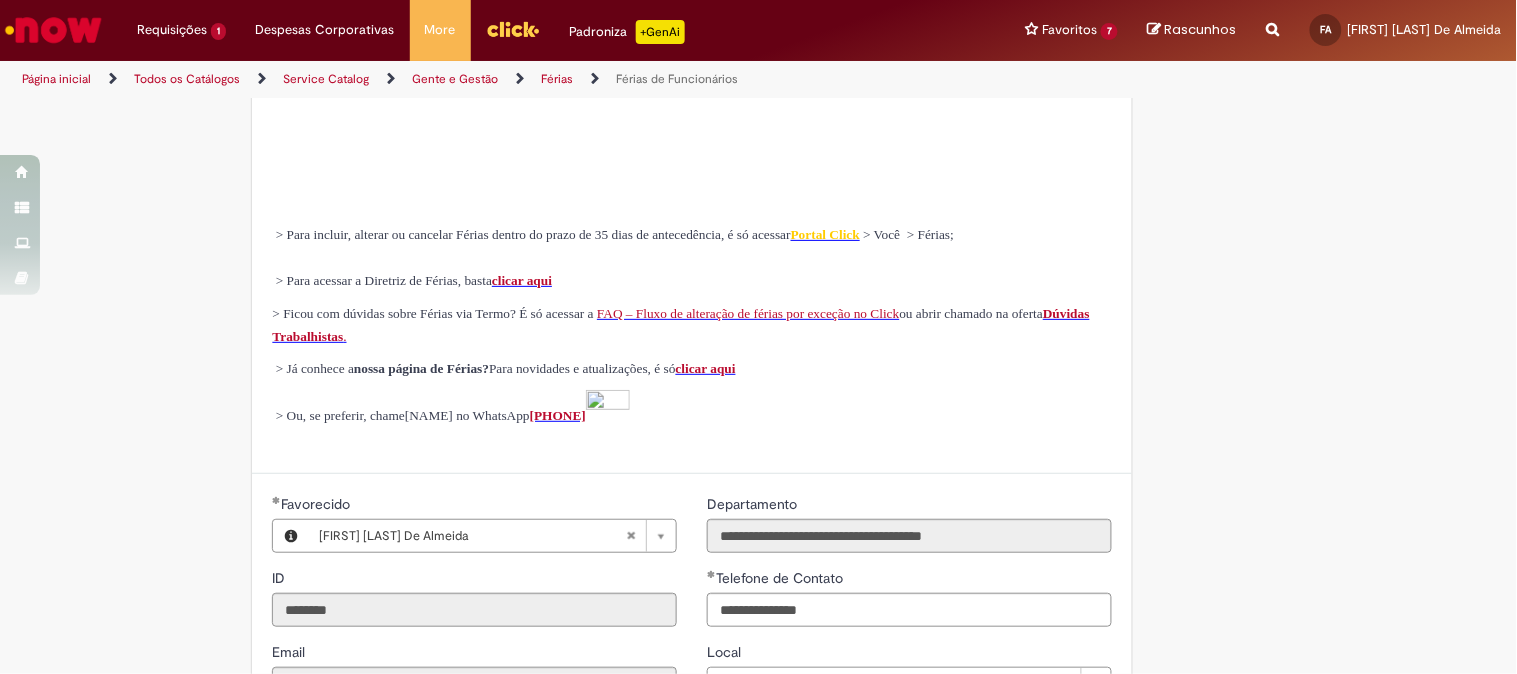 click on "clicar aqui" at bounding box center (522, 280) 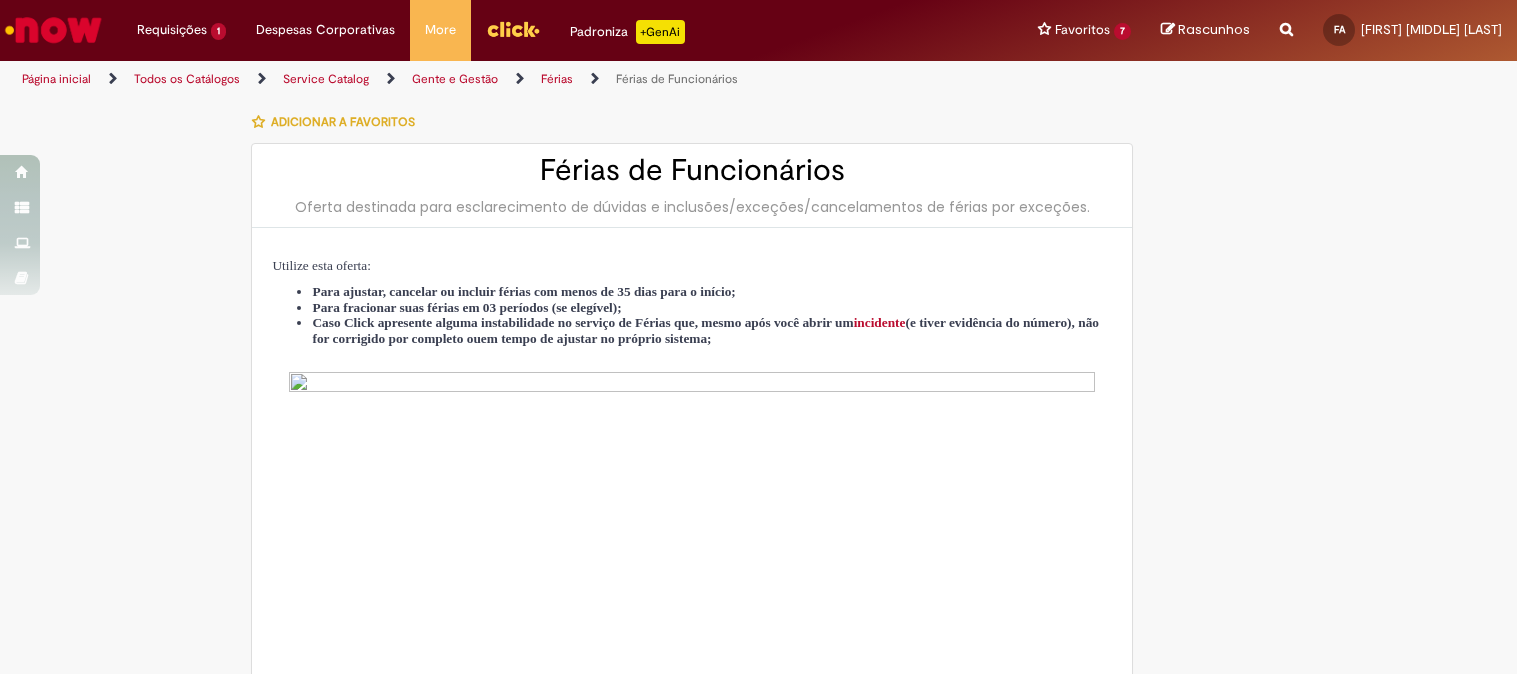 scroll, scrollTop: 0, scrollLeft: 0, axis: both 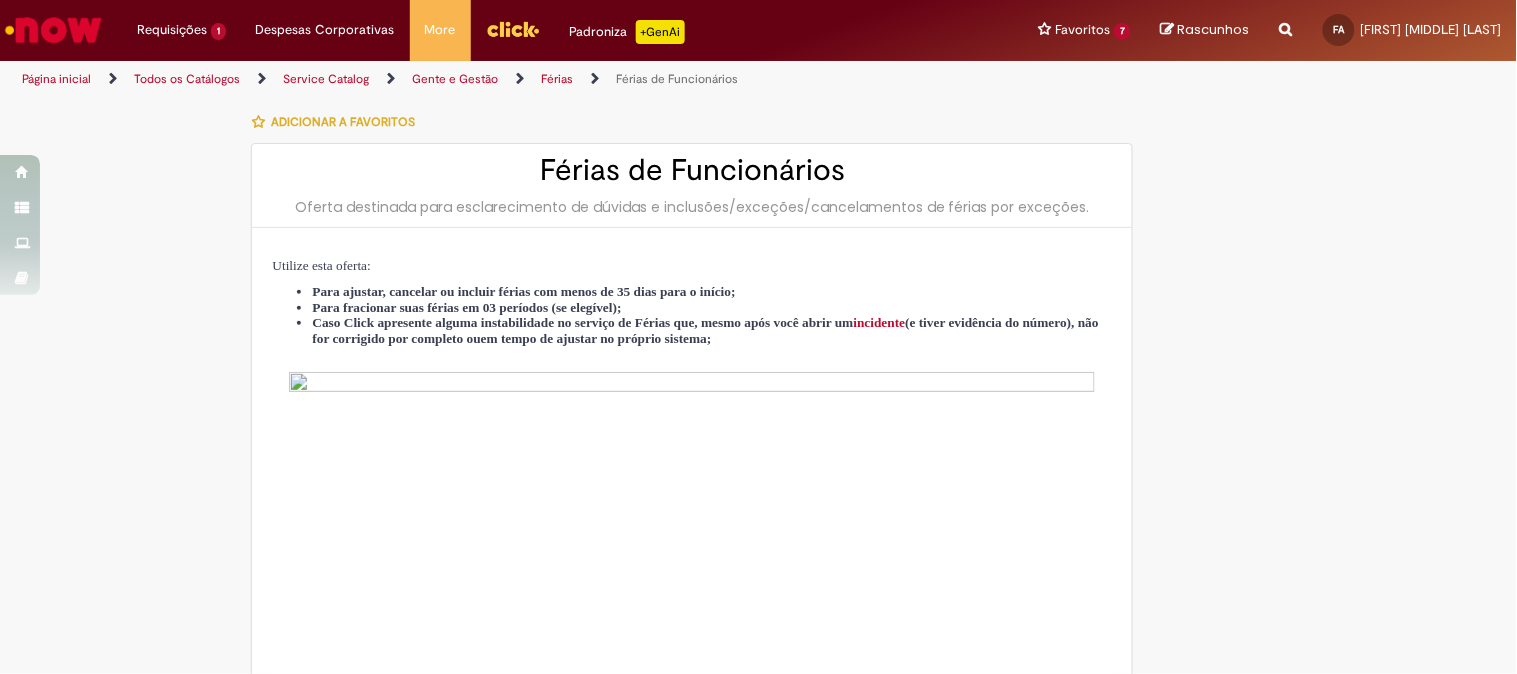 type on "**********" 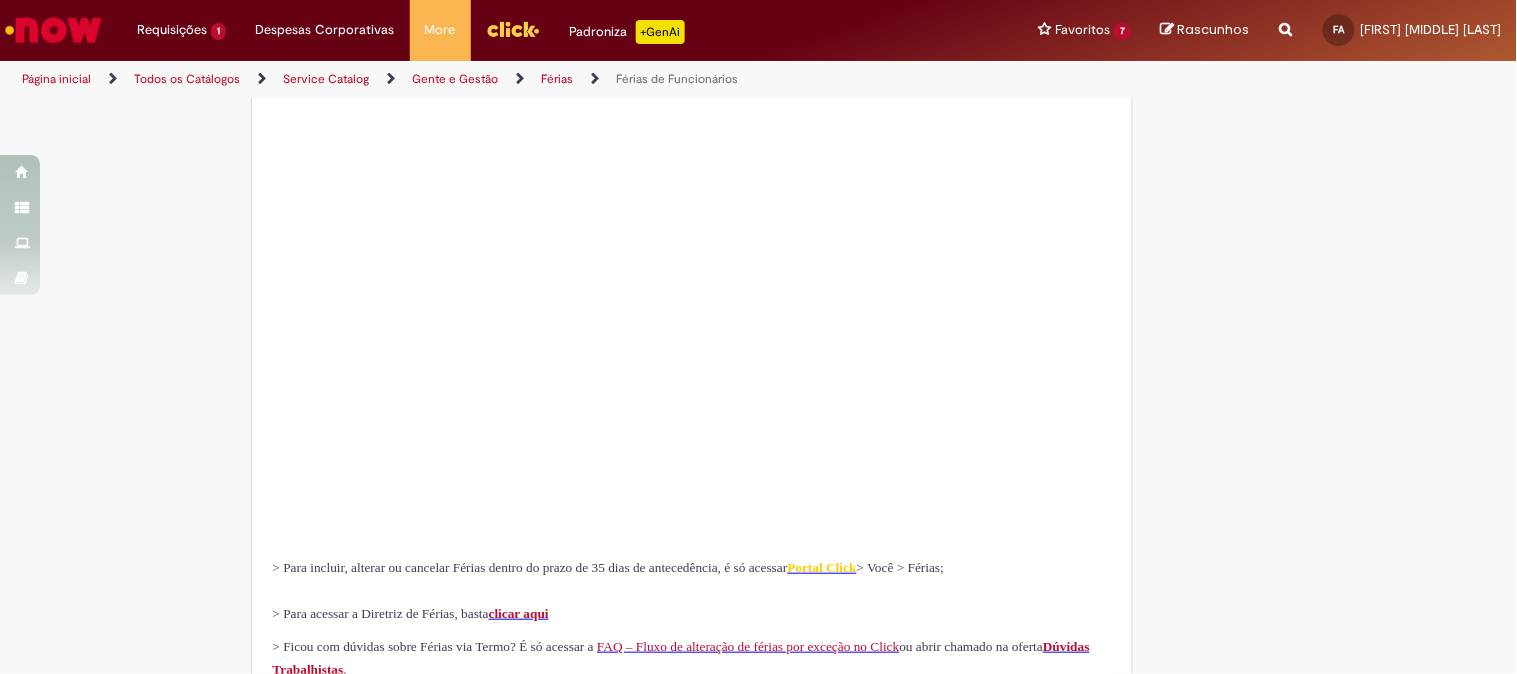 scroll, scrollTop: 444, scrollLeft: 0, axis: vertical 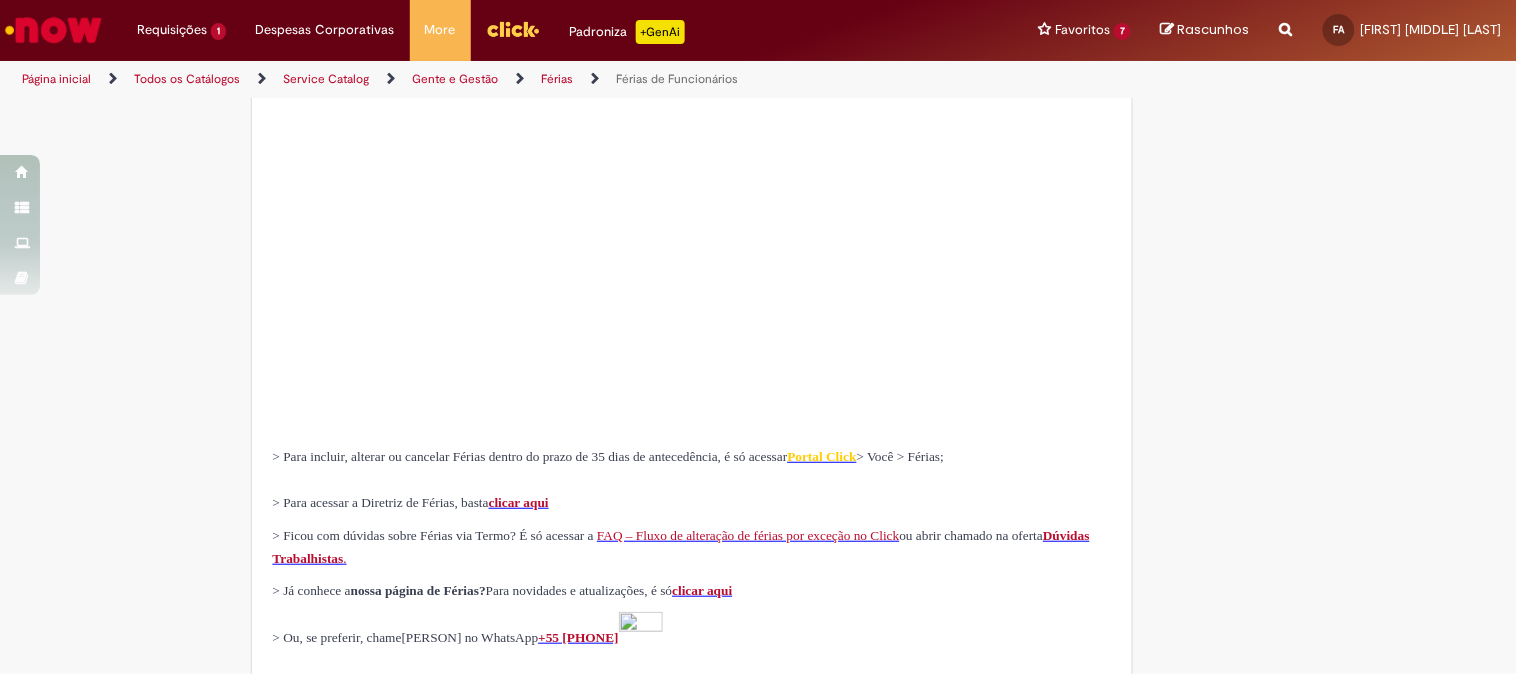 click at bounding box center (692, 181) 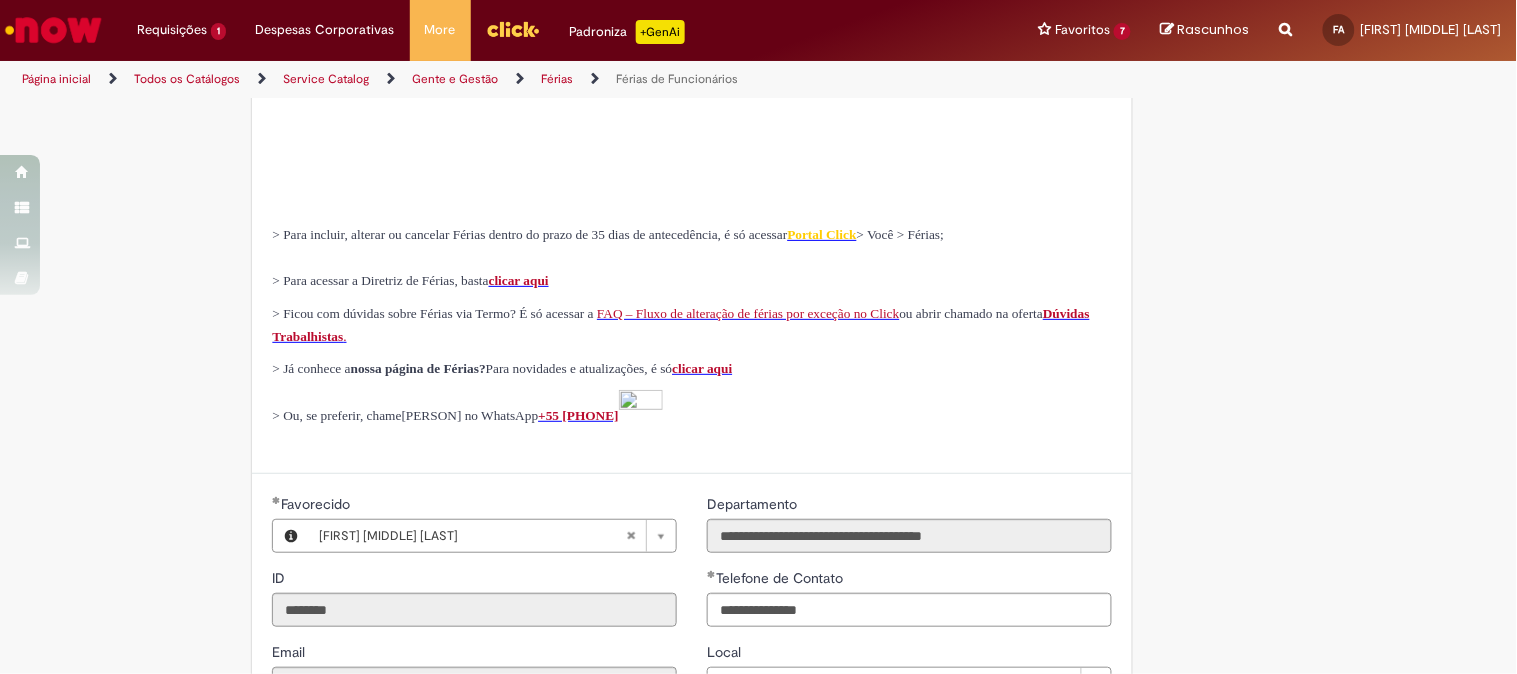 scroll, scrollTop: 444, scrollLeft: 0, axis: vertical 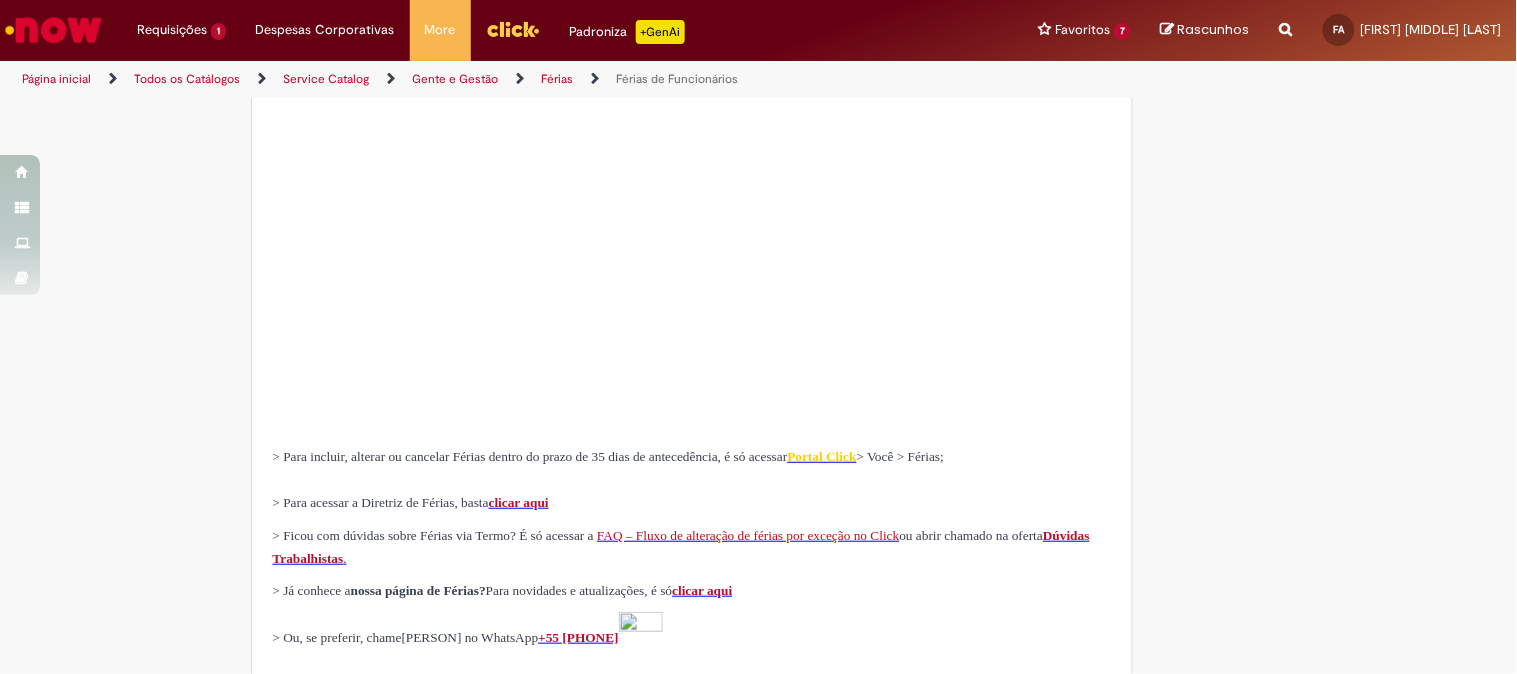 click on "Portal Click" at bounding box center [822, 456] 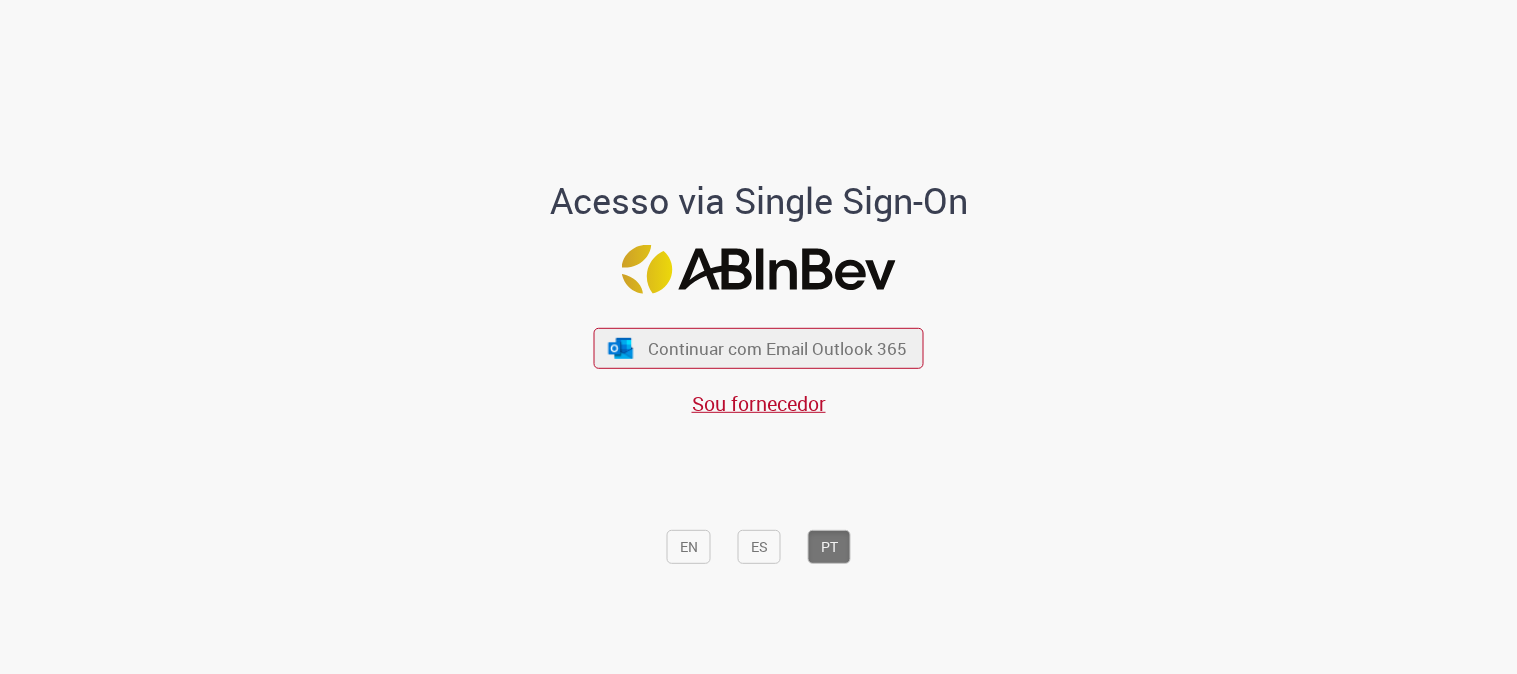 scroll, scrollTop: 0, scrollLeft: 0, axis: both 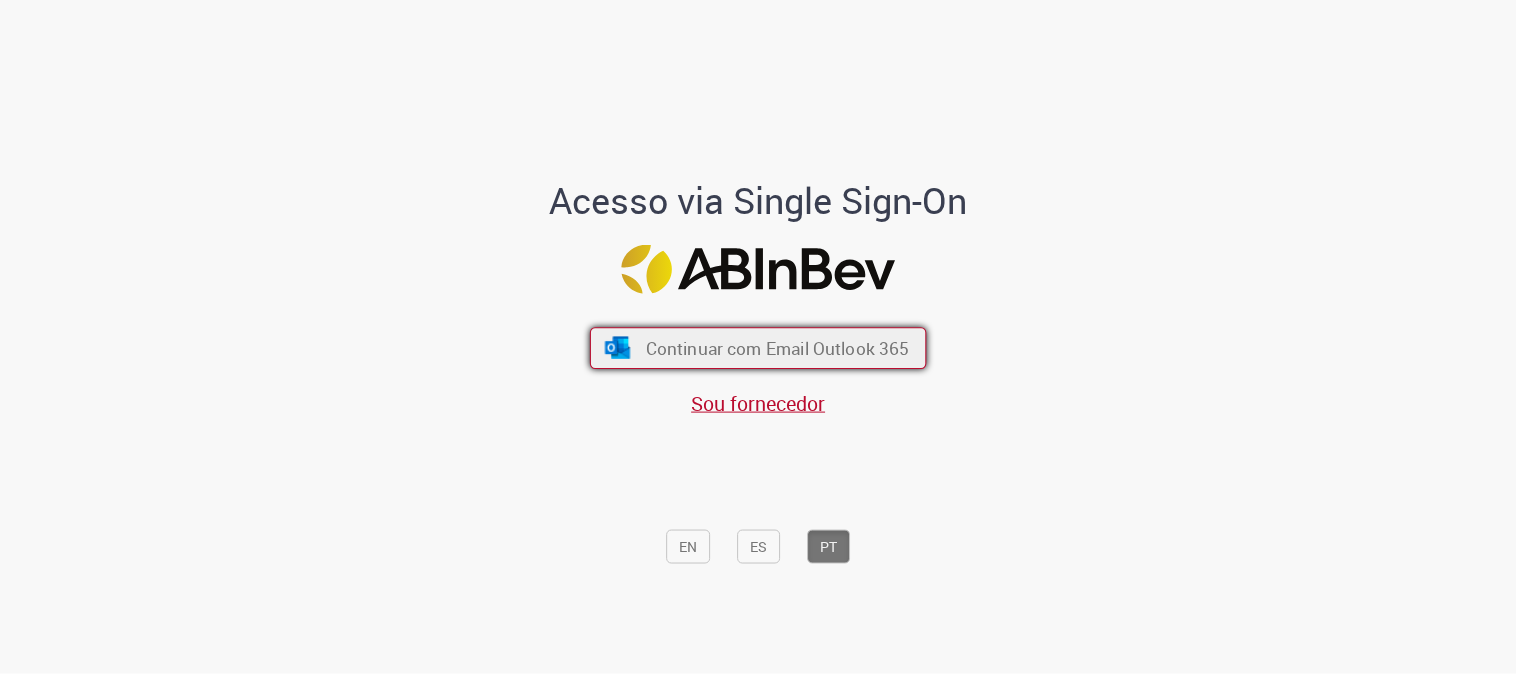 click on "Continuar com Email Outlook 365" at bounding box center [778, 348] 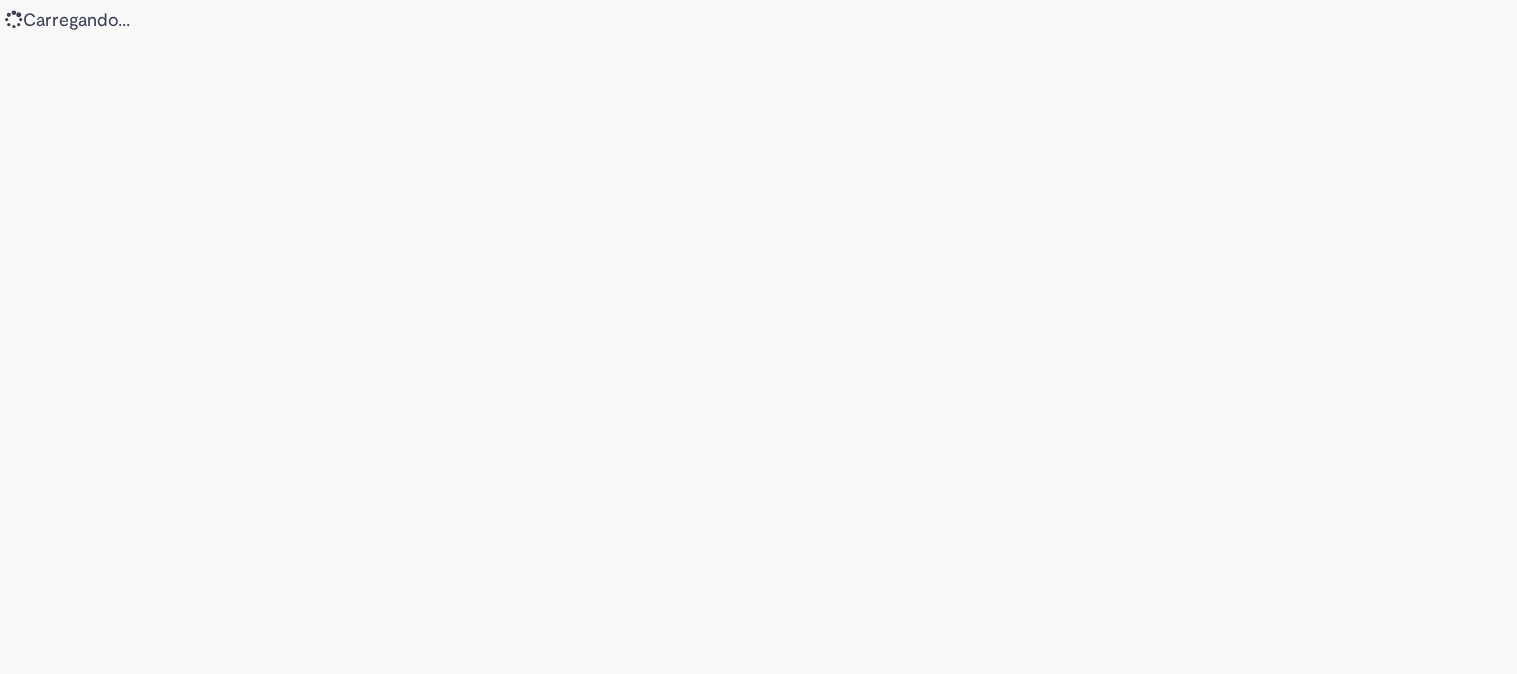 scroll, scrollTop: 0, scrollLeft: 0, axis: both 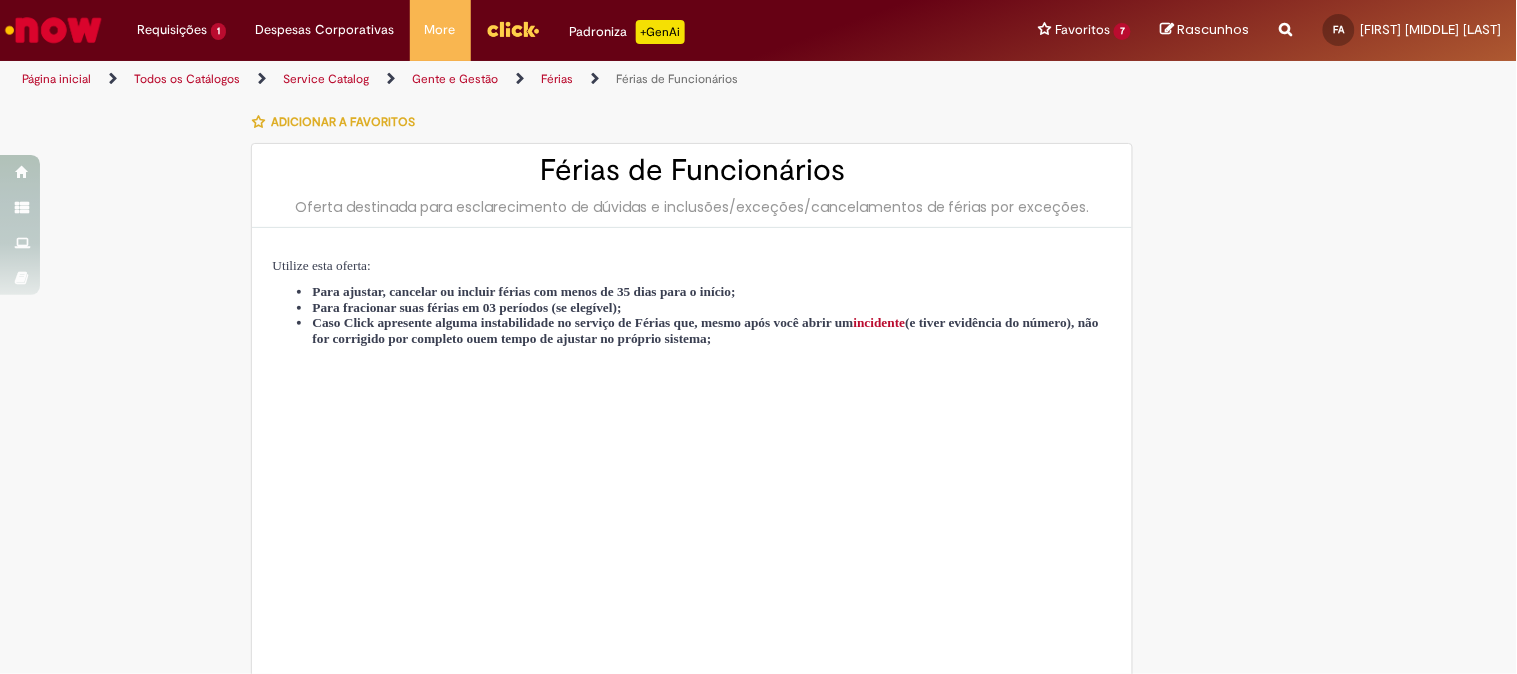 type on "********" 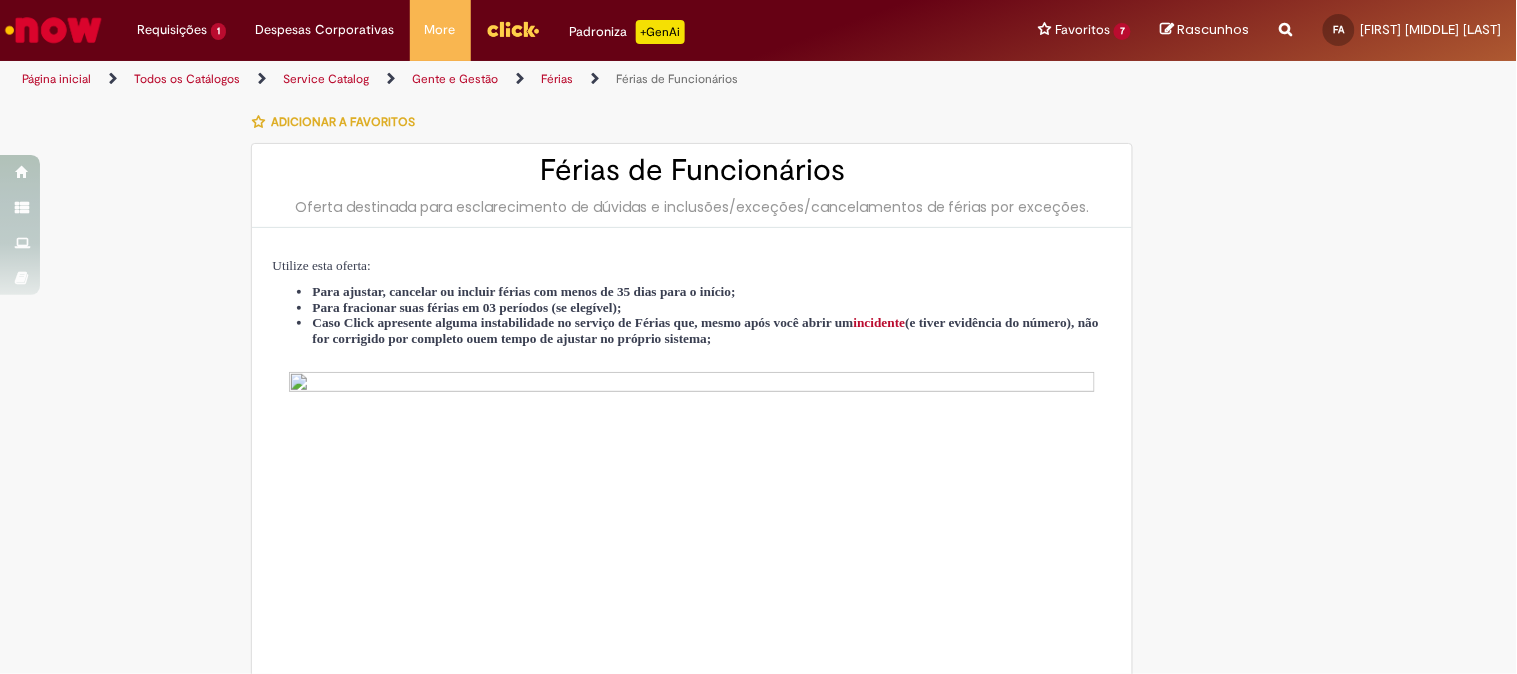 type on "**********" 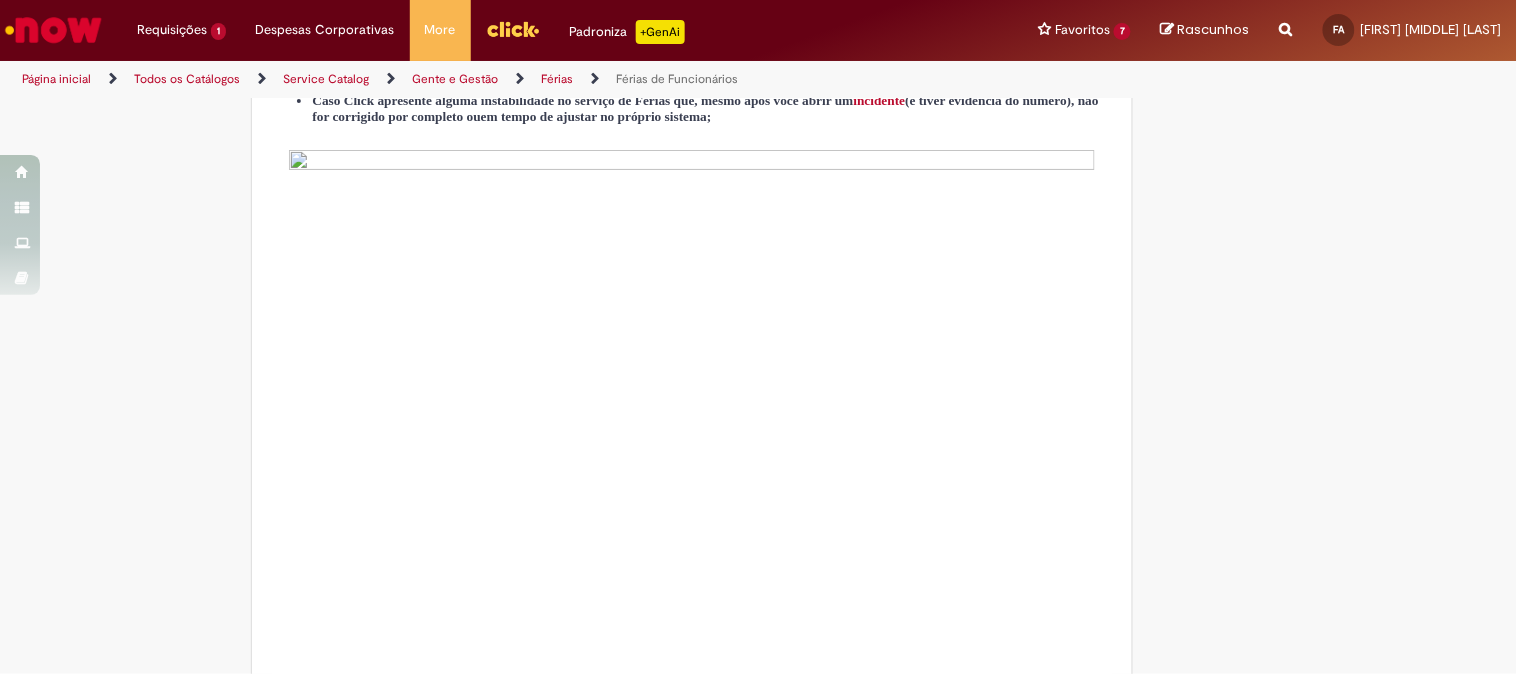type on "**********" 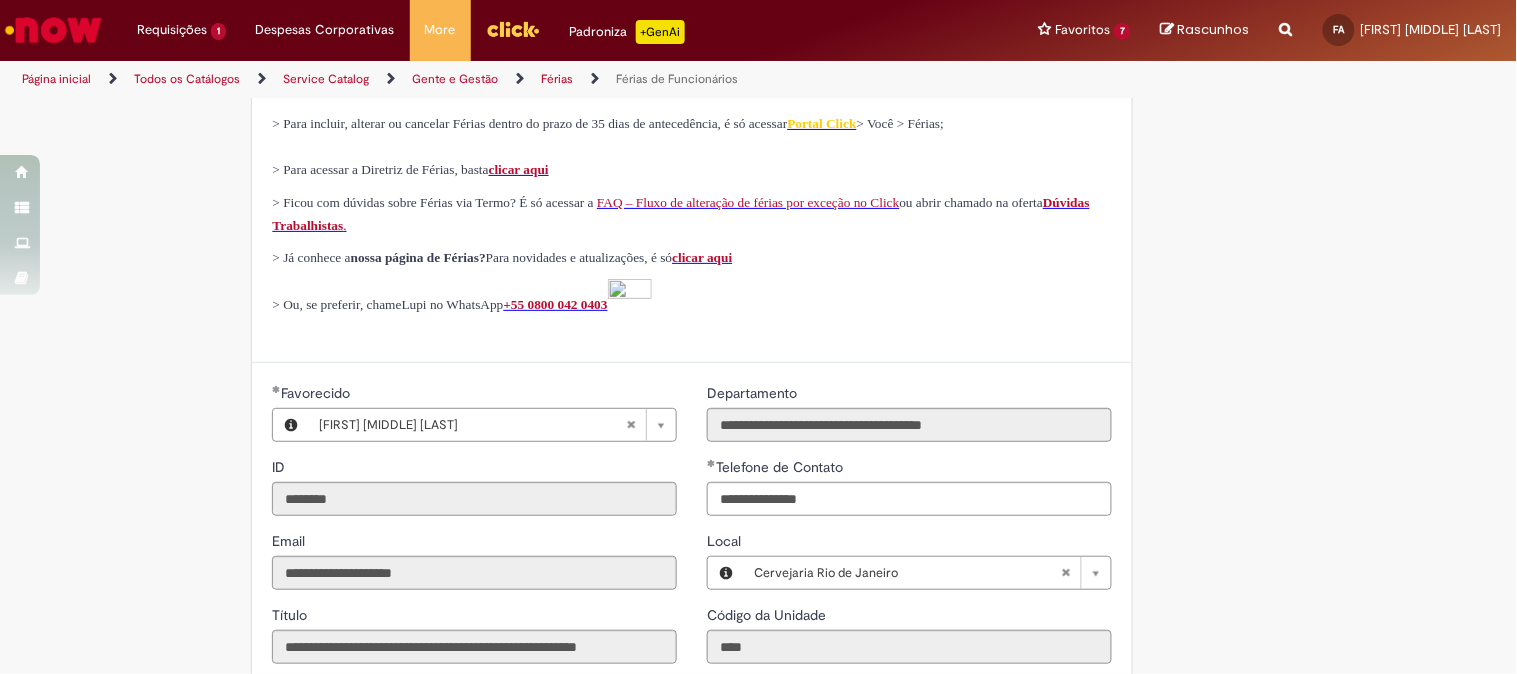 scroll, scrollTop: 666, scrollLeft: 0, axis: vertical 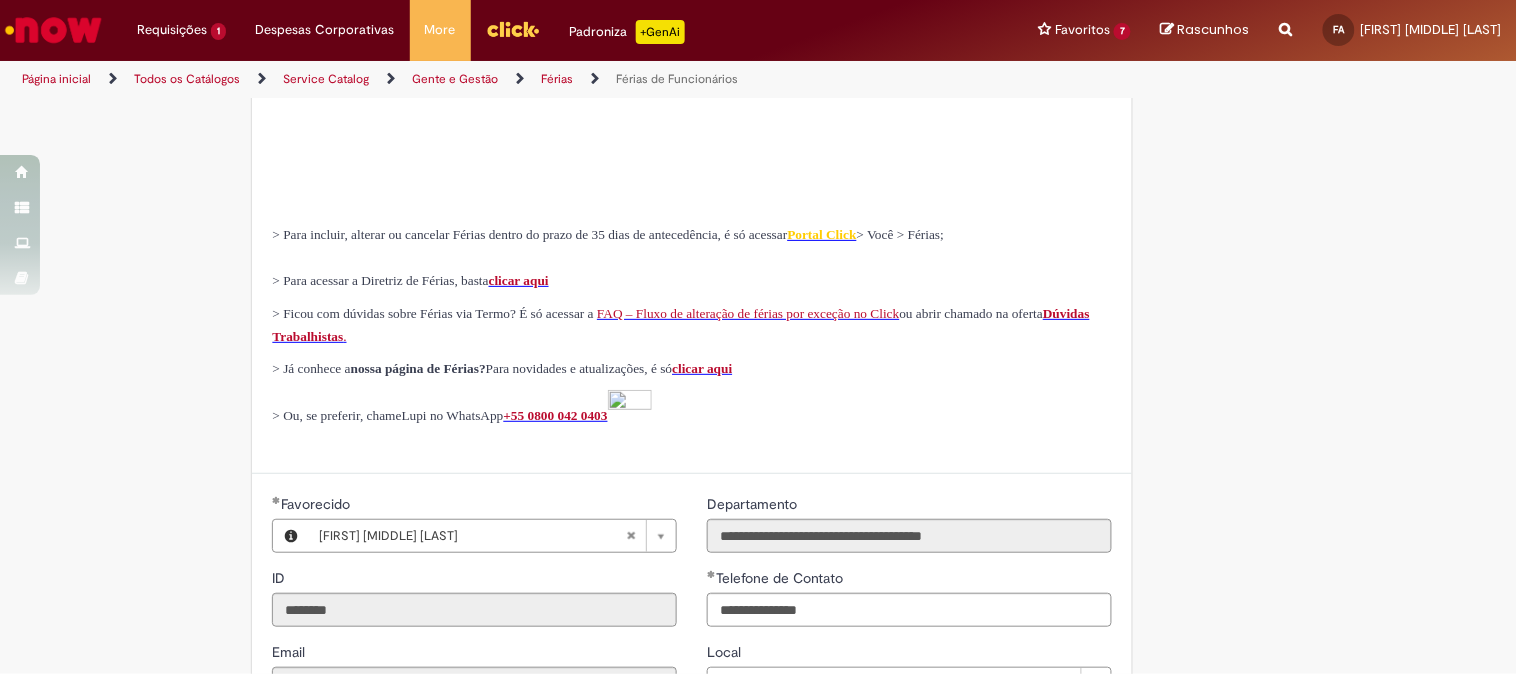click on "Portal Click" at bounding box center [822, 234] 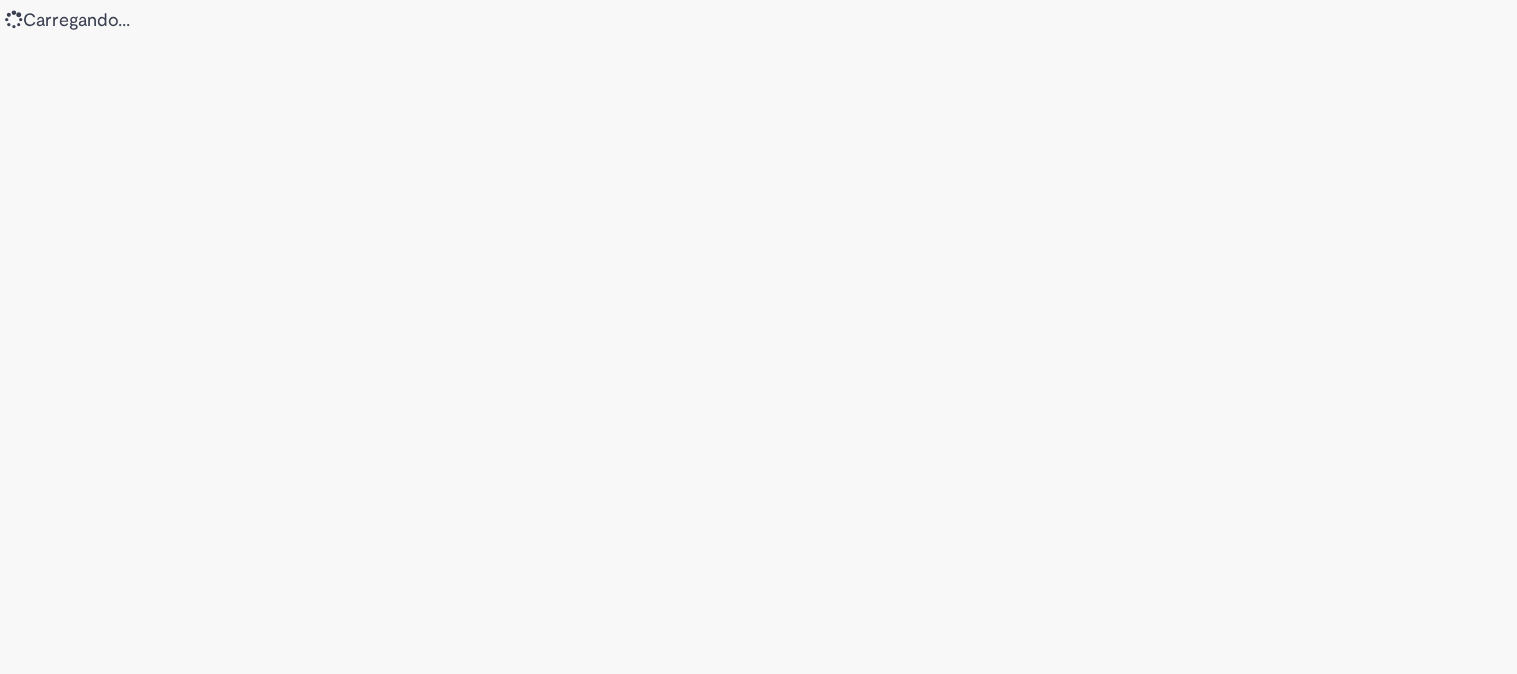 scroll, scrollTop: 0, scrollLeft: 0, axis: both 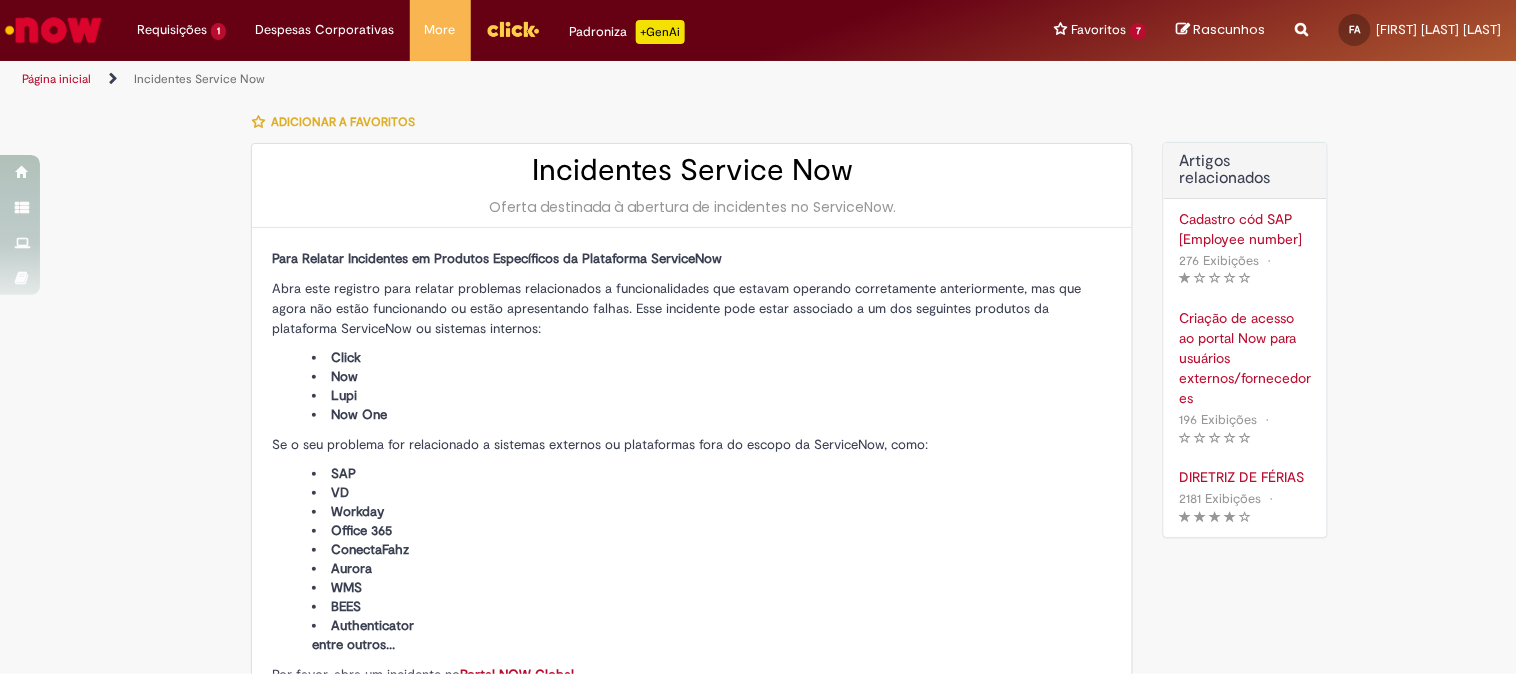 type on "**********" 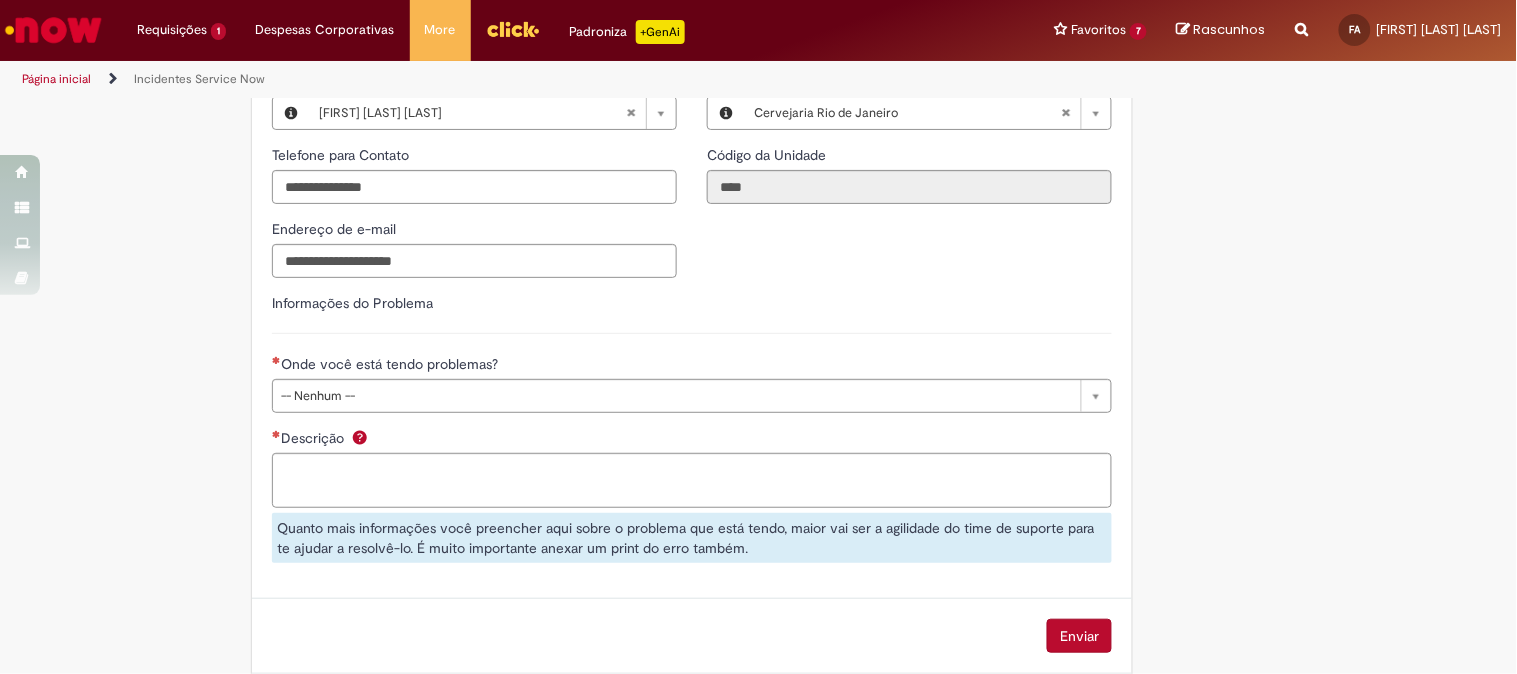 scroll, scrollTop: 604, scrollLeft: 0, axis: vertical 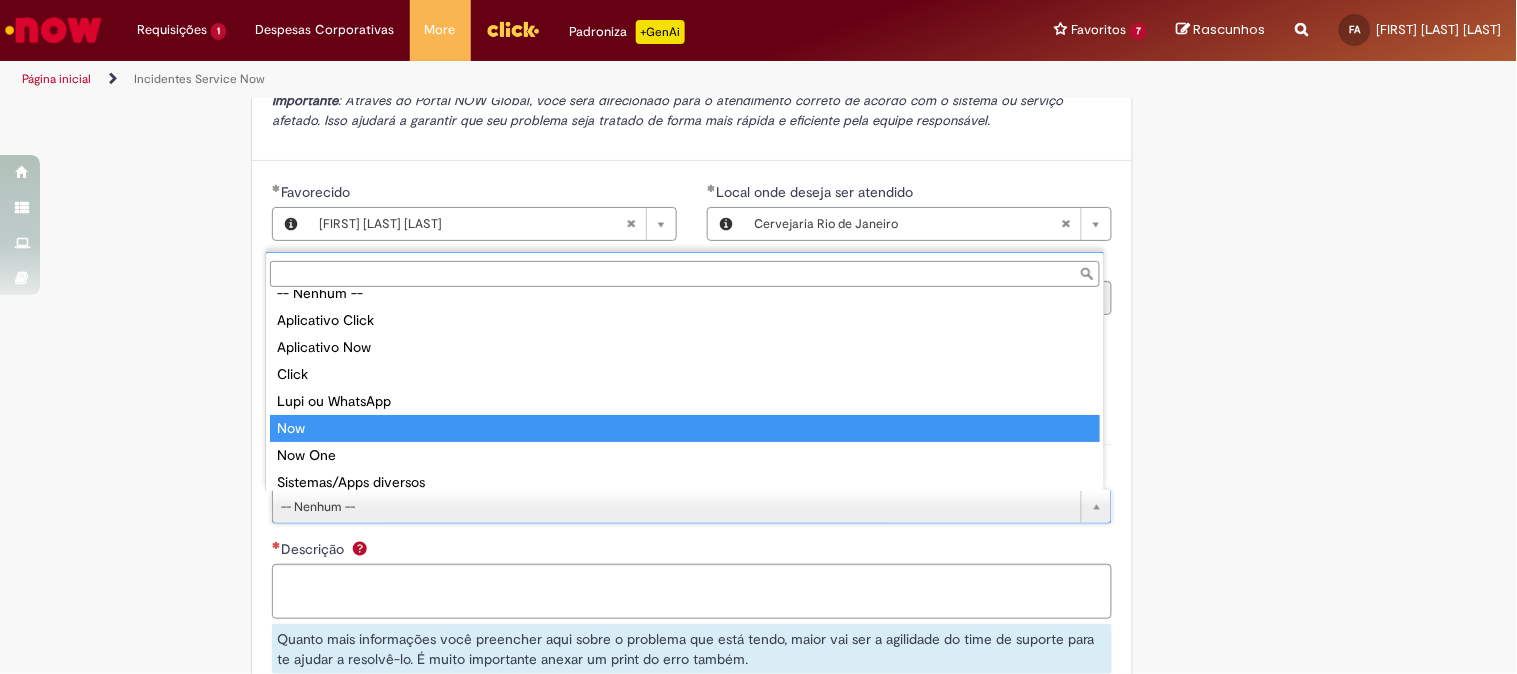 type on "***" 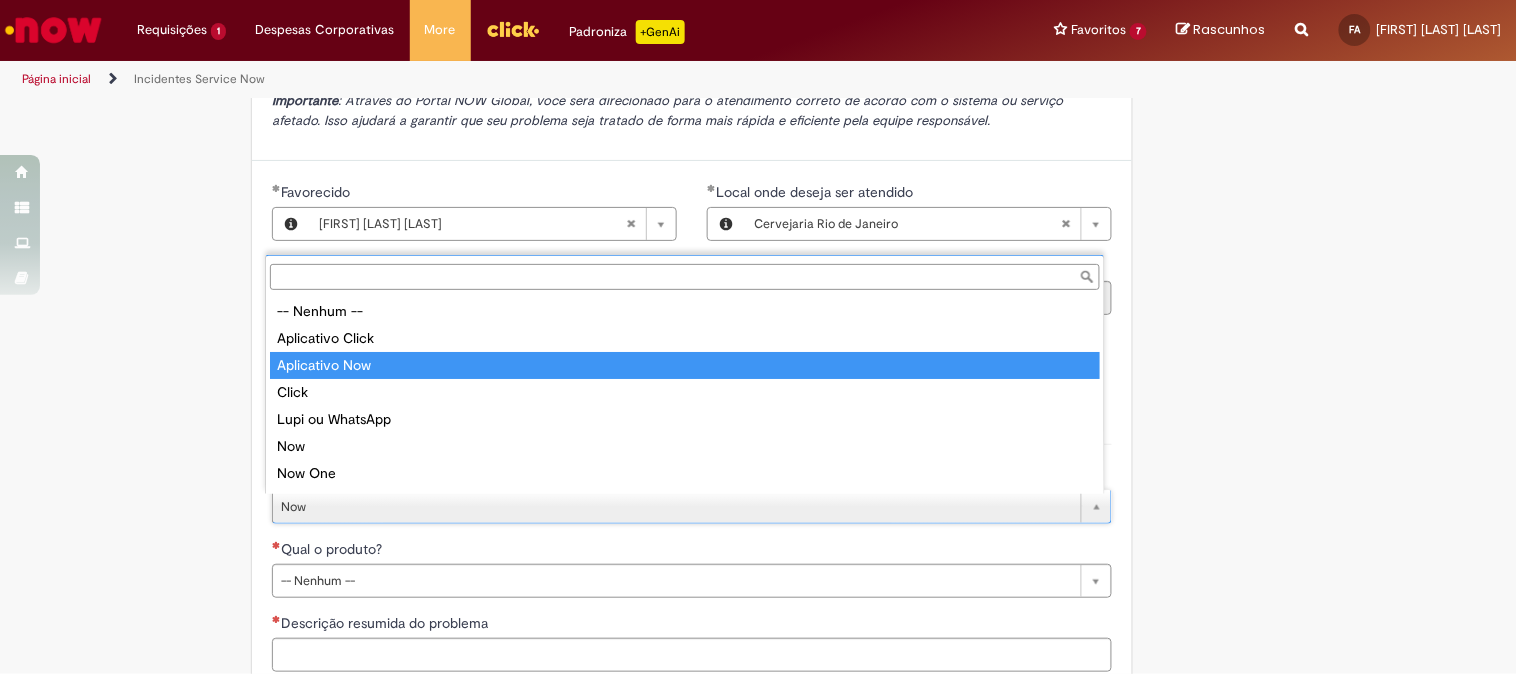 scroll, scrollTop: 23, scrollLeft: 0, axis: vertical 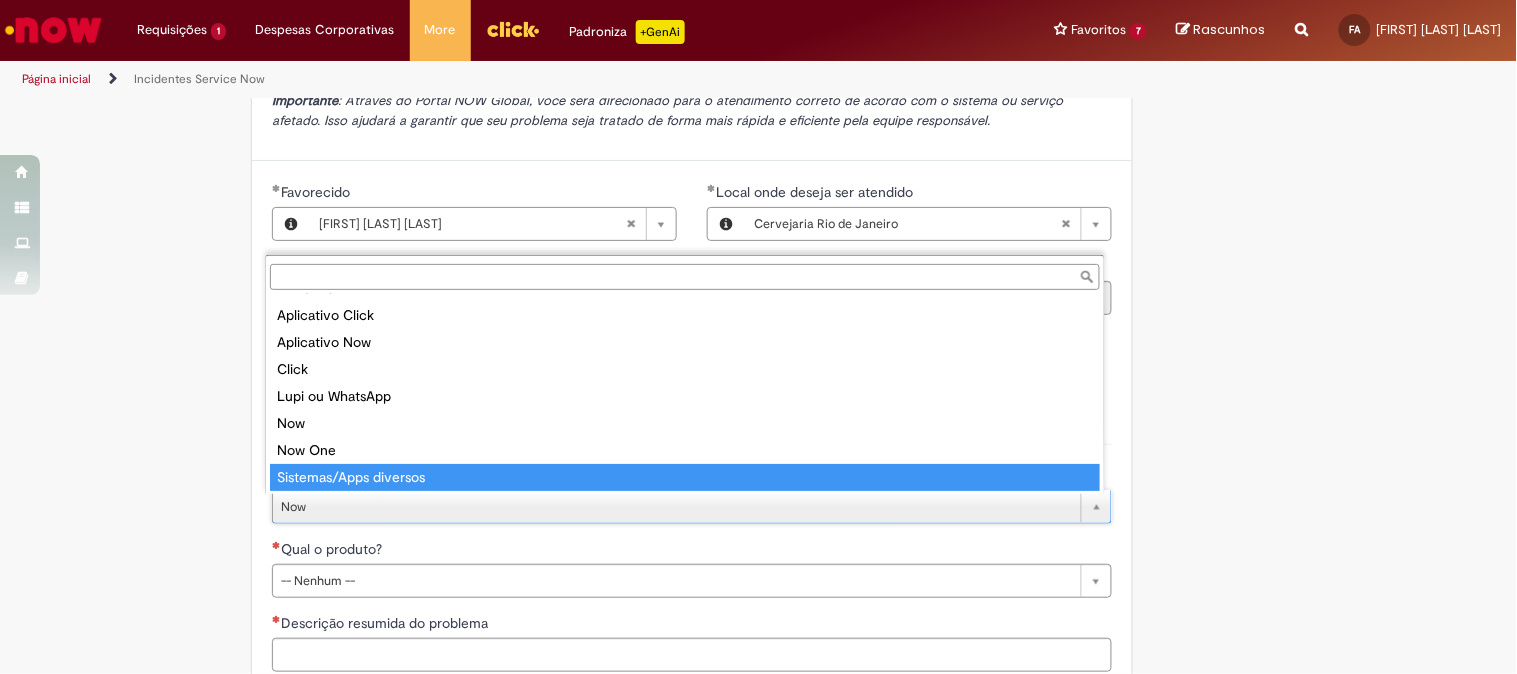type on "**********" 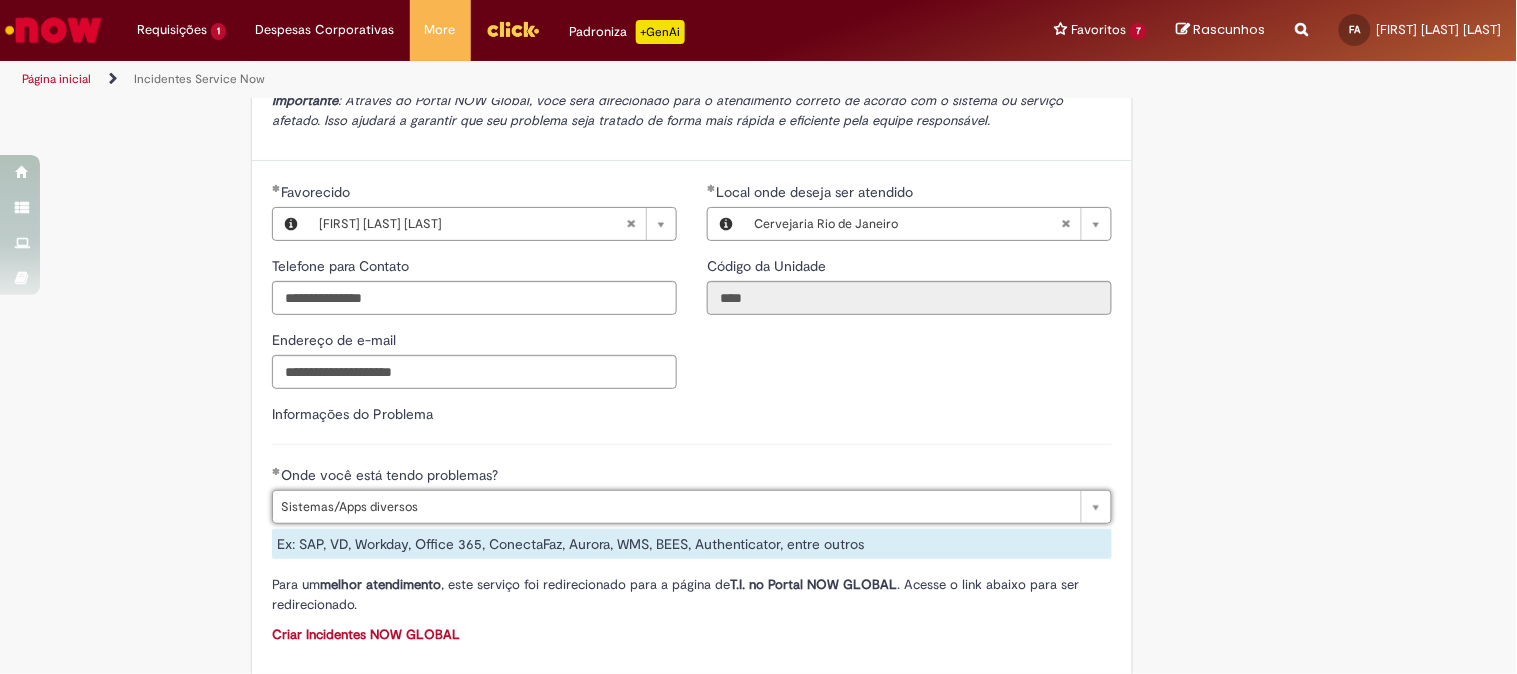 scroll, scrollTop: 0, scrollLeft: 26, axis: horizontal 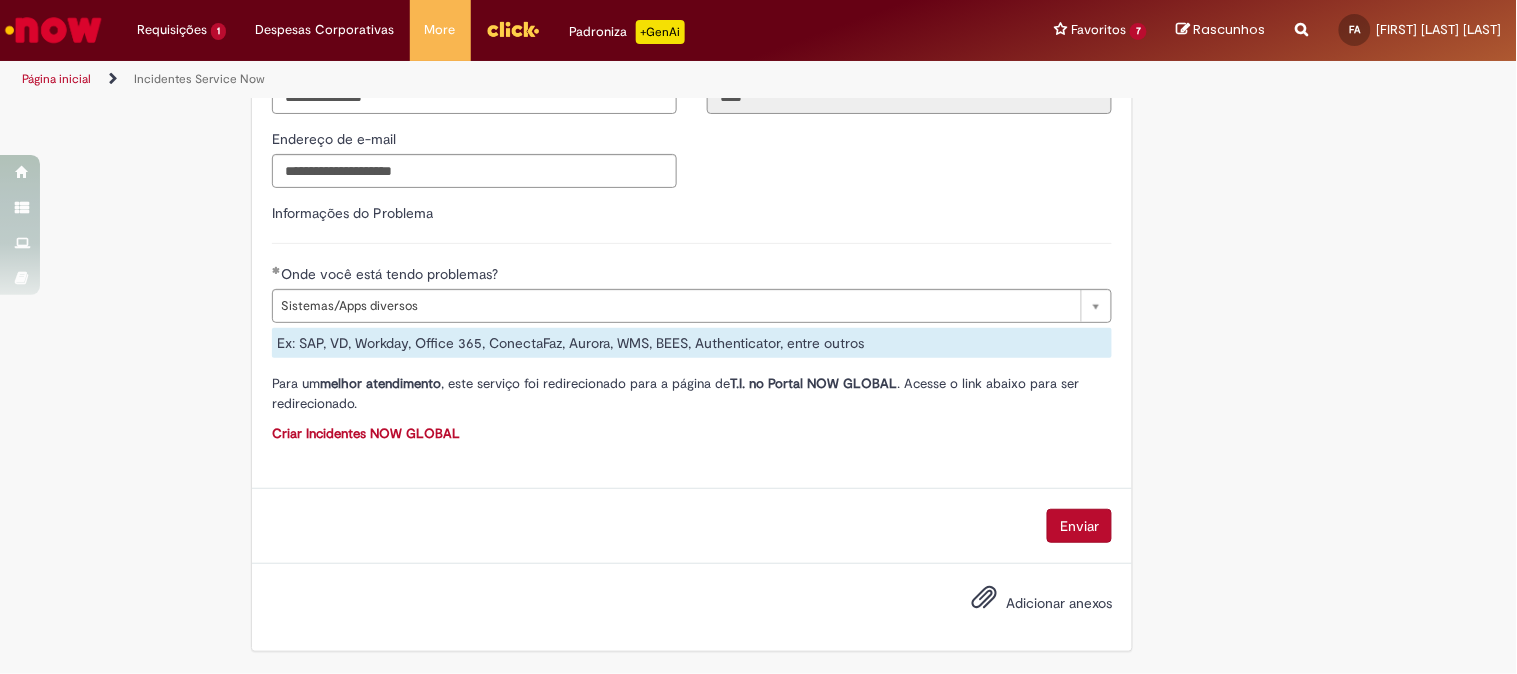 click on "Enviar" at bounding box center [692, 526] 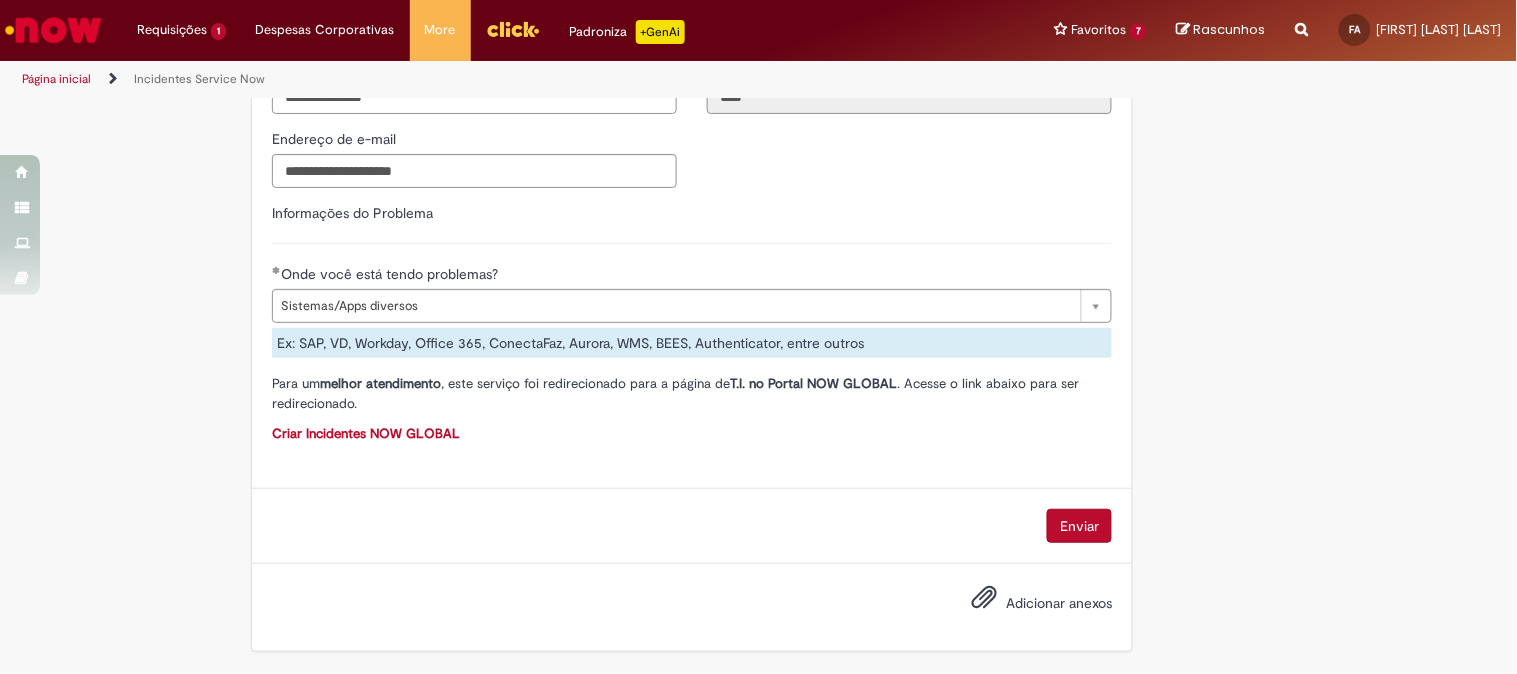 scroll, scrollTop: 583, scrollLeft: 0, axis: vertical 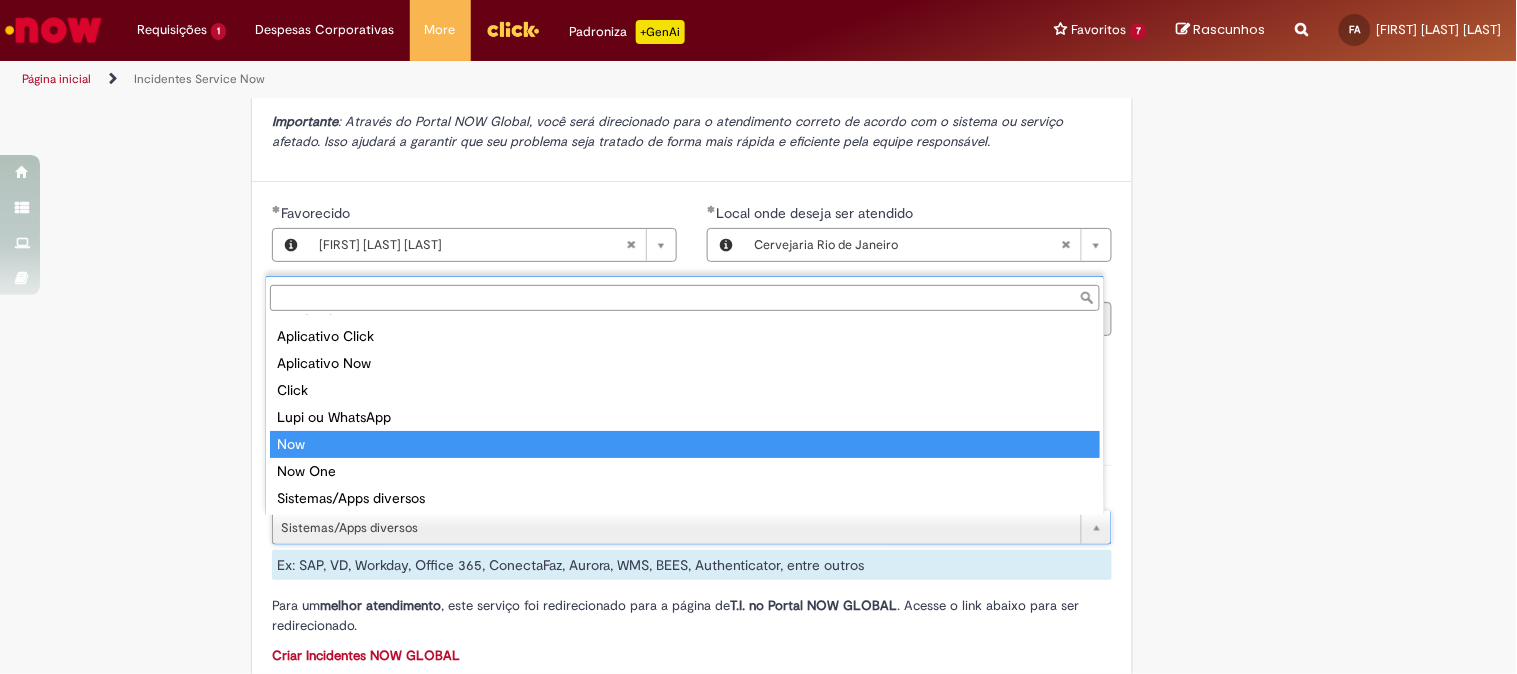 type on "***" 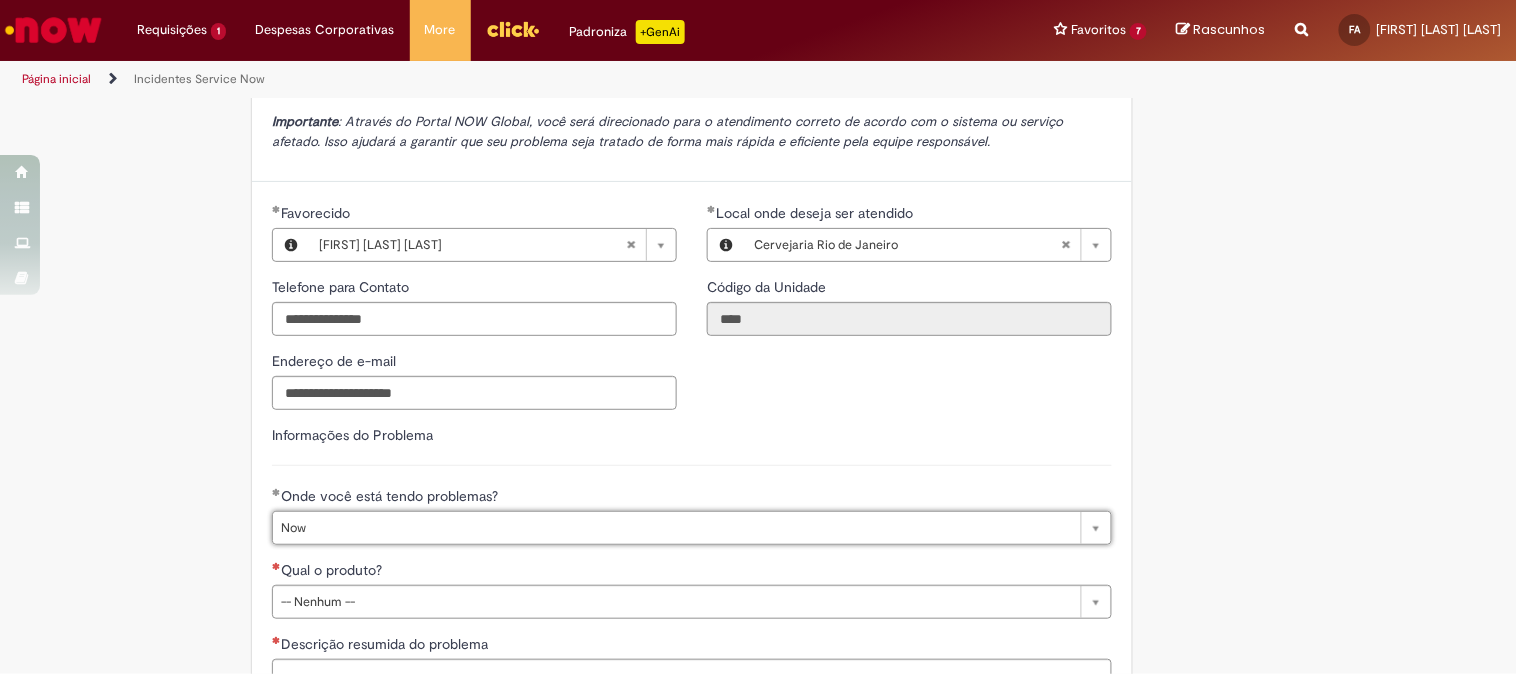 scroll, scrollTop: 0, scrollLeft: 0, axis: both 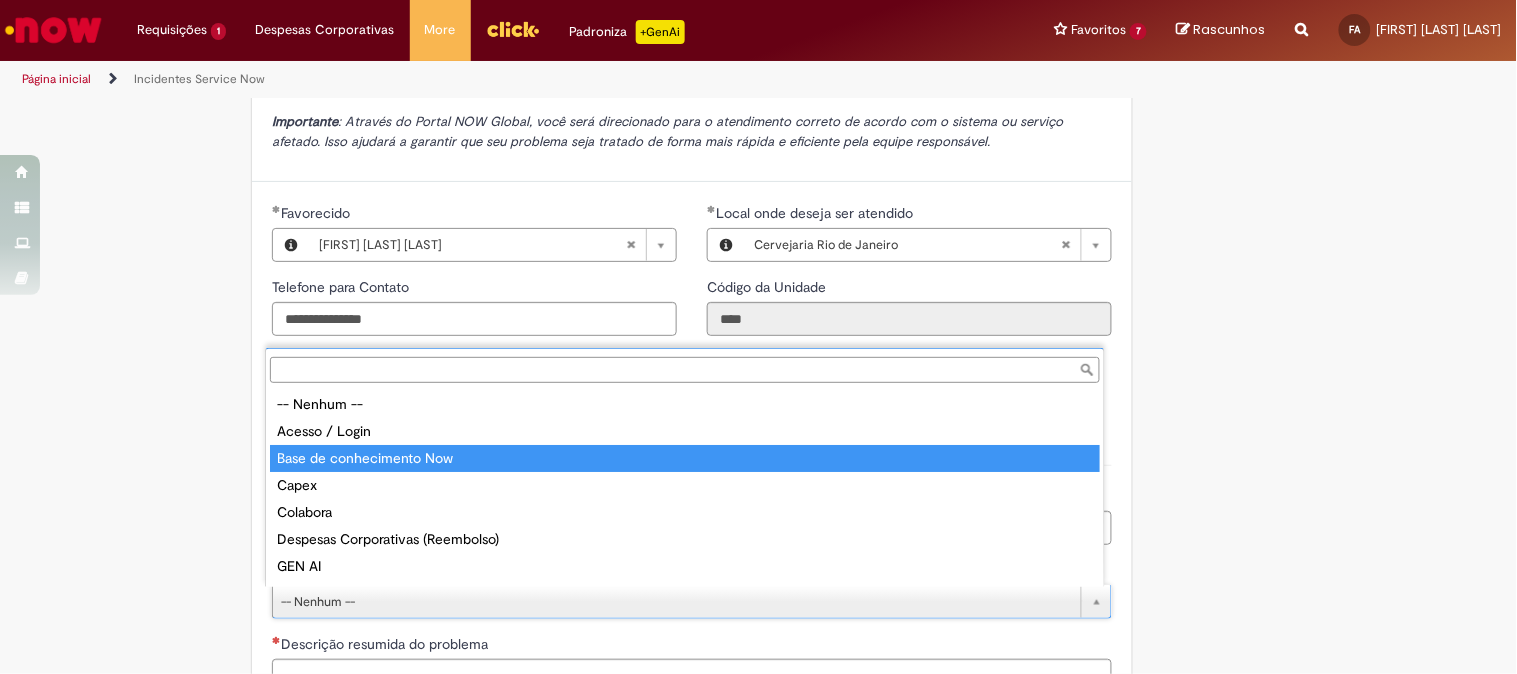 type on "**********" 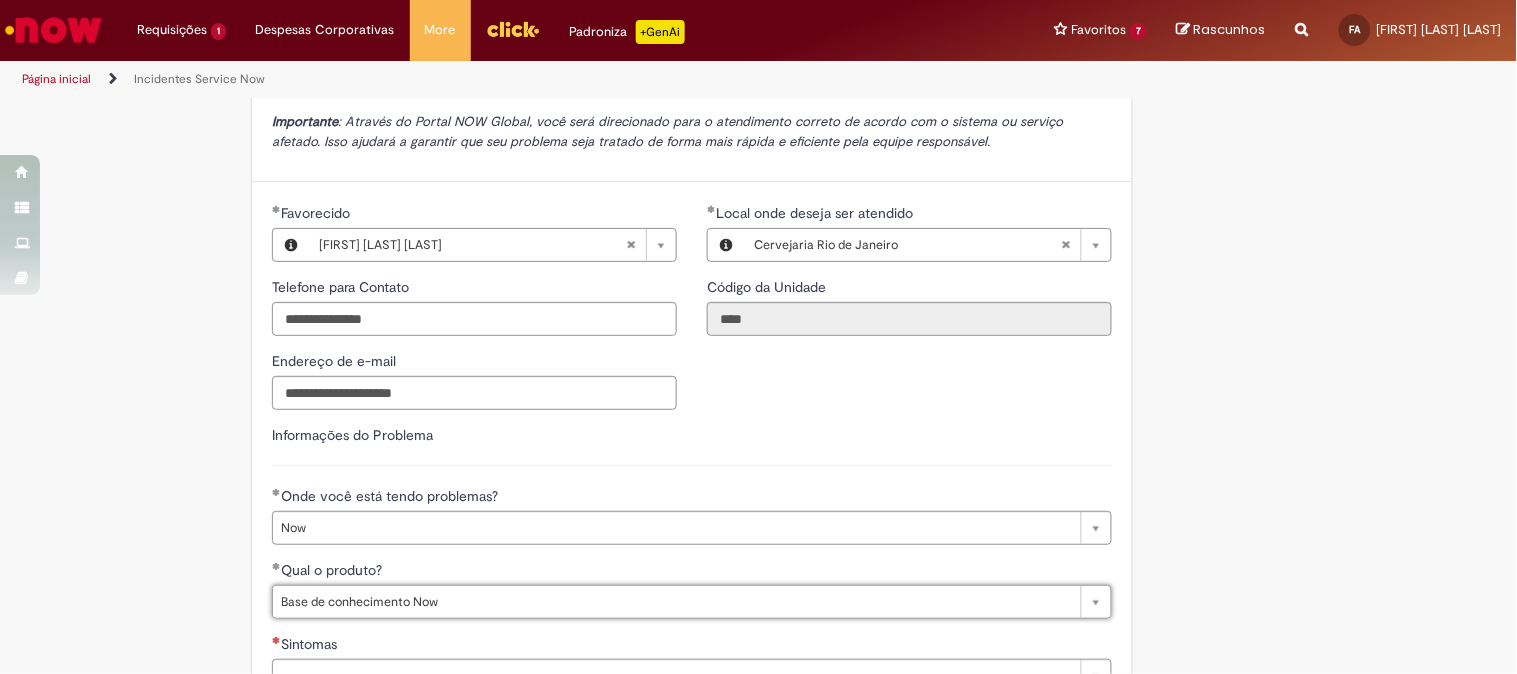 scroll, scrollTop: 694, scrollLeft: 0, axis: vertical 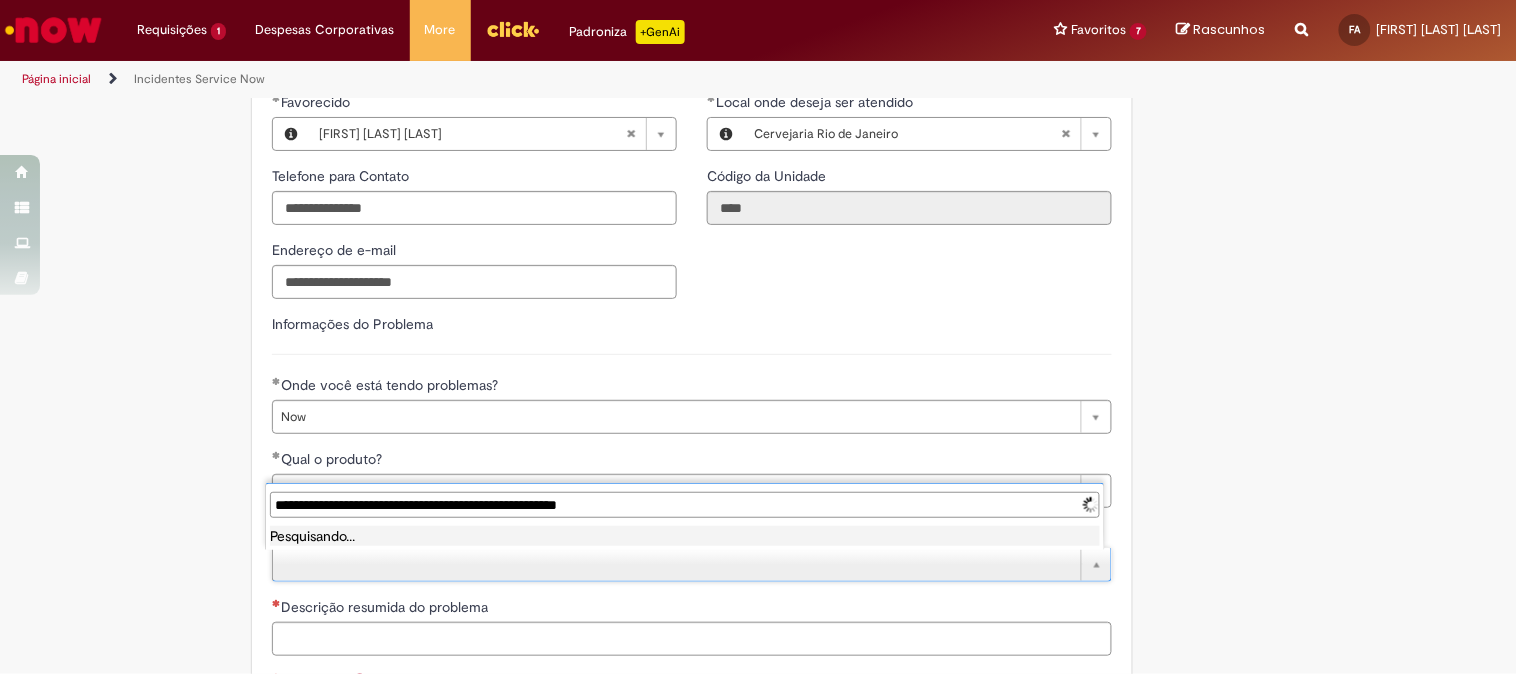 type on "**********" 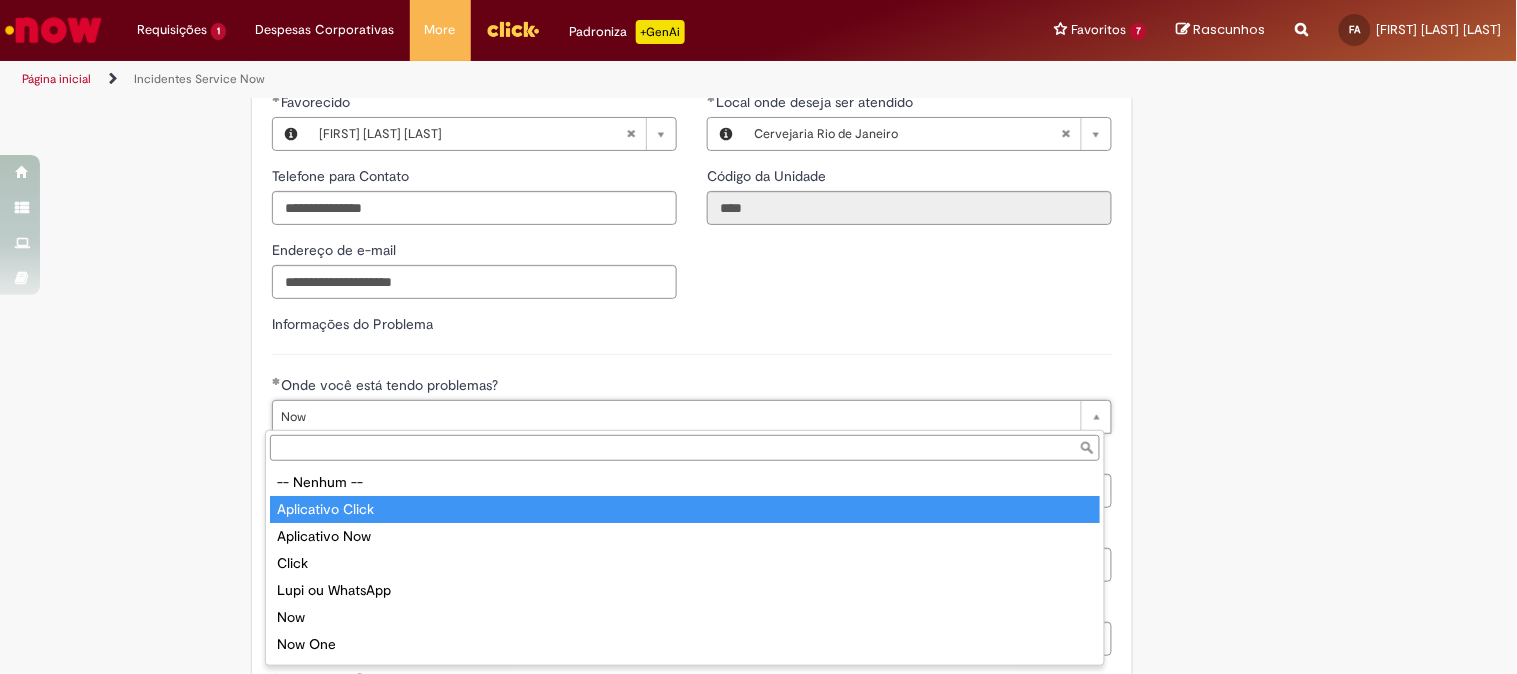 type on "**********" 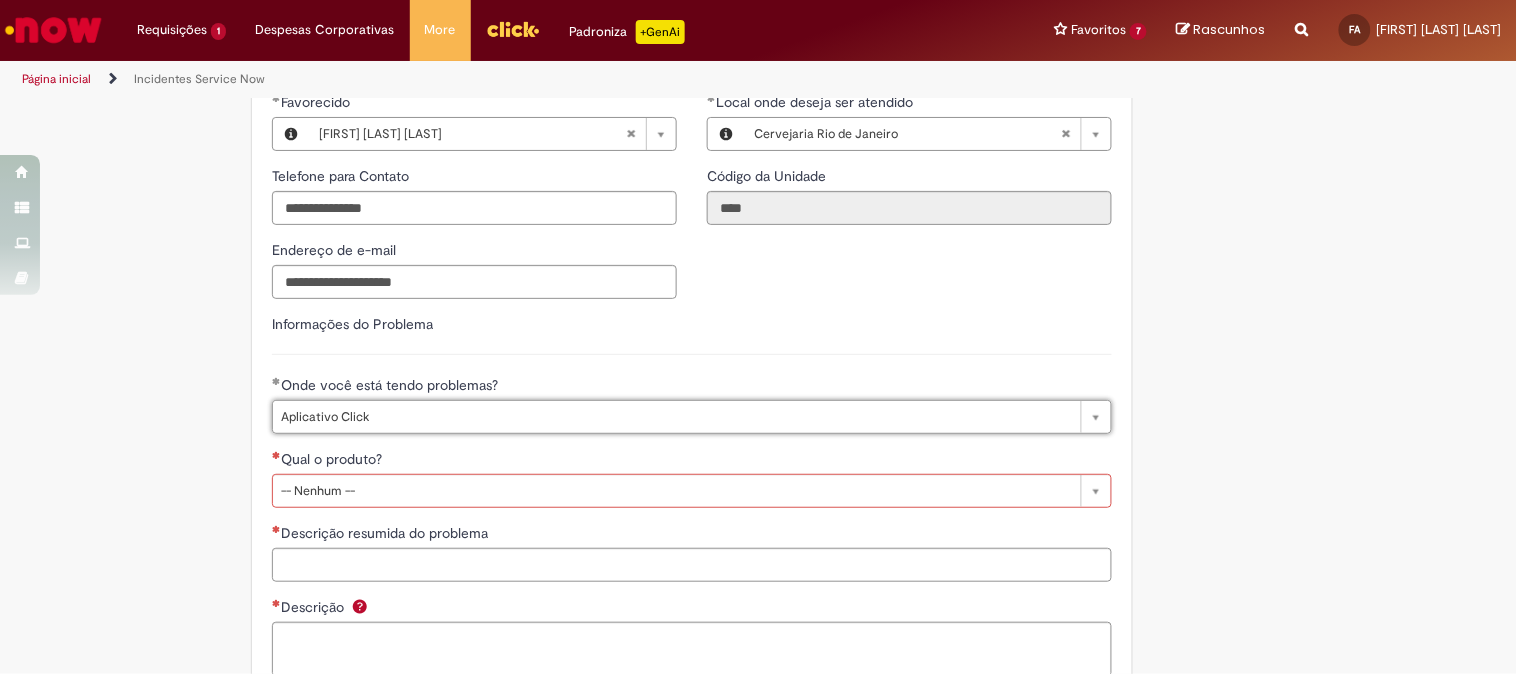 scroll, scrollTop: 0, scrollLeft: 26, axis: horizontal 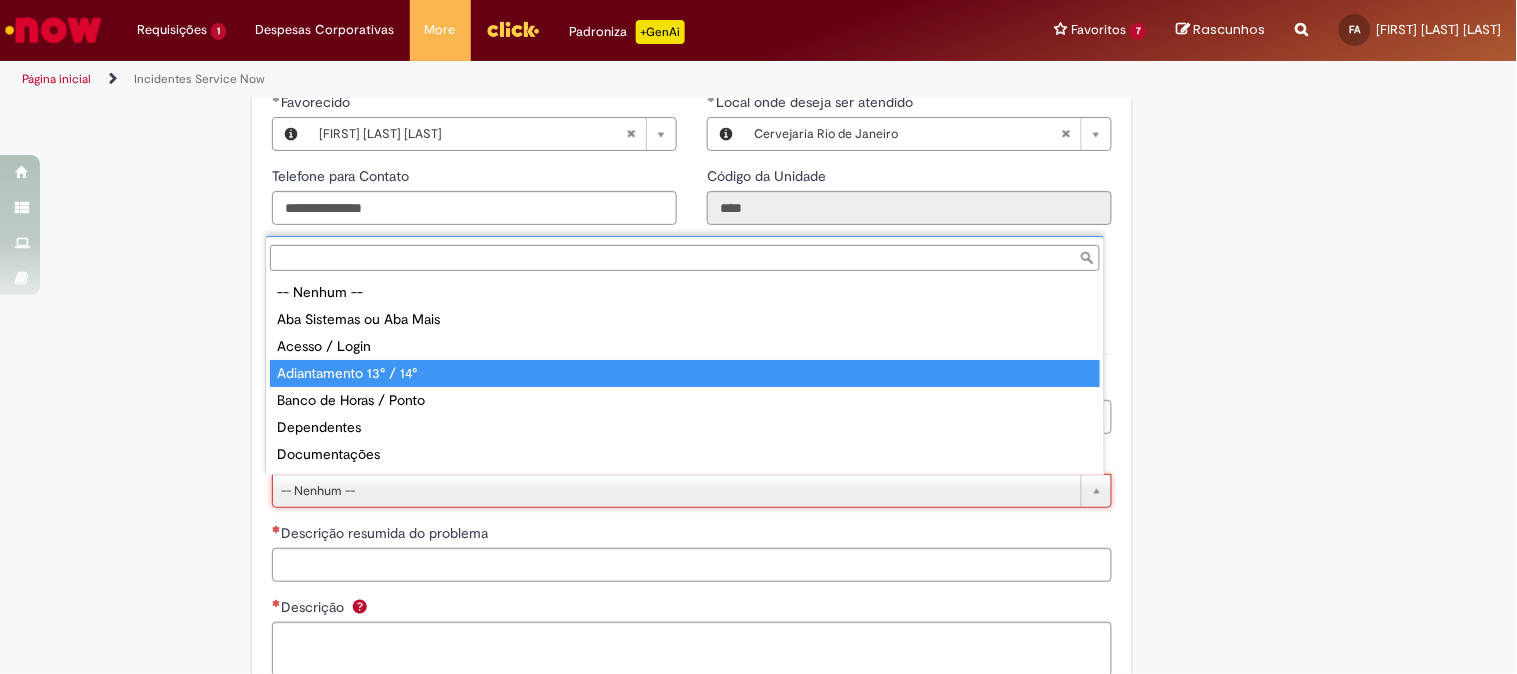 type on "**********" 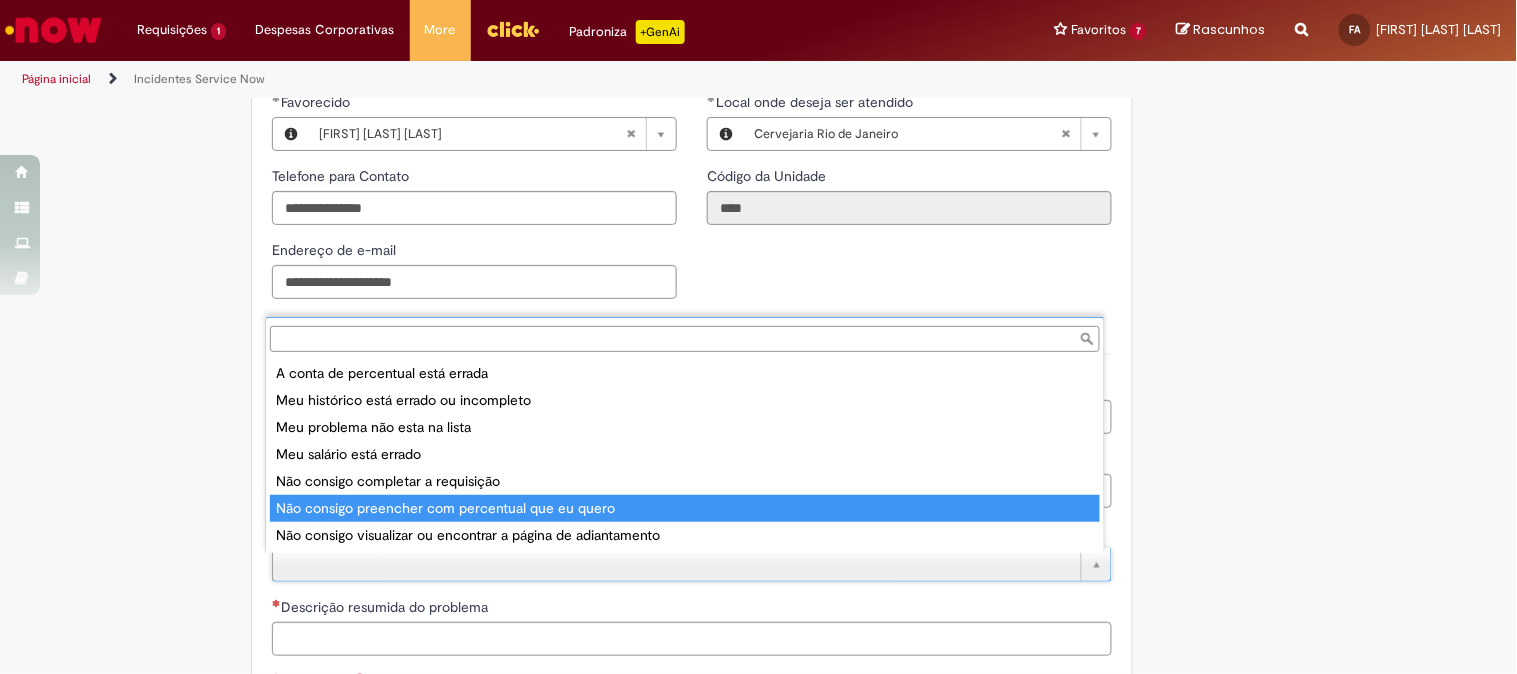 type on "**********" 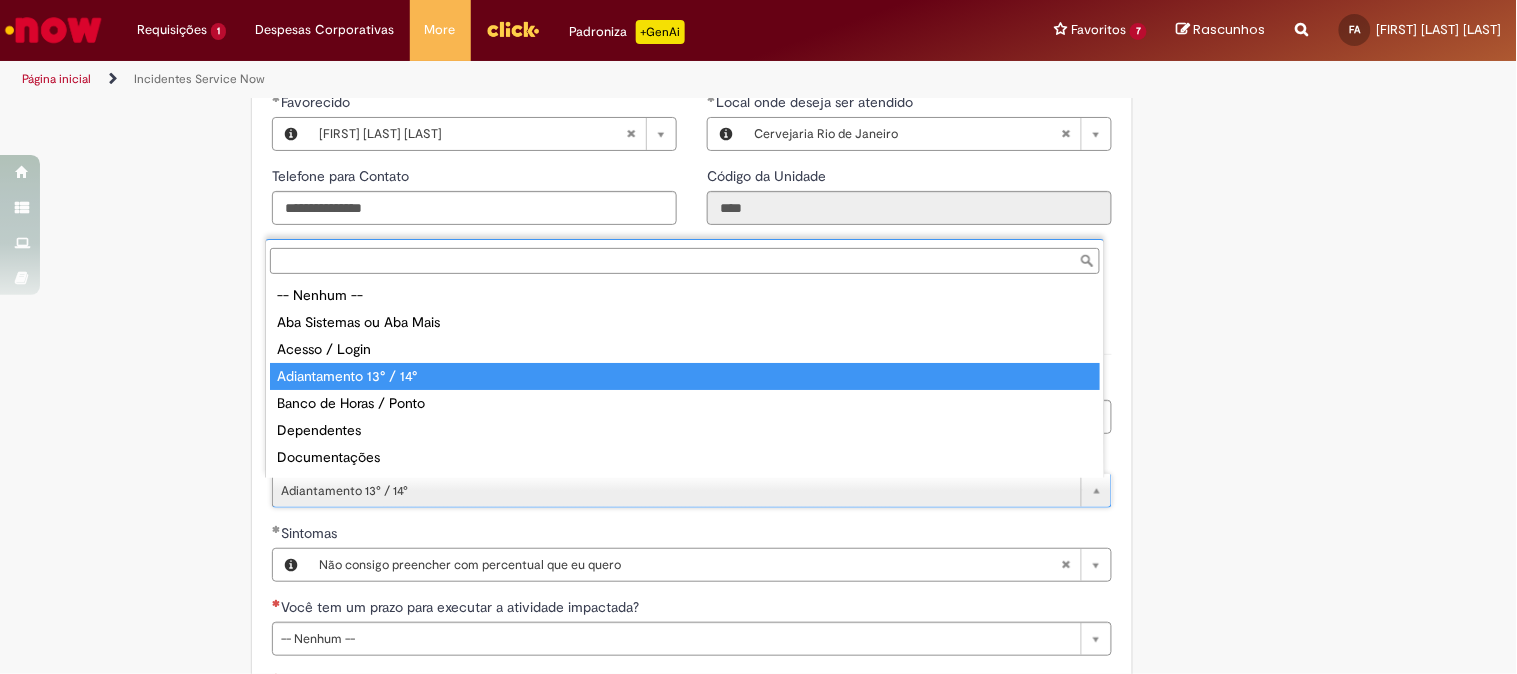 type on "**********" 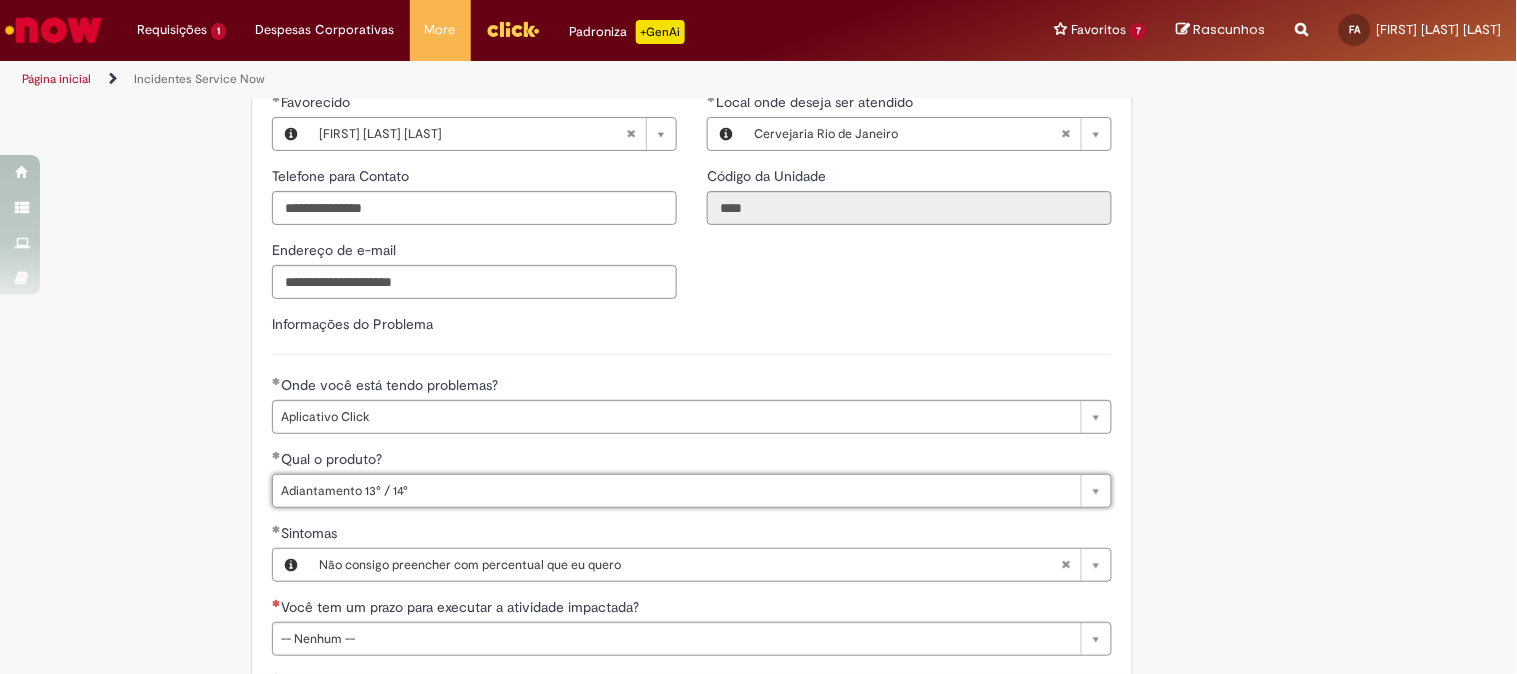 scroll, scrollTop: 805, scrollLeft: 0, axis: vertical 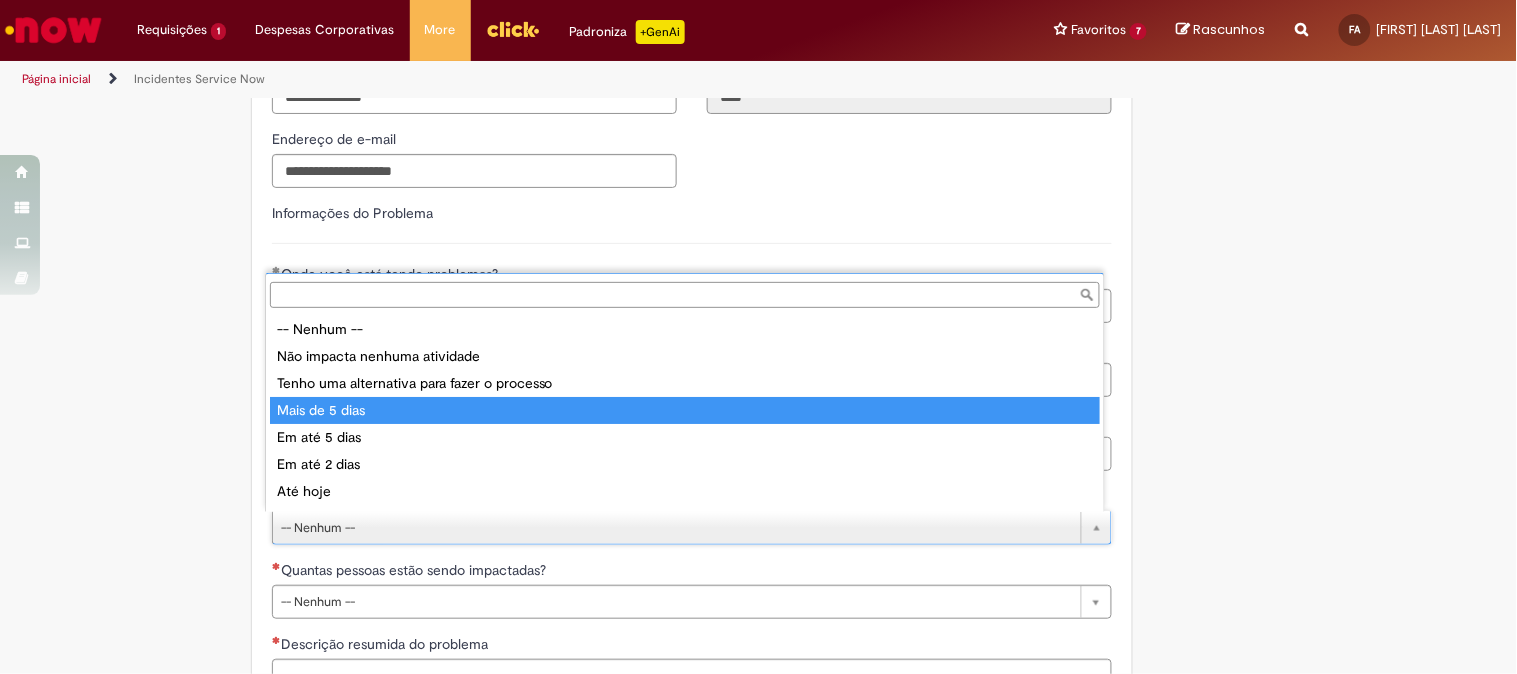 type on "**********" 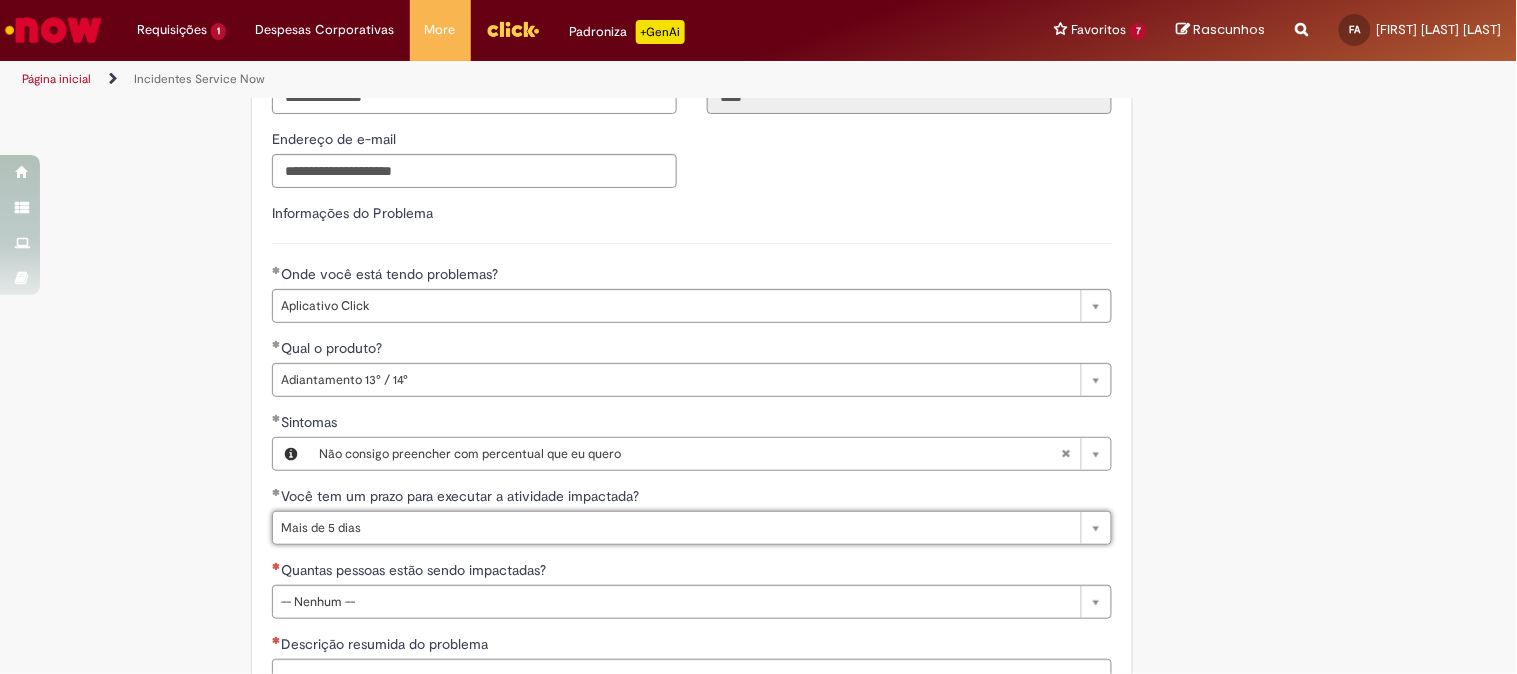 scroll, scrollTop: 1027, scrollLeft: 0, axis: vertical 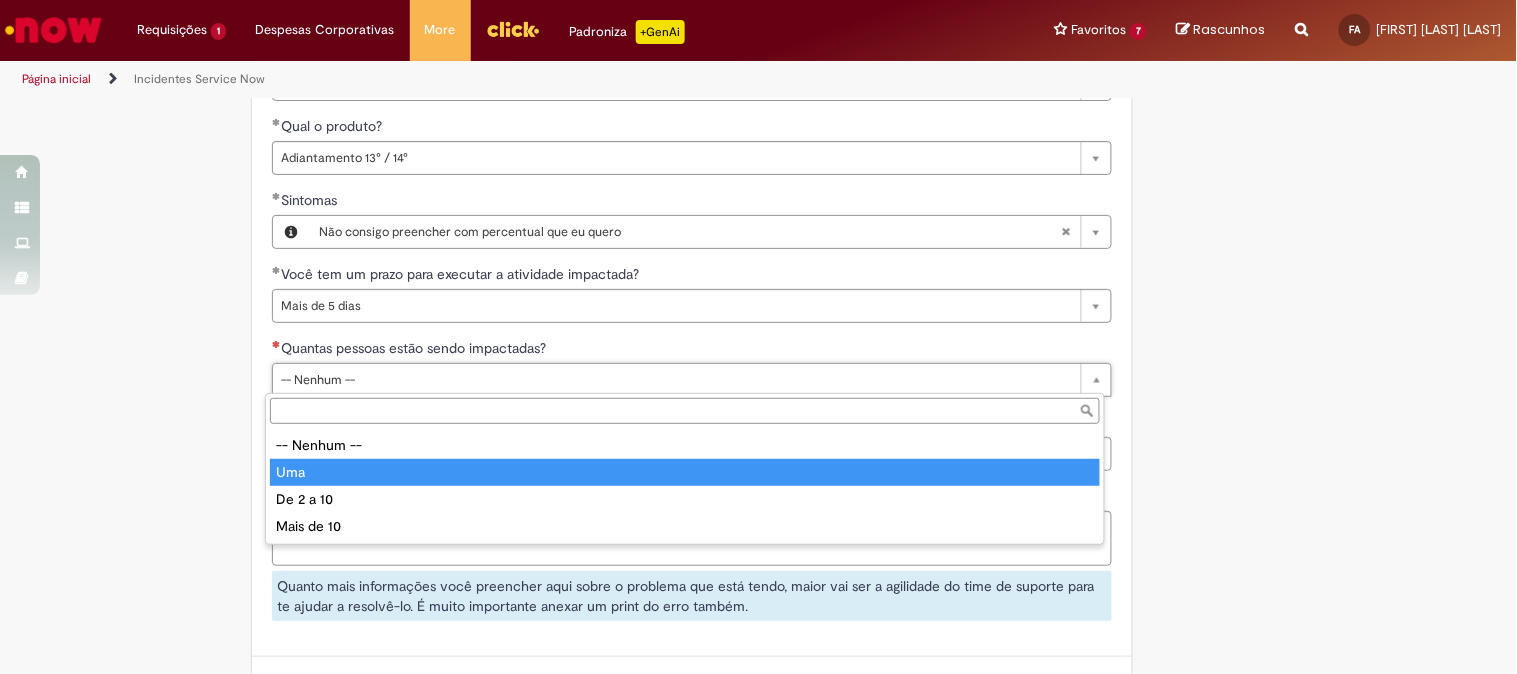type on "***" 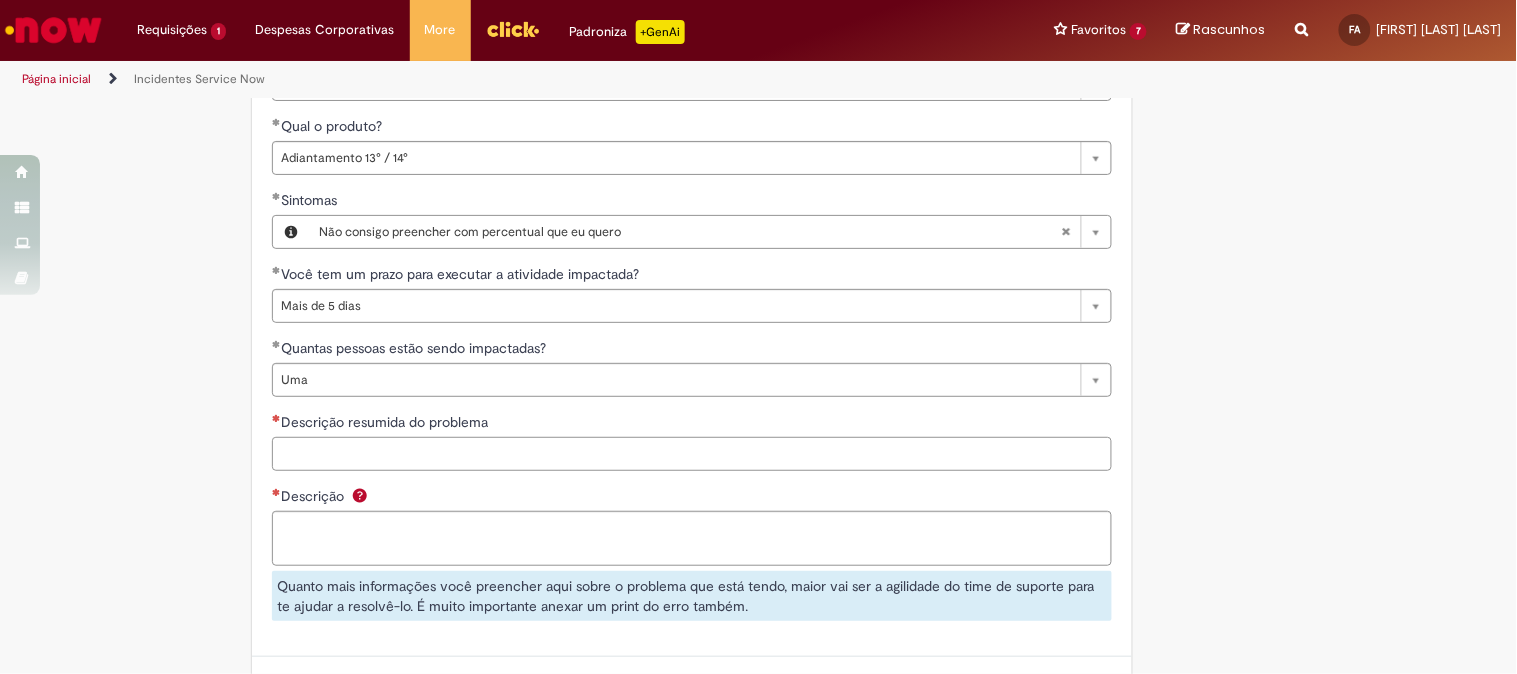 click on "Descrição resumida do problema" at bounding box center [692, 454] 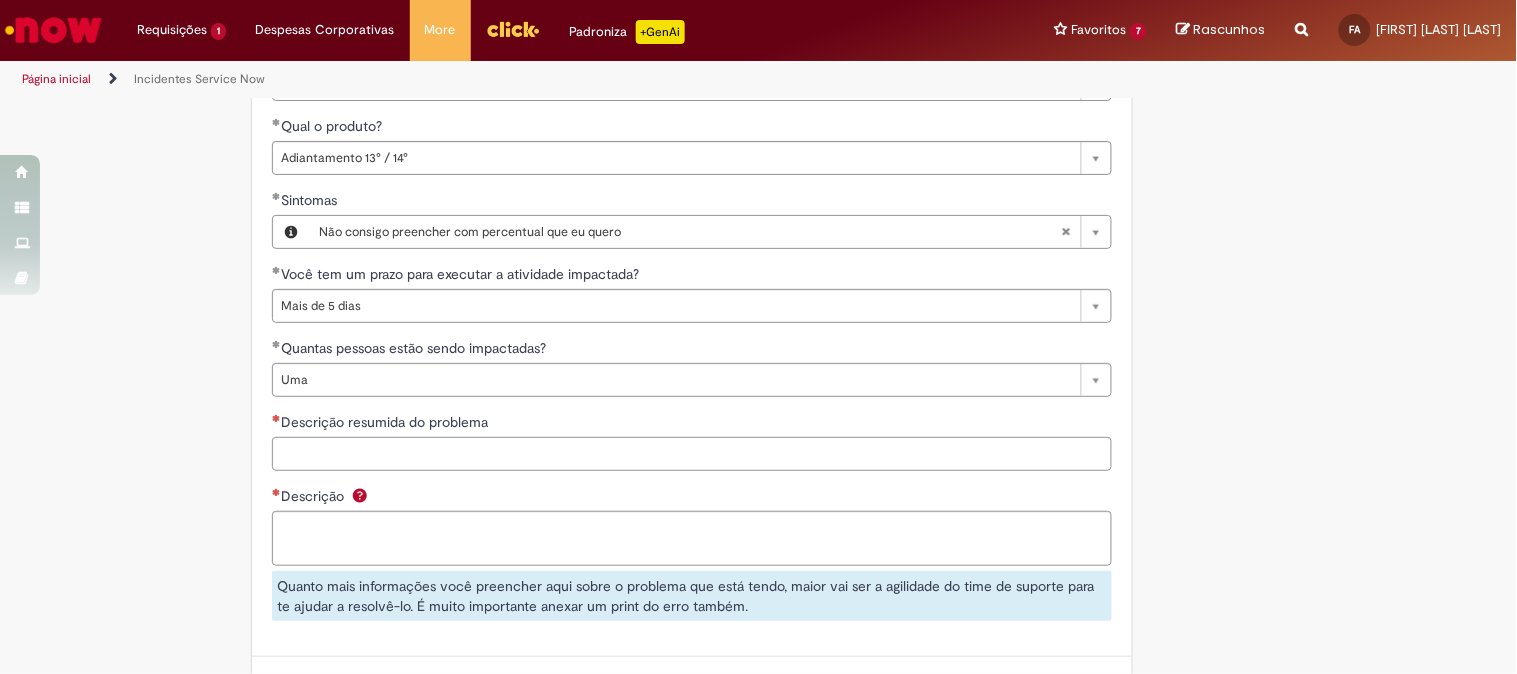 click on "Descrição resumida do problema" at bounding box center [692, 454] 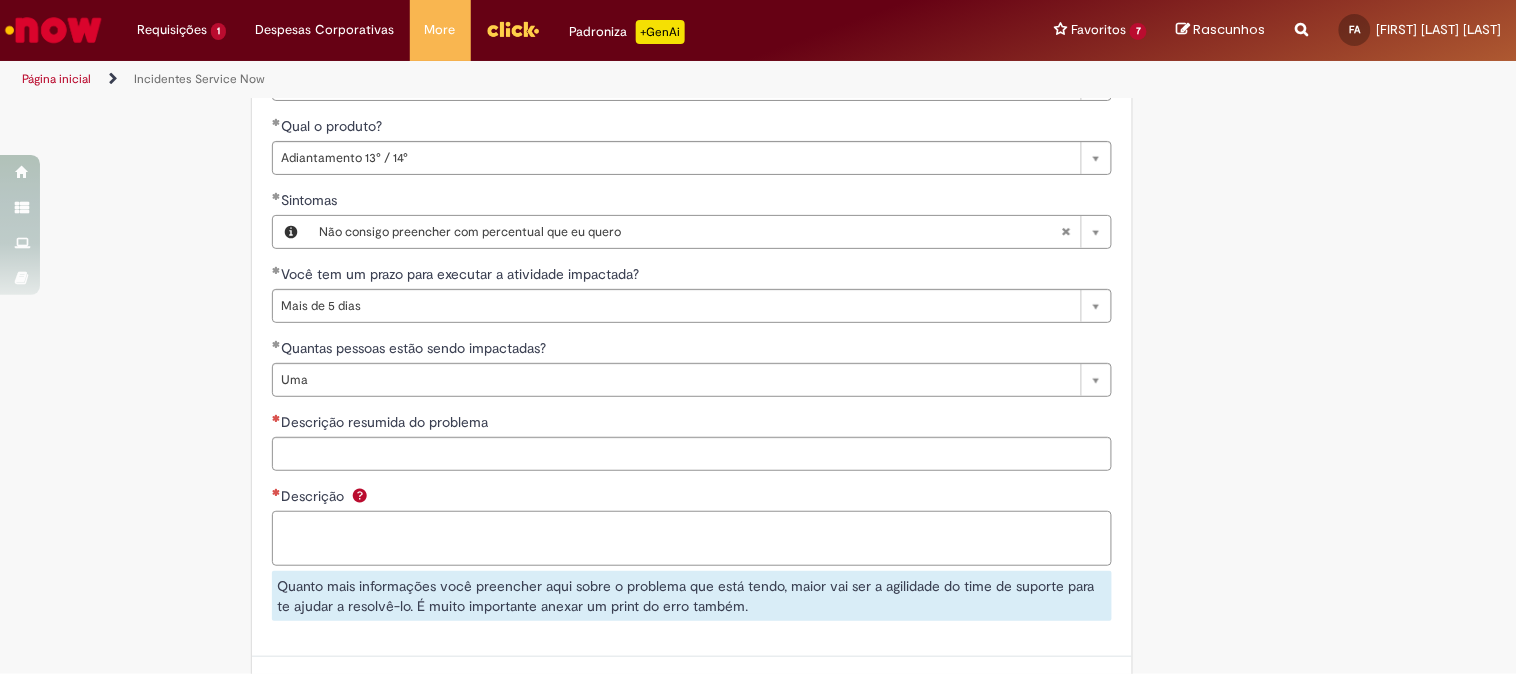 click on "Descrição" at bounding box center (692, 538) 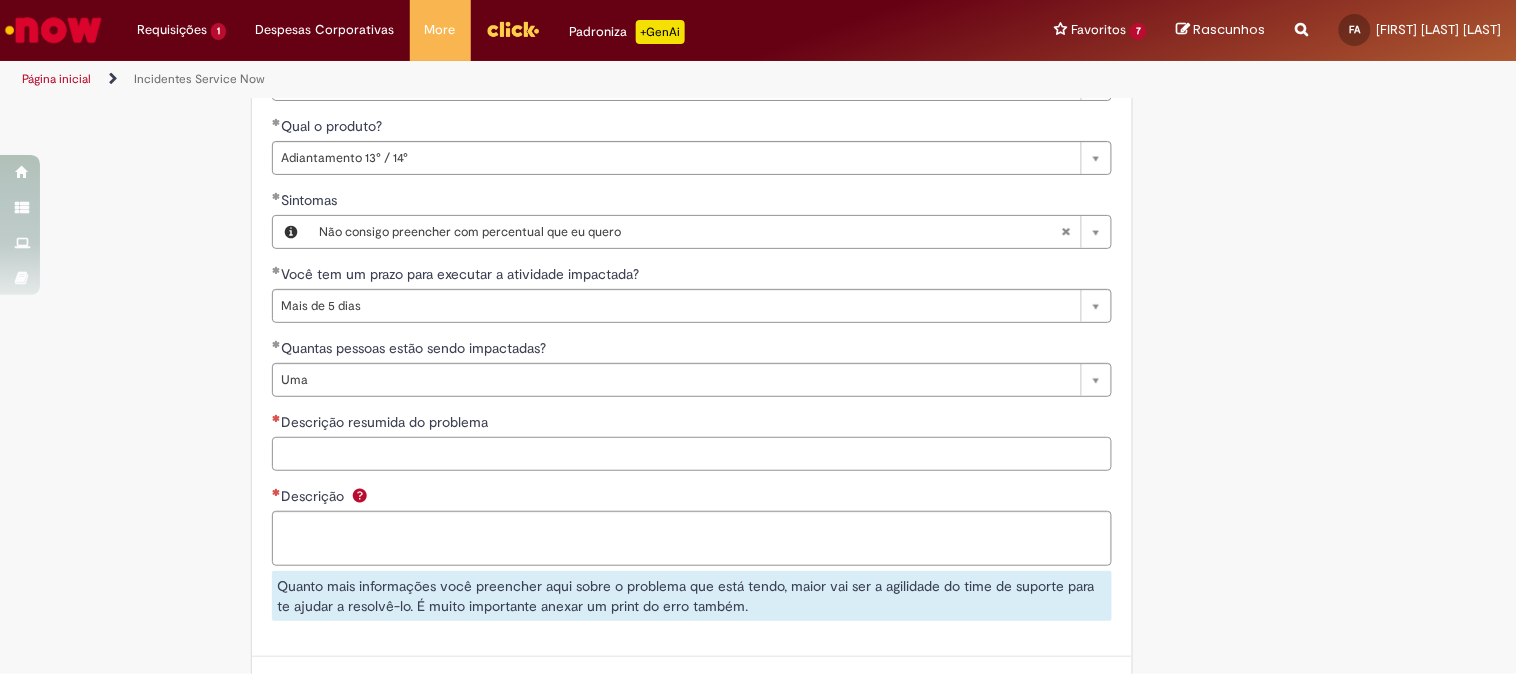 click on "Descrição resumida do problema" at bounding box center [692, 454] 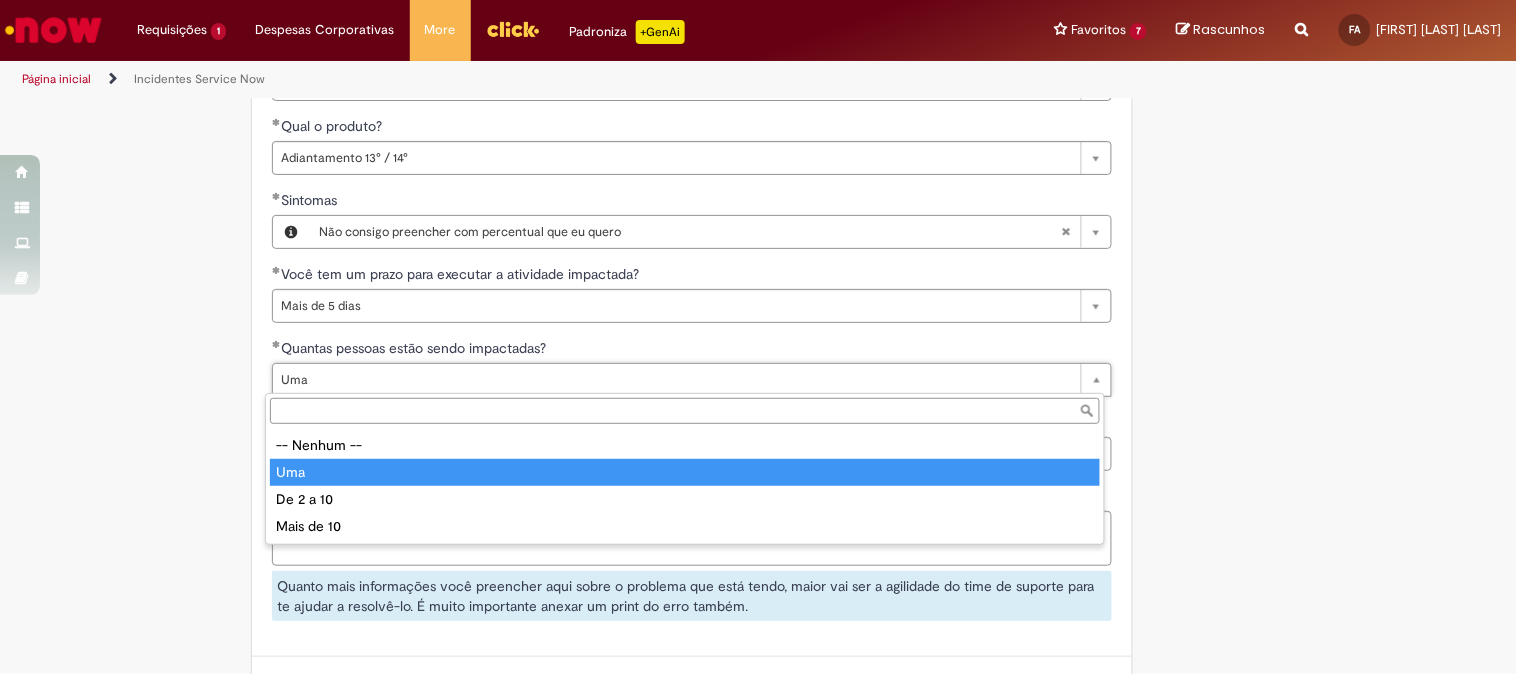 type on "***" 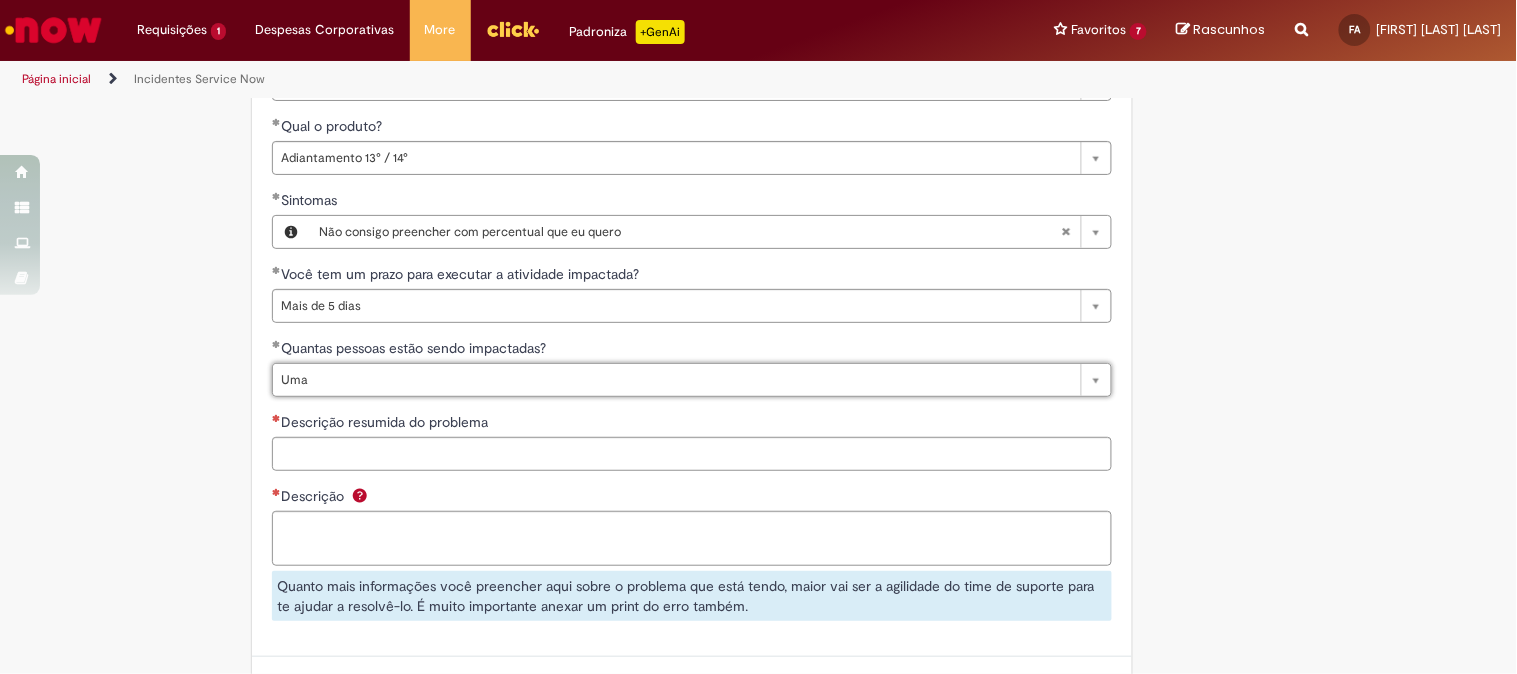 scroll, scrollTop: 0, scrollLeft: 26, axis: horizontal 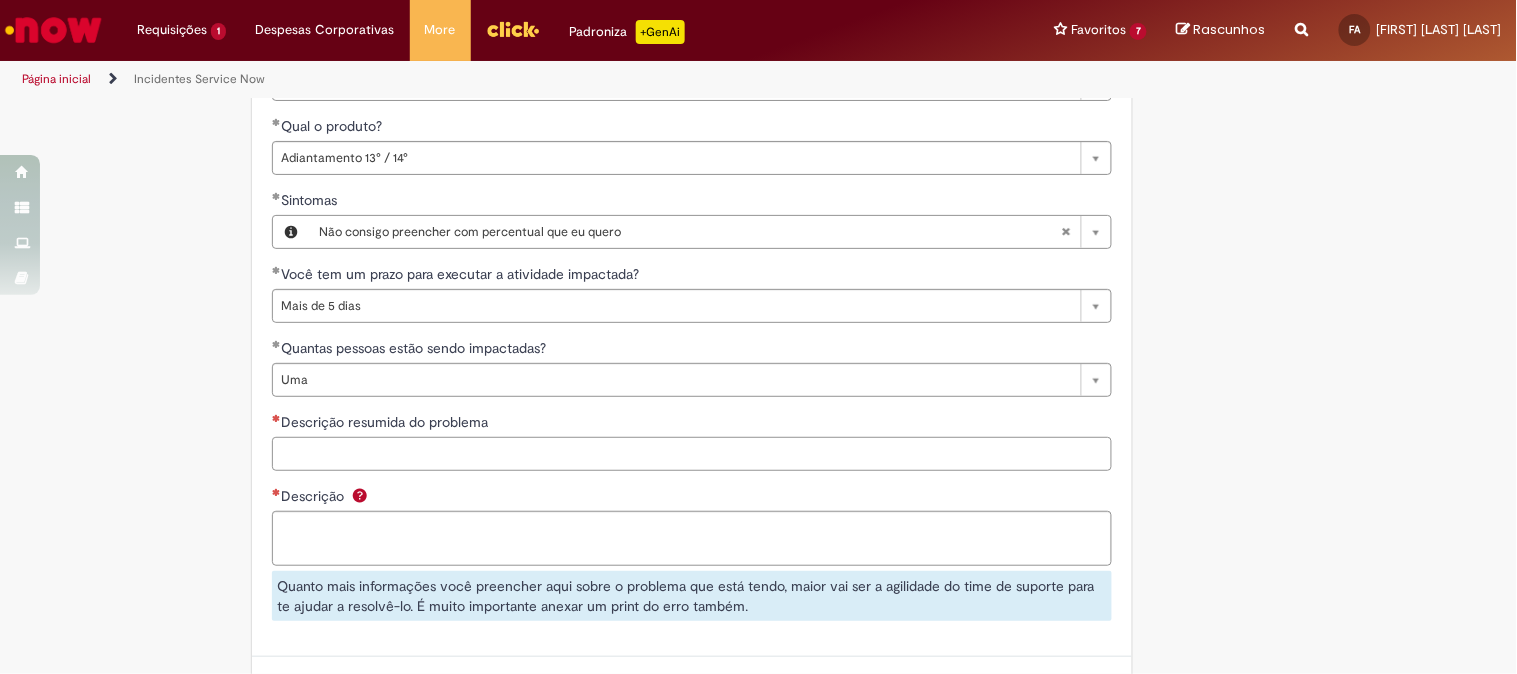 click on "Descrição resumida do problema" at bounding box center (692, 454) 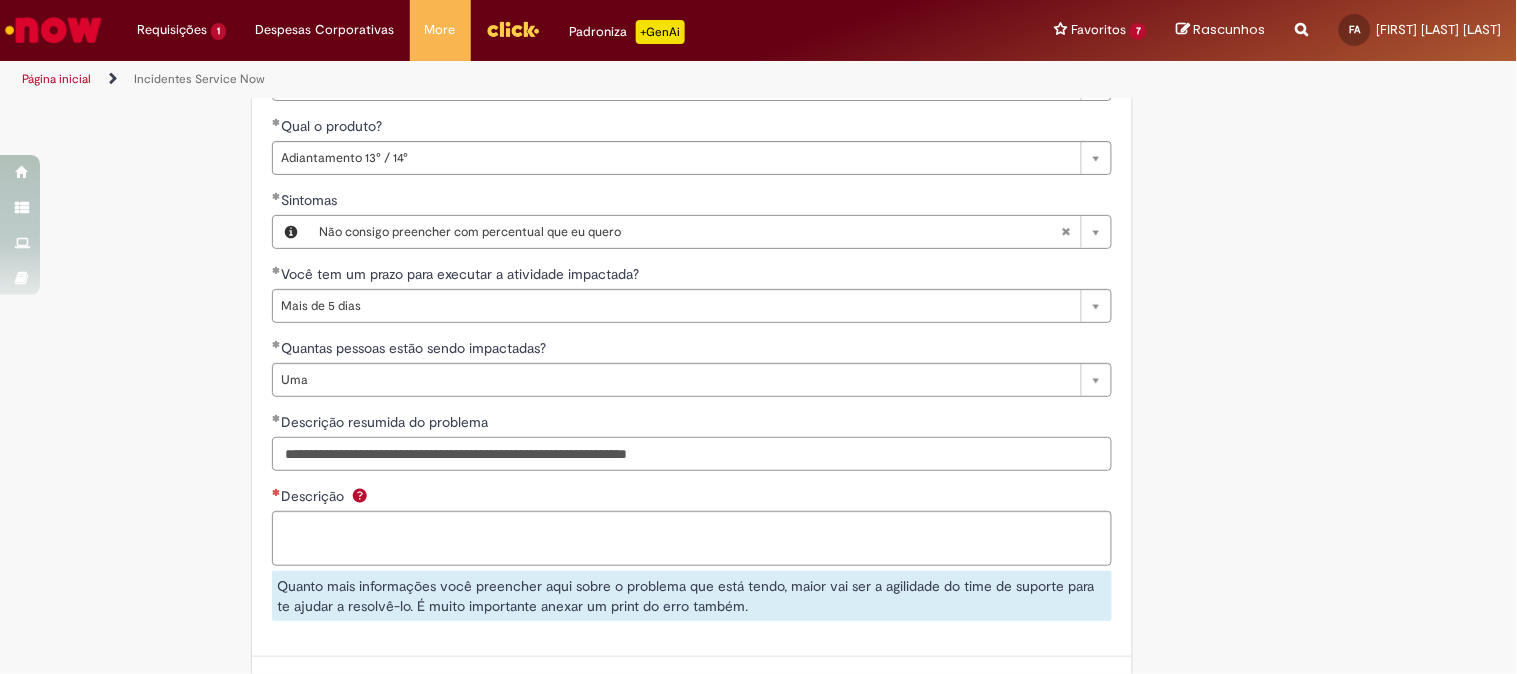 type on "**********" 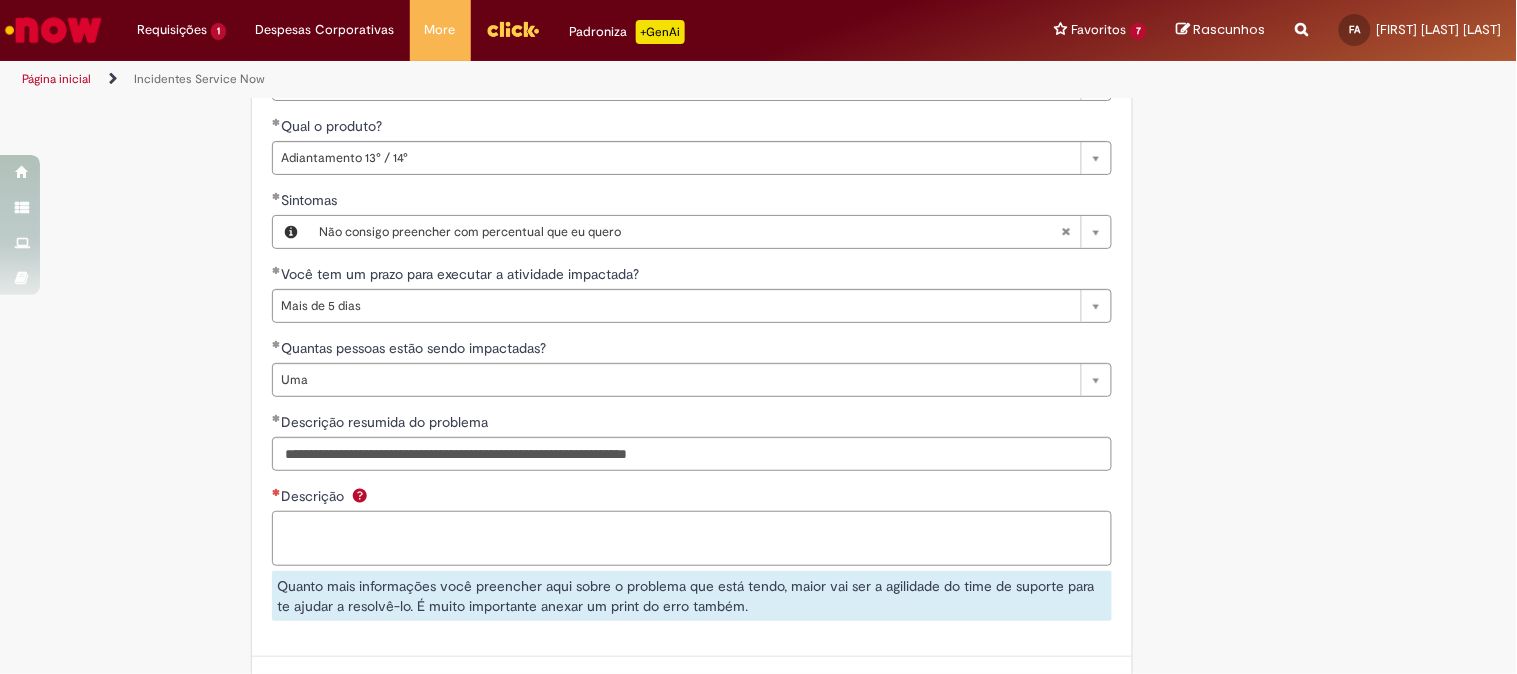 click on "Descrição" at bounding box center [692, 538] 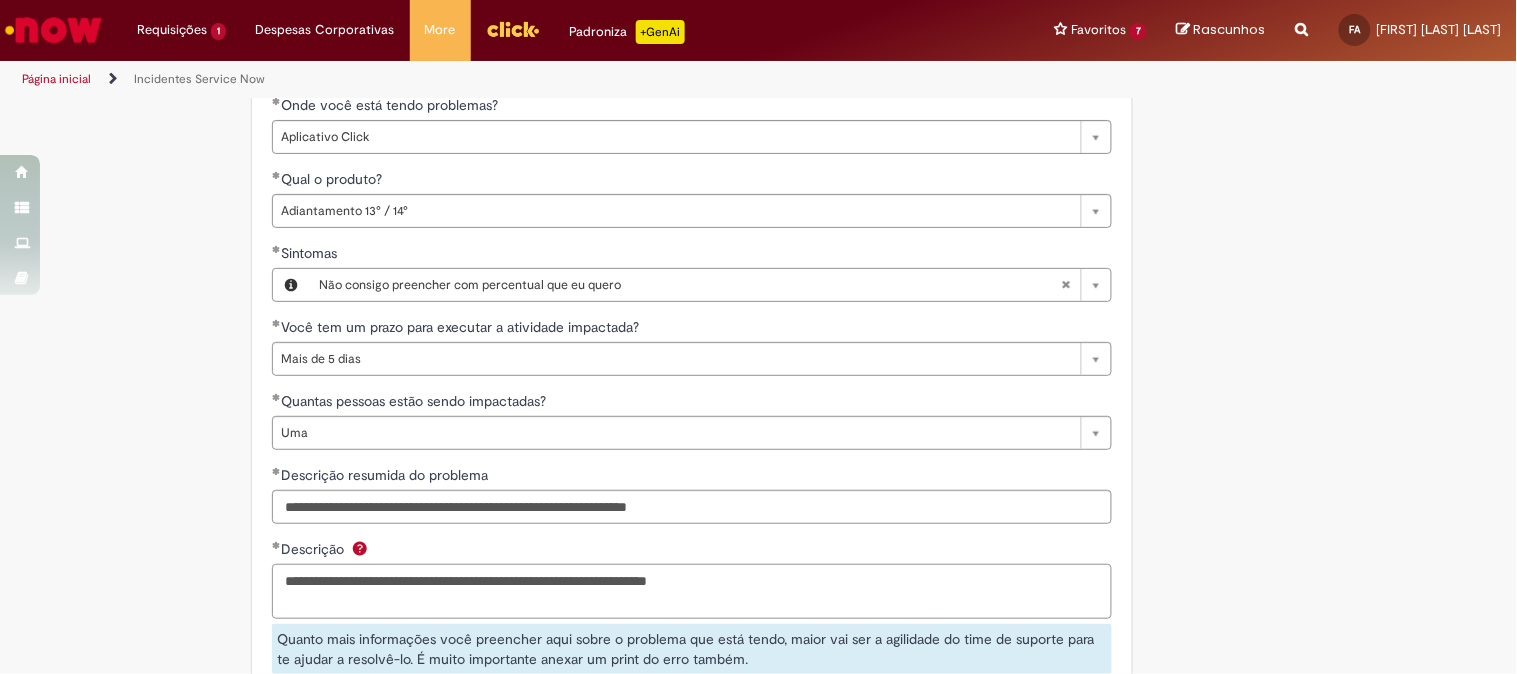 scroll, scrollTop: 1196, scrollLeft: 0, axis: vertical 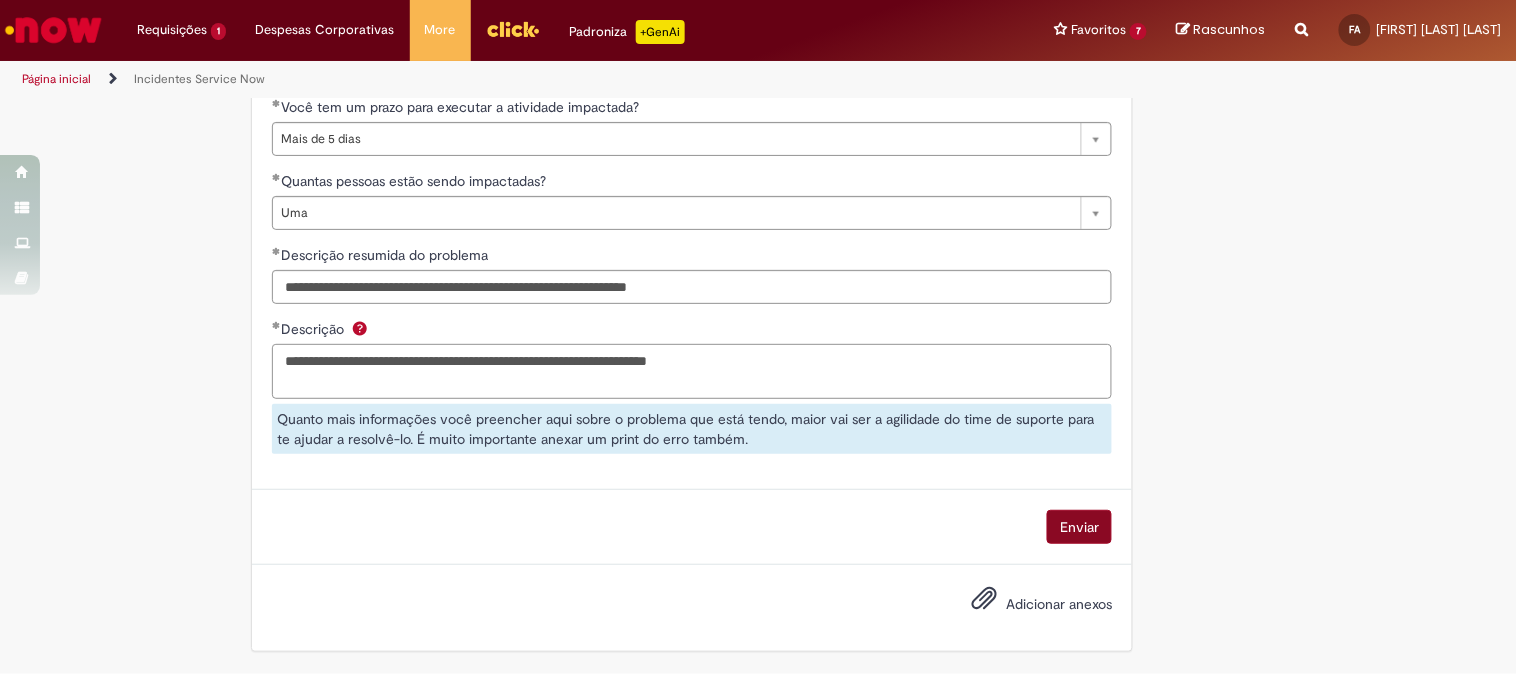 type on "**********" 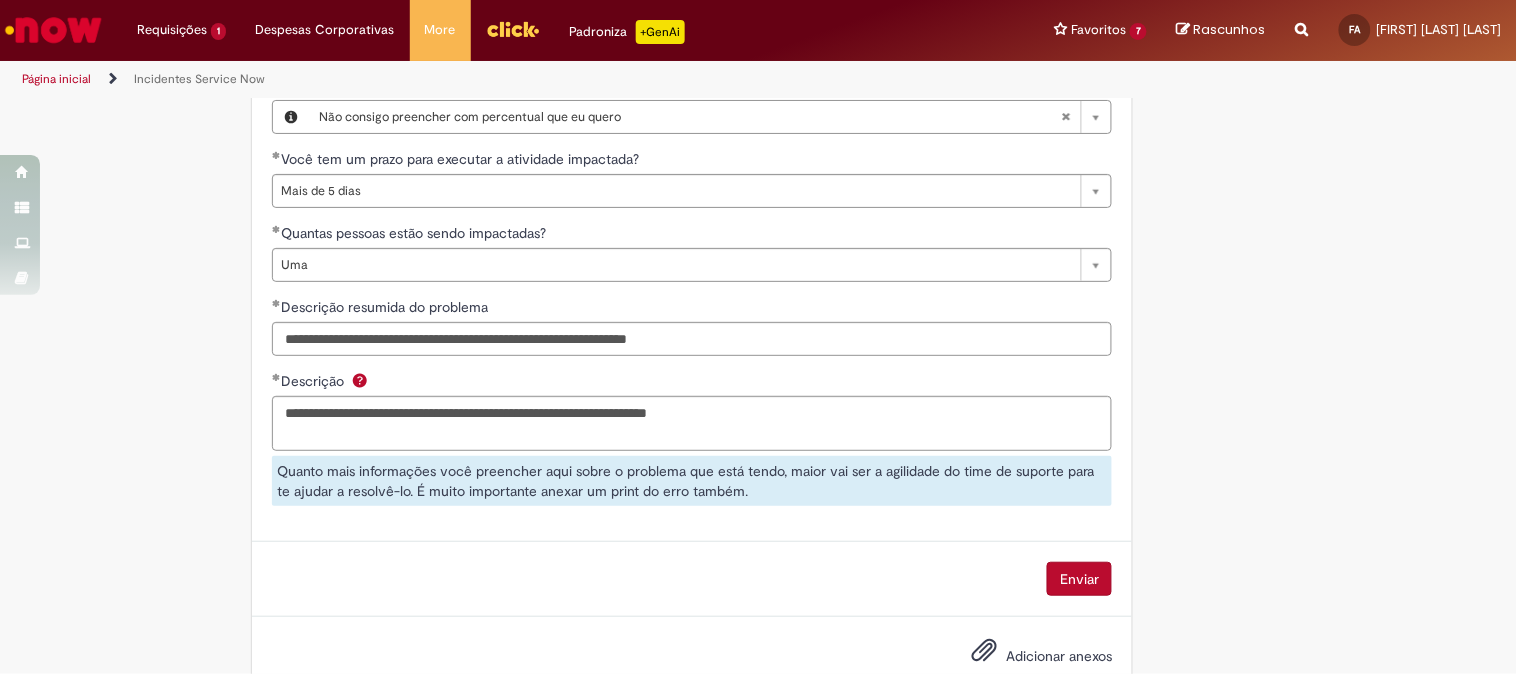 click on "Enviar" at bounding box center [1079, 579] 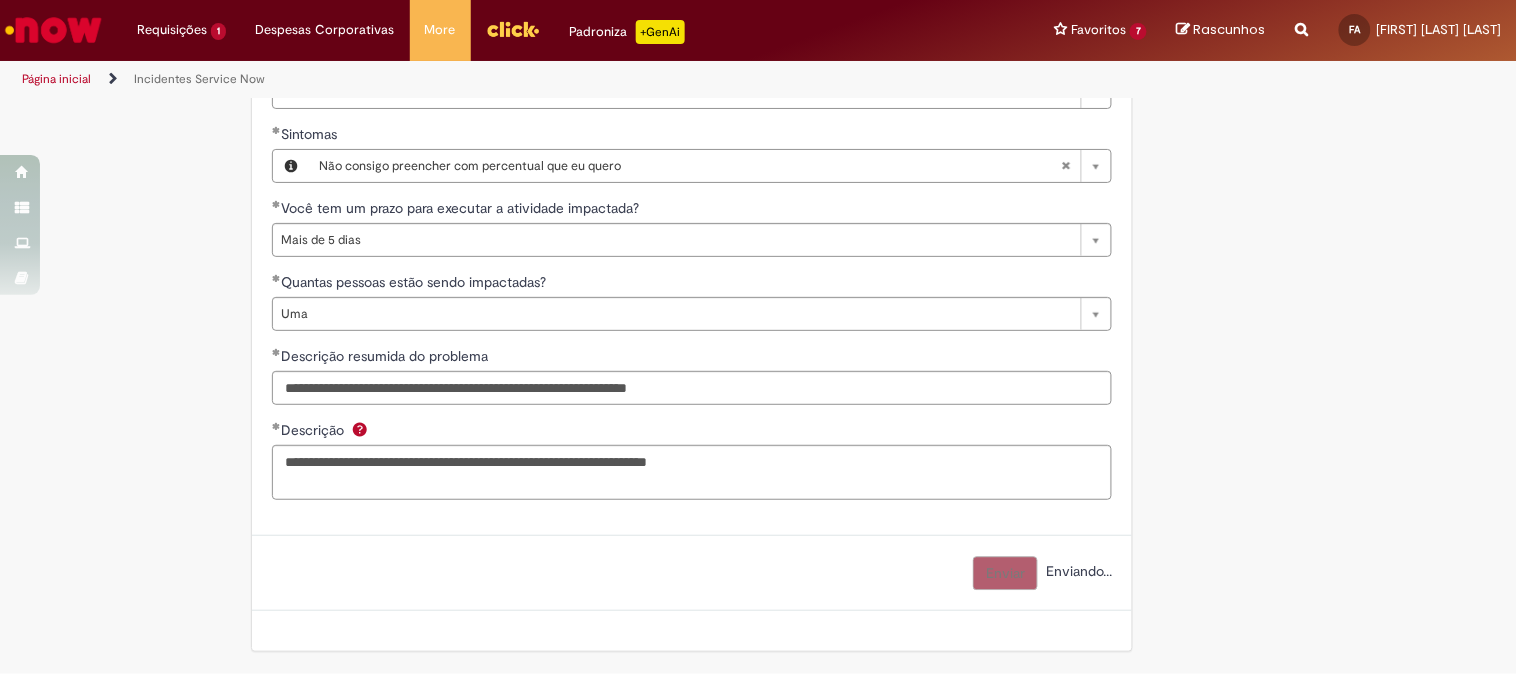scroll, scrollTop: 1095, scrollLeft: 0, axis: vertical 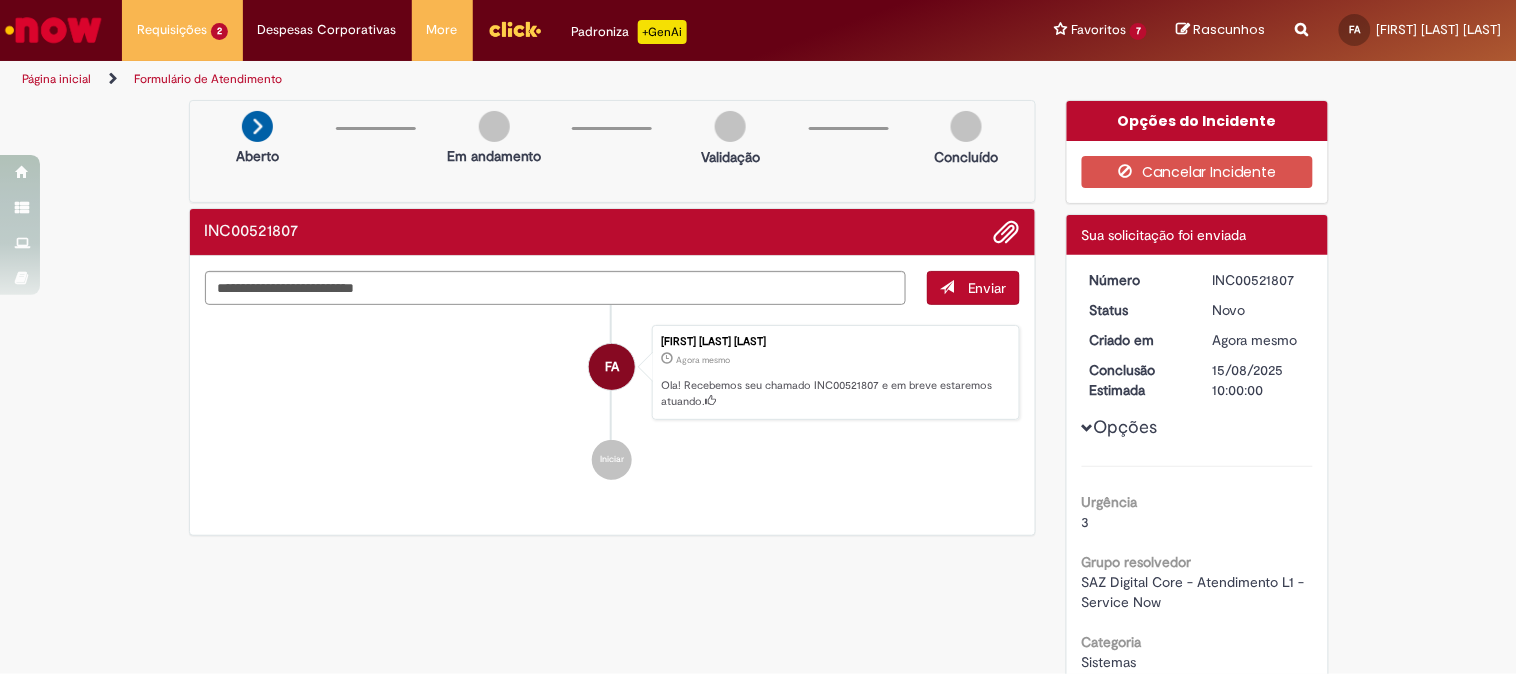 click at bounding box center [1088, 428] 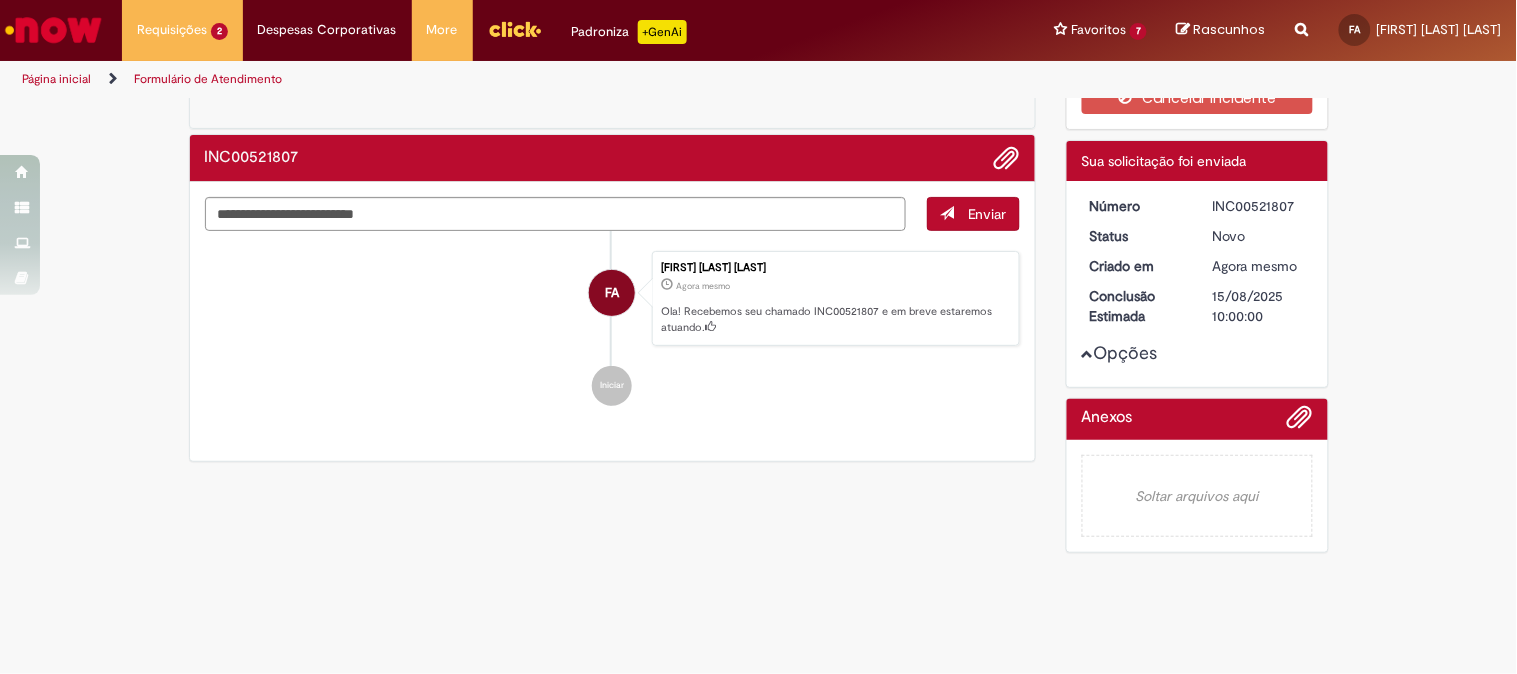 scroll, scrollTop: 0, scrollLeft: 0, axis: both 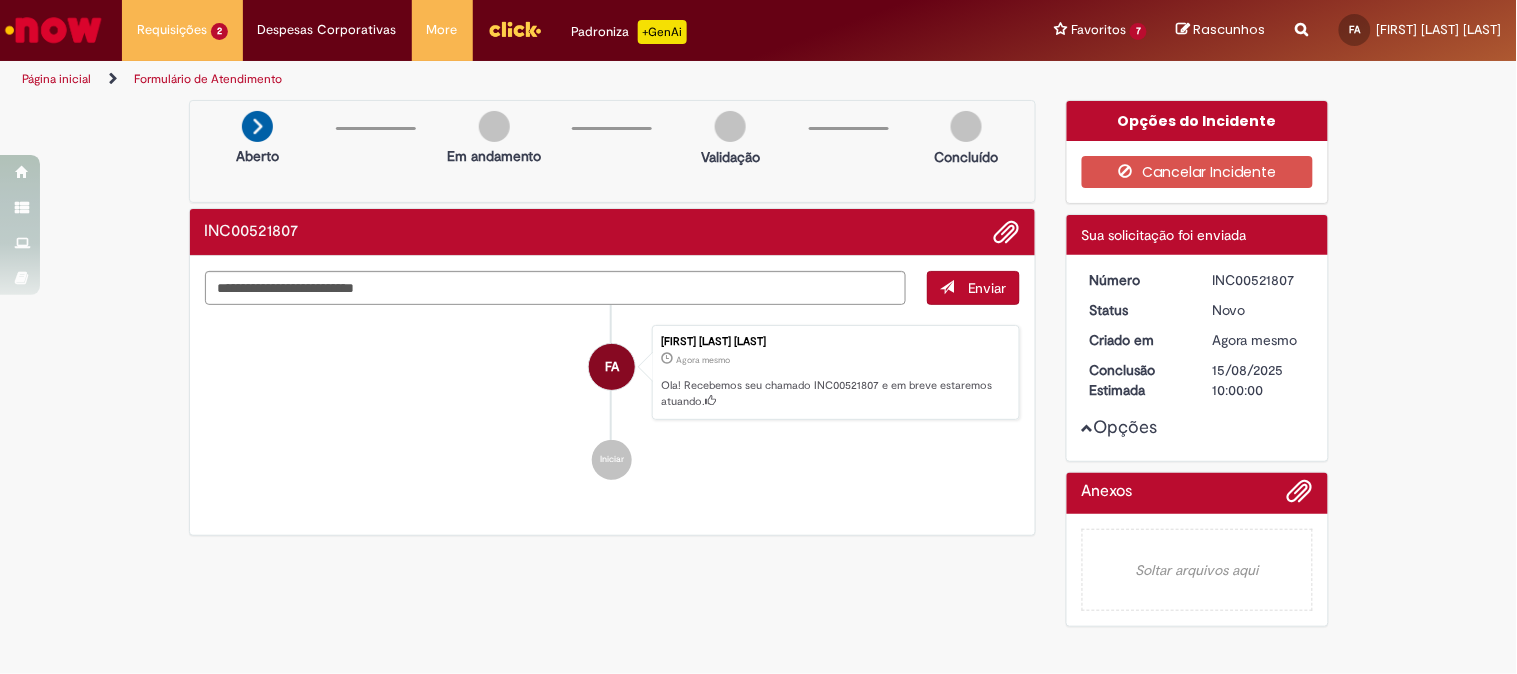click on "Opções do Incidente" at bounding box center (1197, 121) 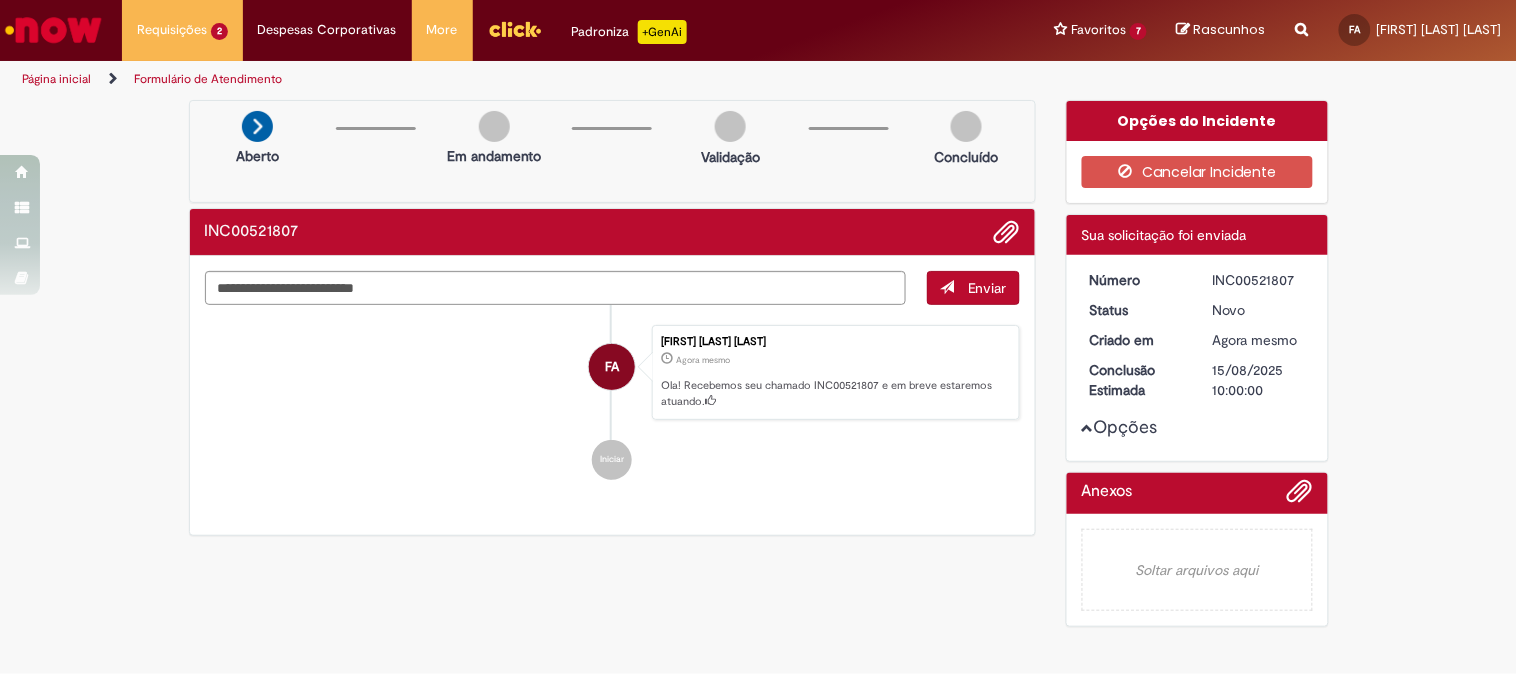 click on "Sua solicitação foi enviada" at bounding box center [1164, 235] 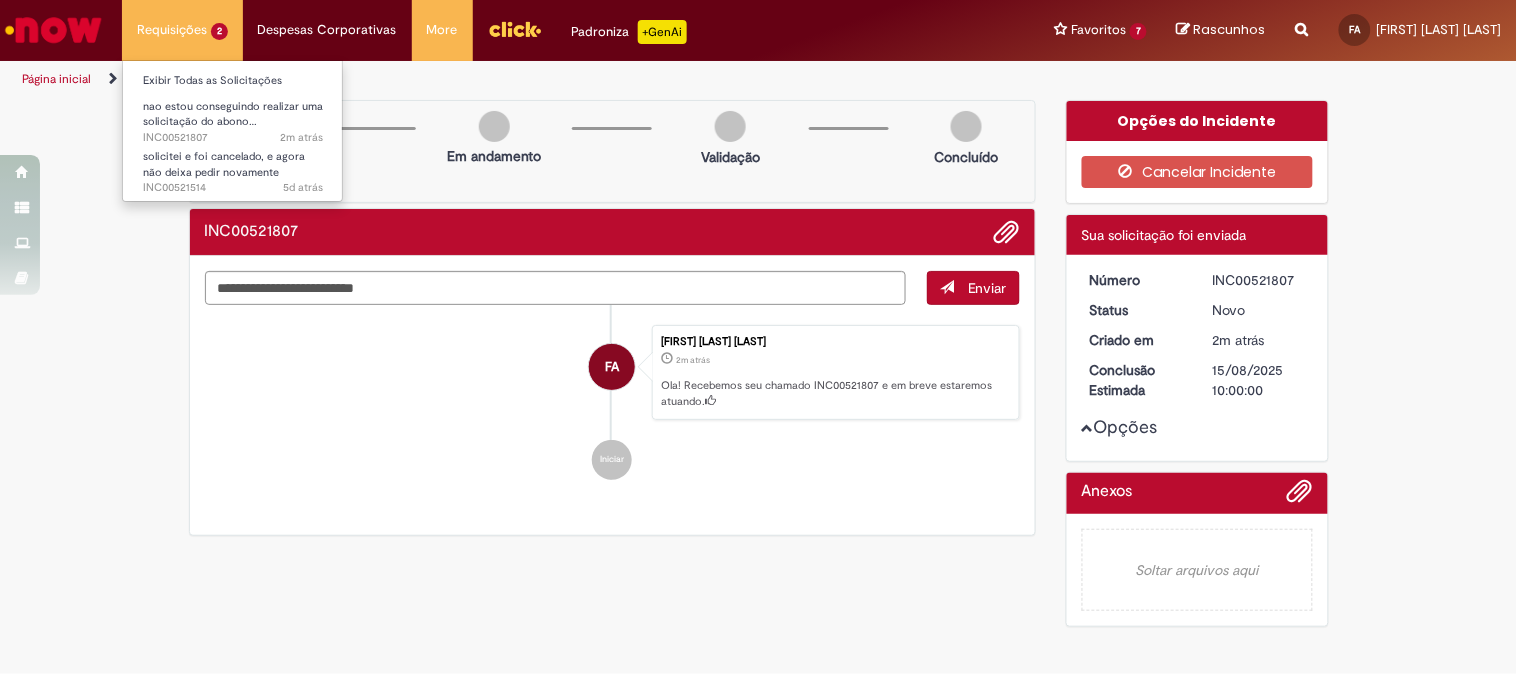 click on "Requisições   2
Exibir Todas as Solicitações
nao estou conseguindo realizar uma solicitação do abono…
2m atrás 2 minutos atrás  INC00521807
solicitei e foi cancelado, e agora não deixa pedir novamente
5d atrás 5 dias atrás  INC00521514" at bounding box center [182, 30] 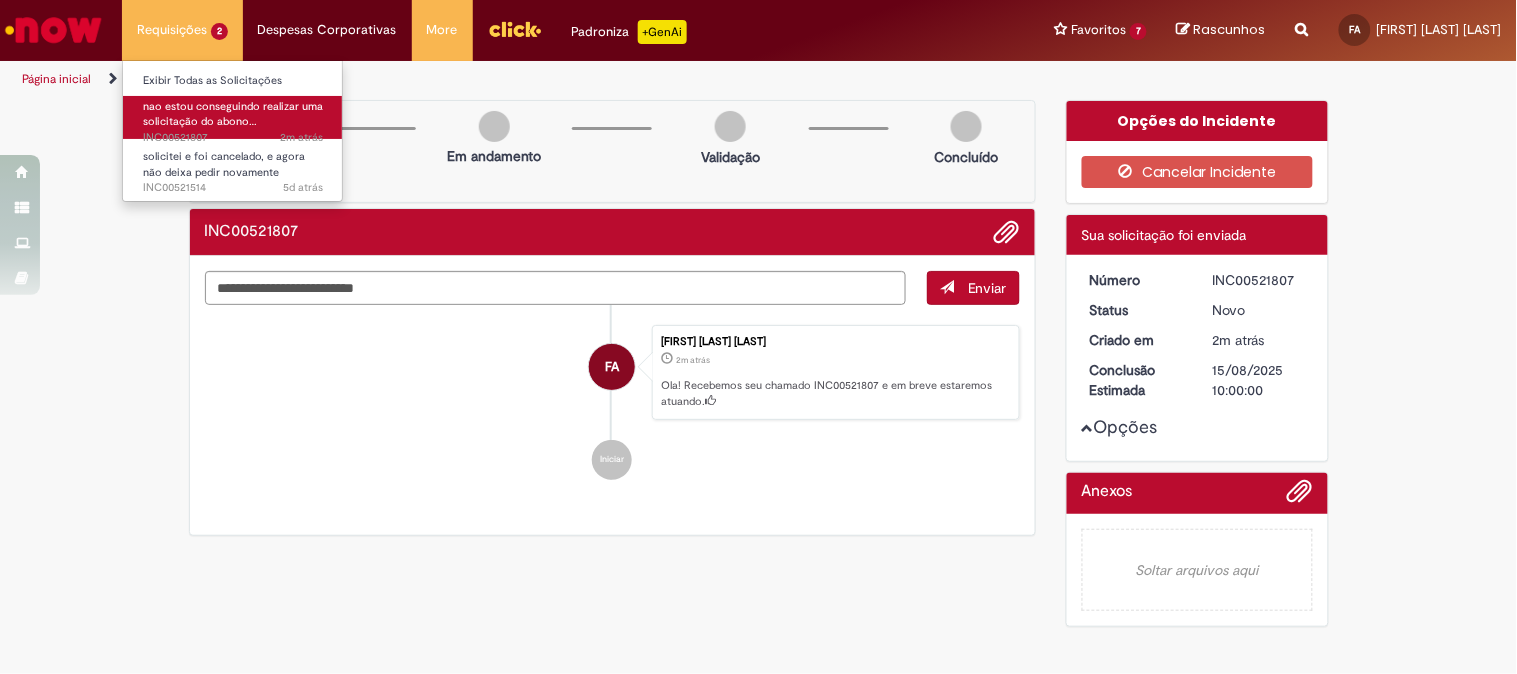 click on "nao estou conseguindo realizar uma solicitação do abono…" at bounding box center (233, 114) 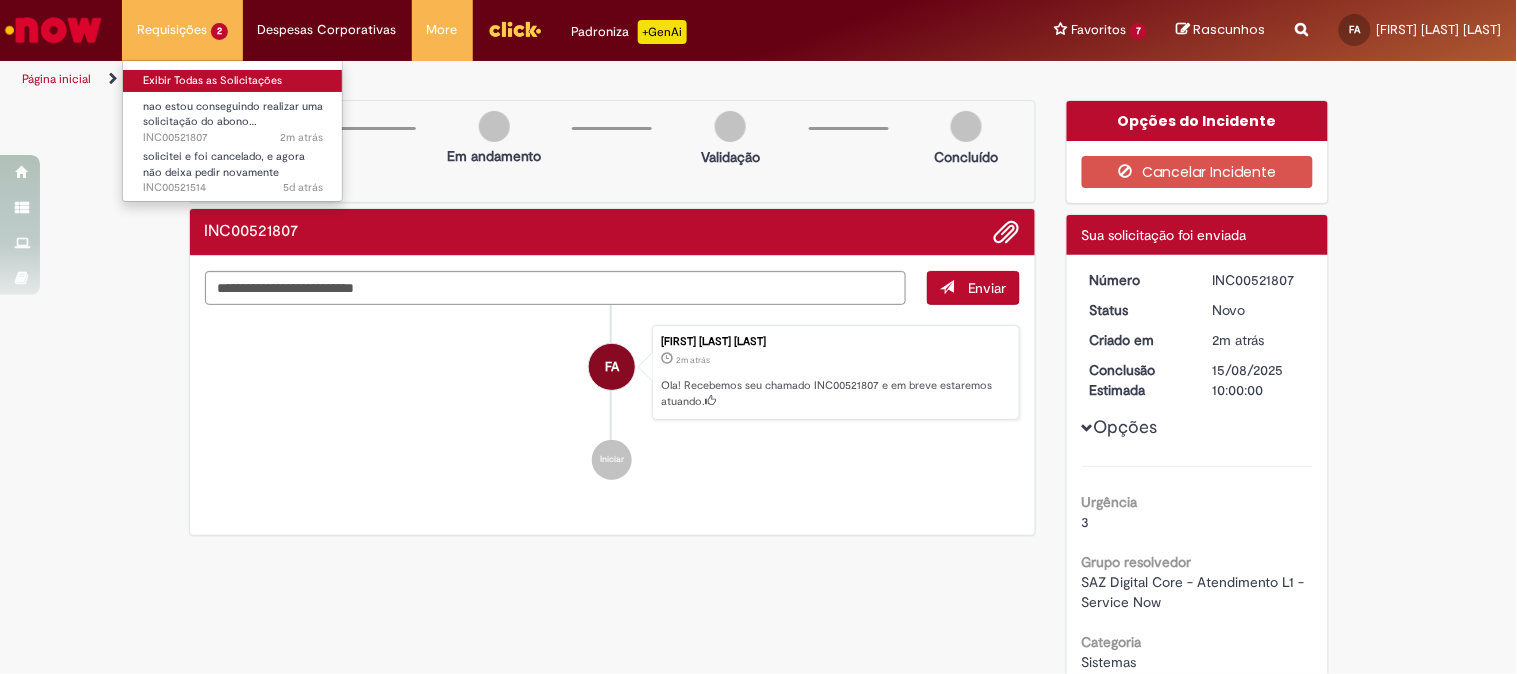click on "Exibir Todas as Solicitações" at bounding box center [233, 81] 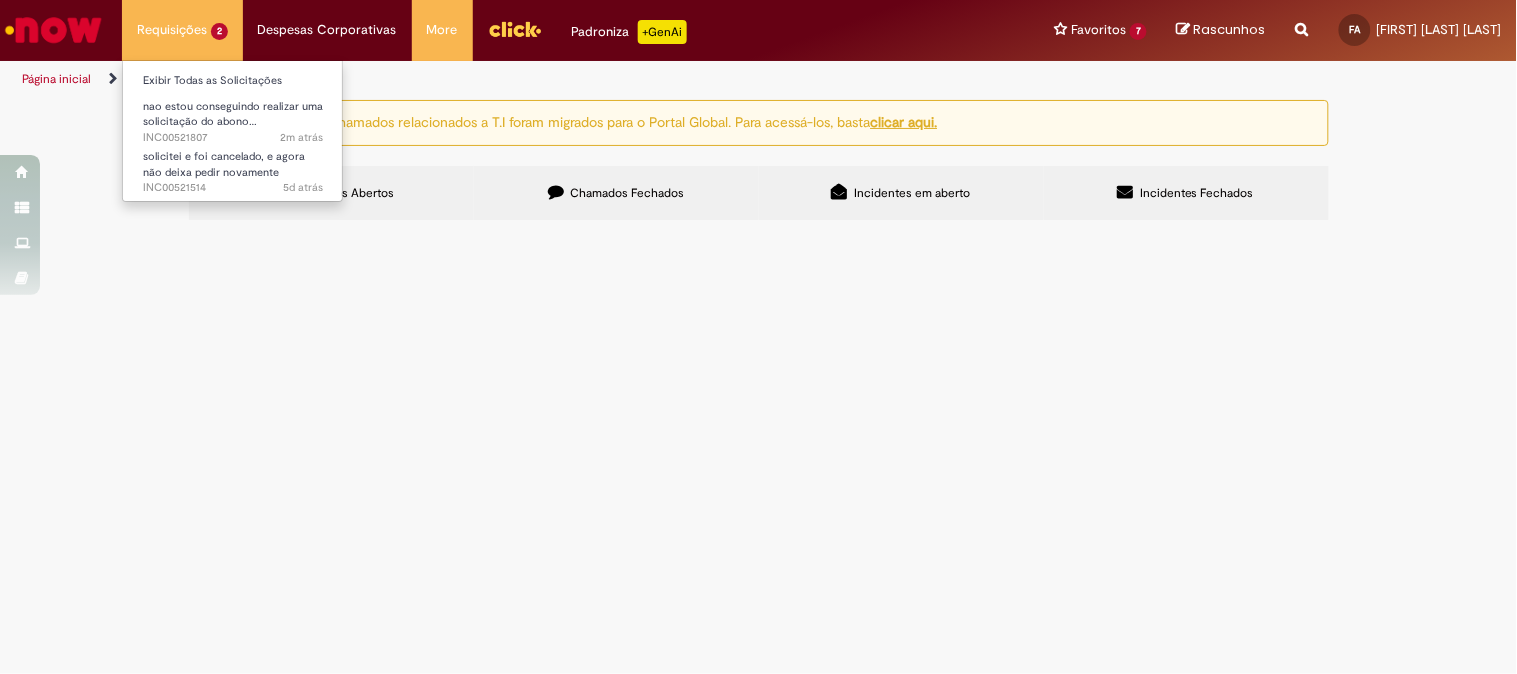 click on "Requisições   2
Exibir Todas as Solicitações
nao estou conseguindo realizar uma solicitação do abono…
2m atrás 2 minutos atrás  INC00521807
solicitei e foi cancelado, e agora não deixa pedir novamente
5d atrás 5 dias atrás  INC00521514" at bounding box center [182, 30] 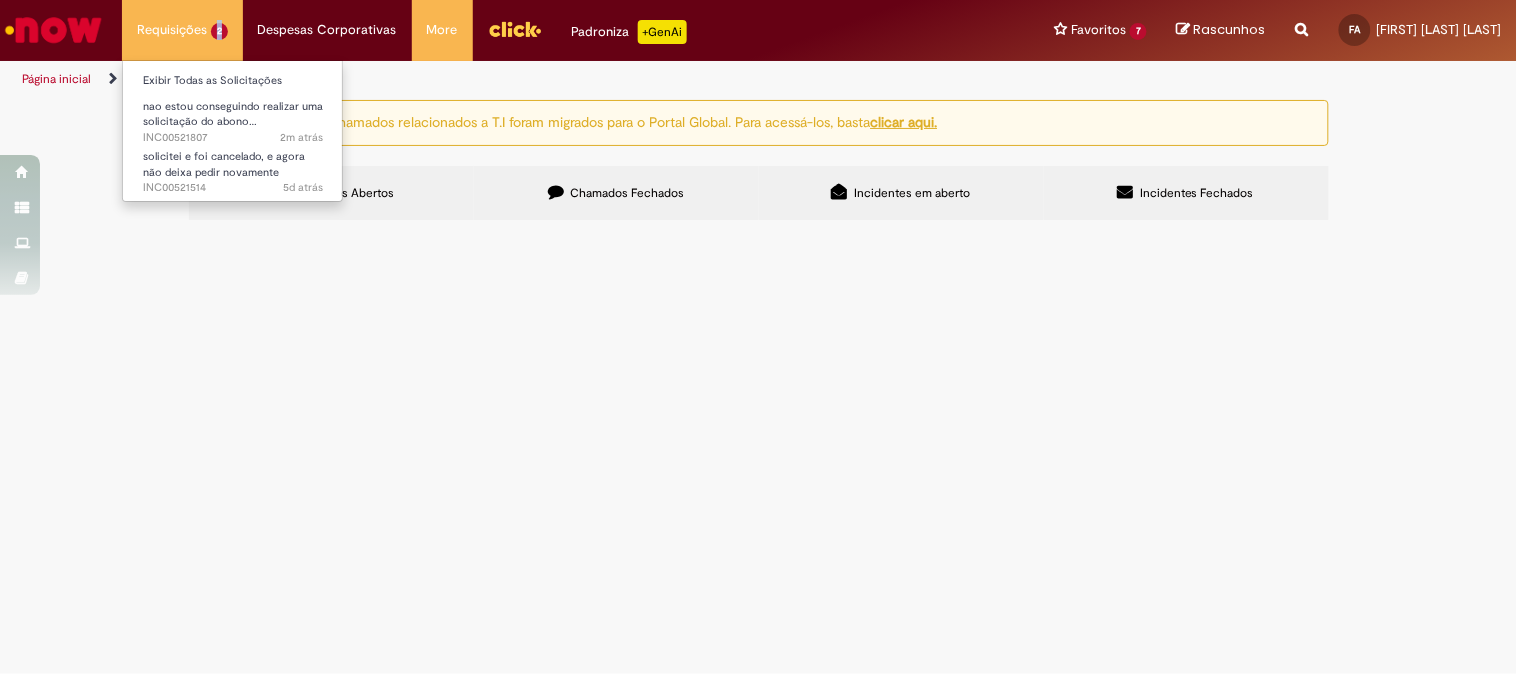 click on "Requisições   2
Exibir Todas as Solicitações
nao estou conseguindo realizar uma solicitação do abono…
2m atrás 2 minutos atrás  INC00521807
solicitei e foi cancelado, e agora não deixa pedir novamente
5d atrás 5 dias atrás  INC00521514" at bounding box center [182, 30] 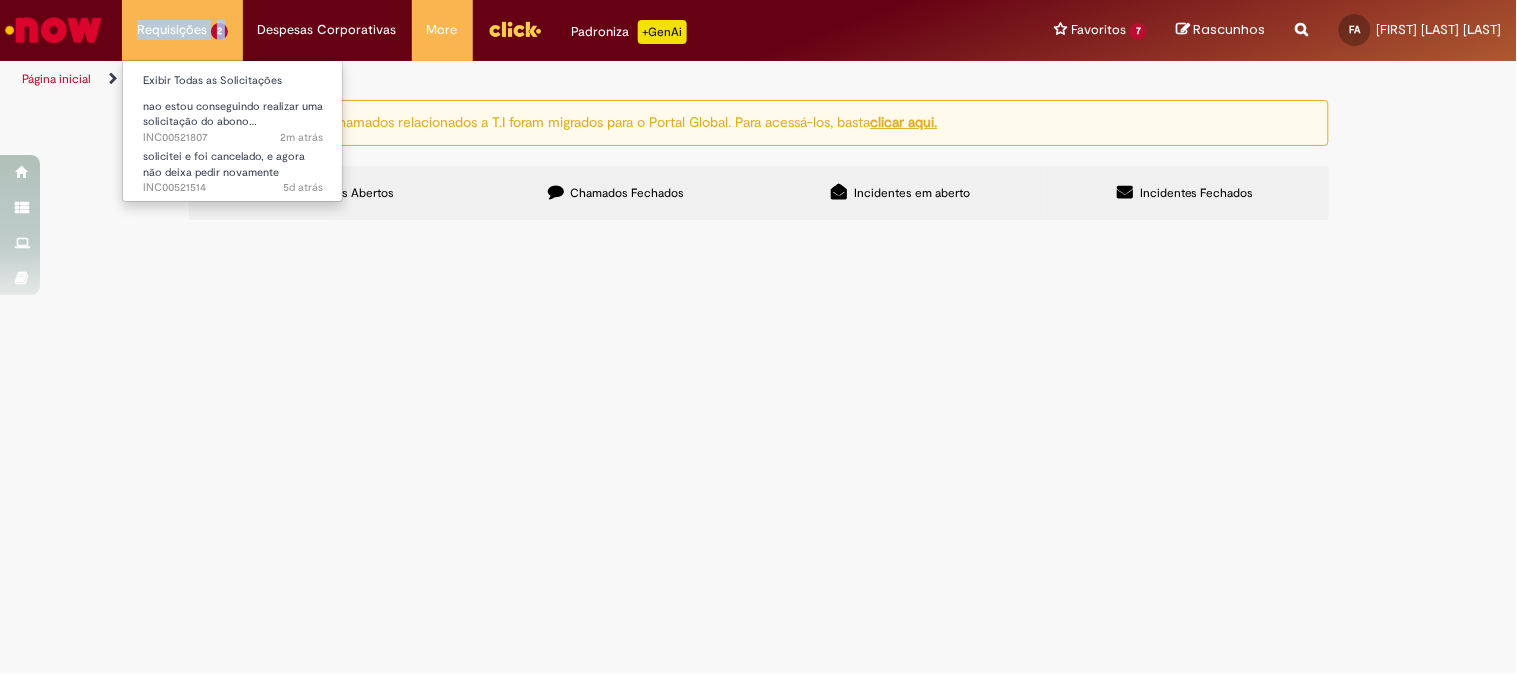 click on "Requisições   2
Exibir Todas as Solicitações
nao estou conseguindo realizar uma solicitação do abono…
2m atrás 2 minutos atrás  INC00521807
solicitei e foi cancelado, e agora não deixa pedir novamente
5d atrás 5 dias atrás  INC00521514" at bounding box center (182, 30) 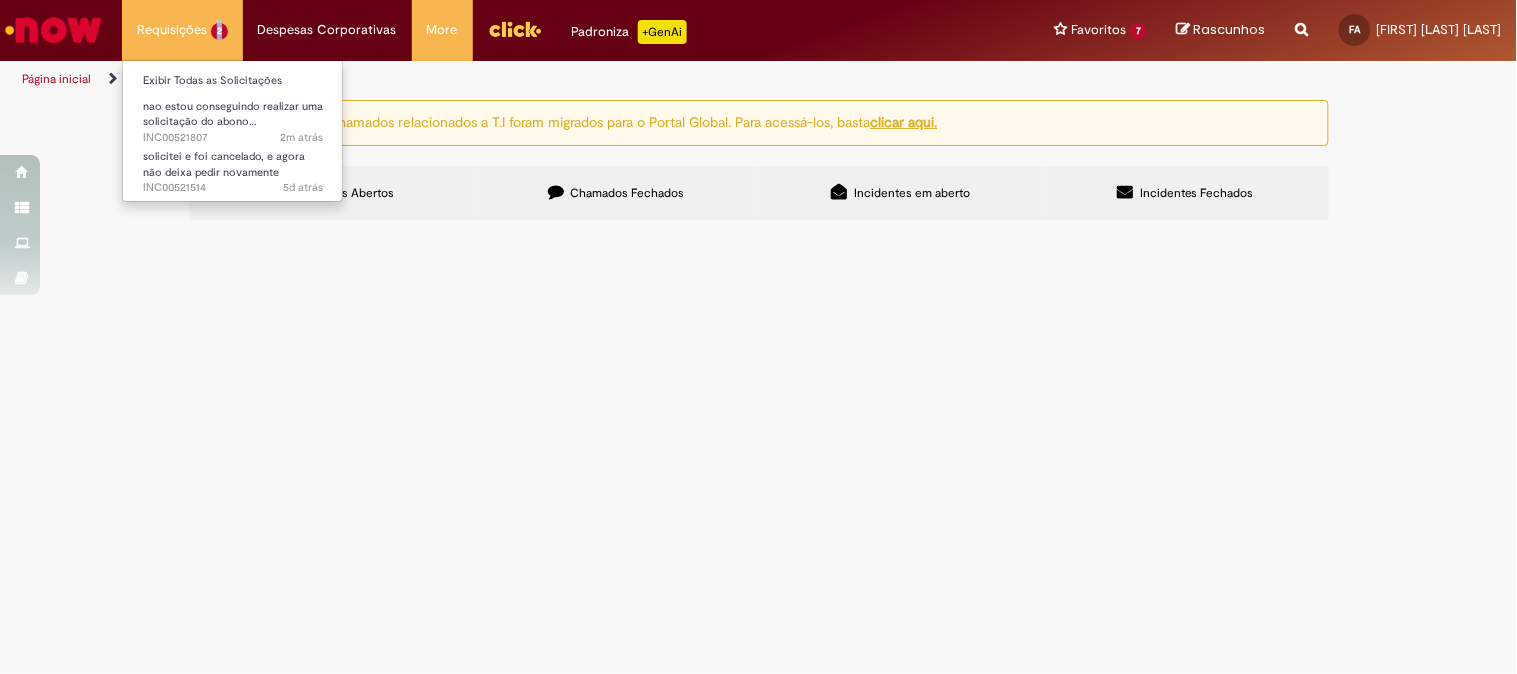 click on "Requisições   2
Exibir Todas as Solicitações
nao estou conseguindo realizar uma solicitação do abono…
2m atrás 2 minutos atrás  INC00521807
solicitei e foi cancelado, e agora não deixa pedir novamente
5d atrás 5 dias atrás  INC00521514" at bounding box center (182, 30) 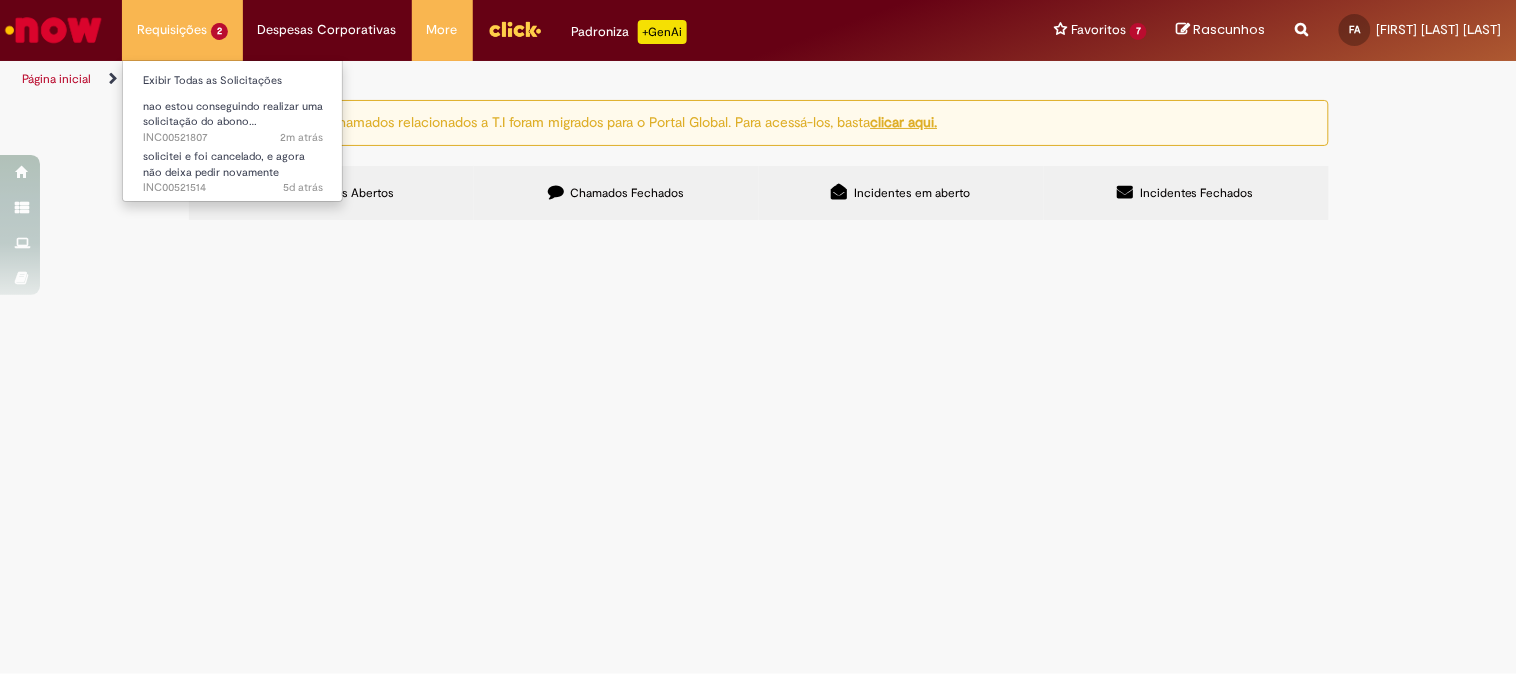 click on "Requisições   2
Exibir Todas as Solicitações
nao estou conseguindo realizar uma solicitação do abono…
2m atrás 2 minutos atrás  INC00521807
solicitei e foi cancelado, e agora não deixa pedir novamente
5d atrás 5 dias atrás  INC00521514" at bounding box center [182, 30] 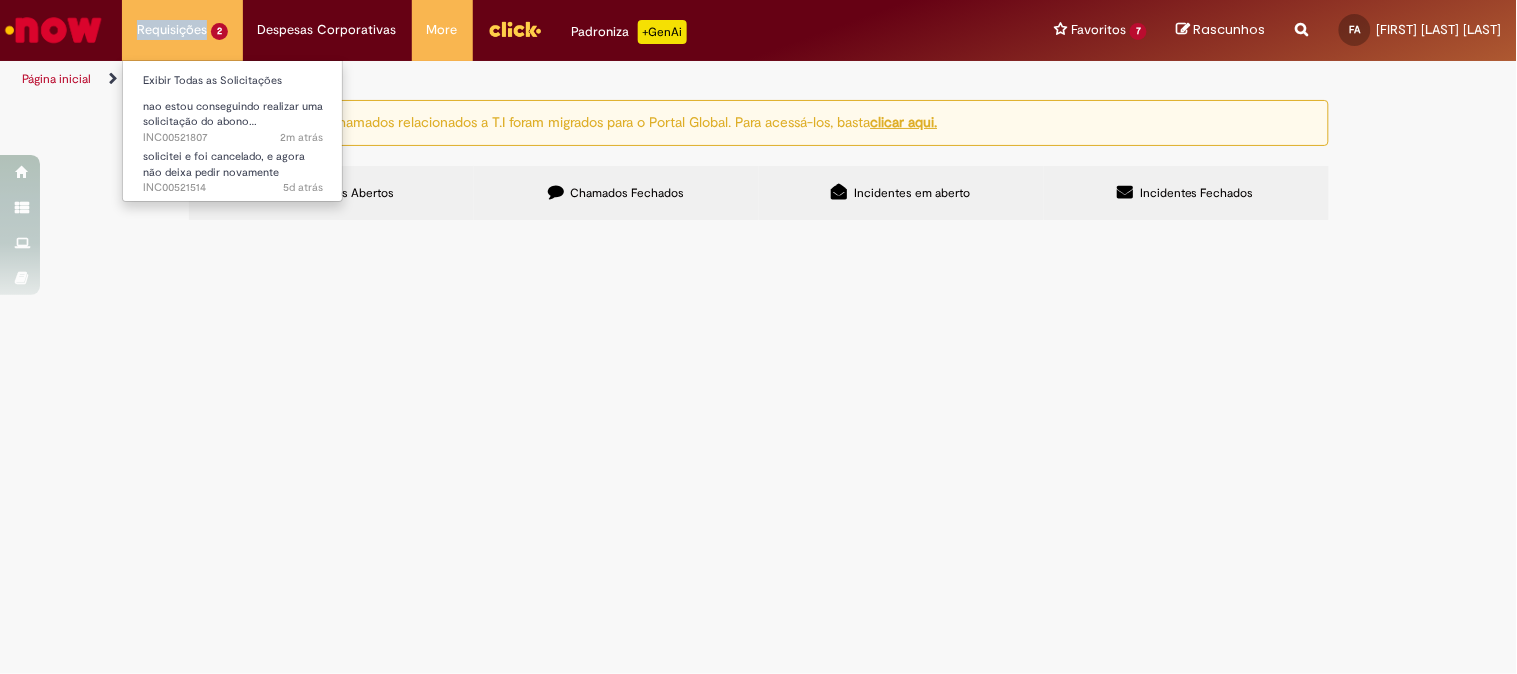 click on "Requisições   2
Exibir Todas as Solicitações
nao estou conseguindo realizar uma solicitação do abono…
2m atrás 2 minutos atrás  INC00521807
solicitei e foi cancelado, e agora não deixa pedir novamente
5d atrás 5 dias atrás  INC00521514" at bounding box center [182, 30] 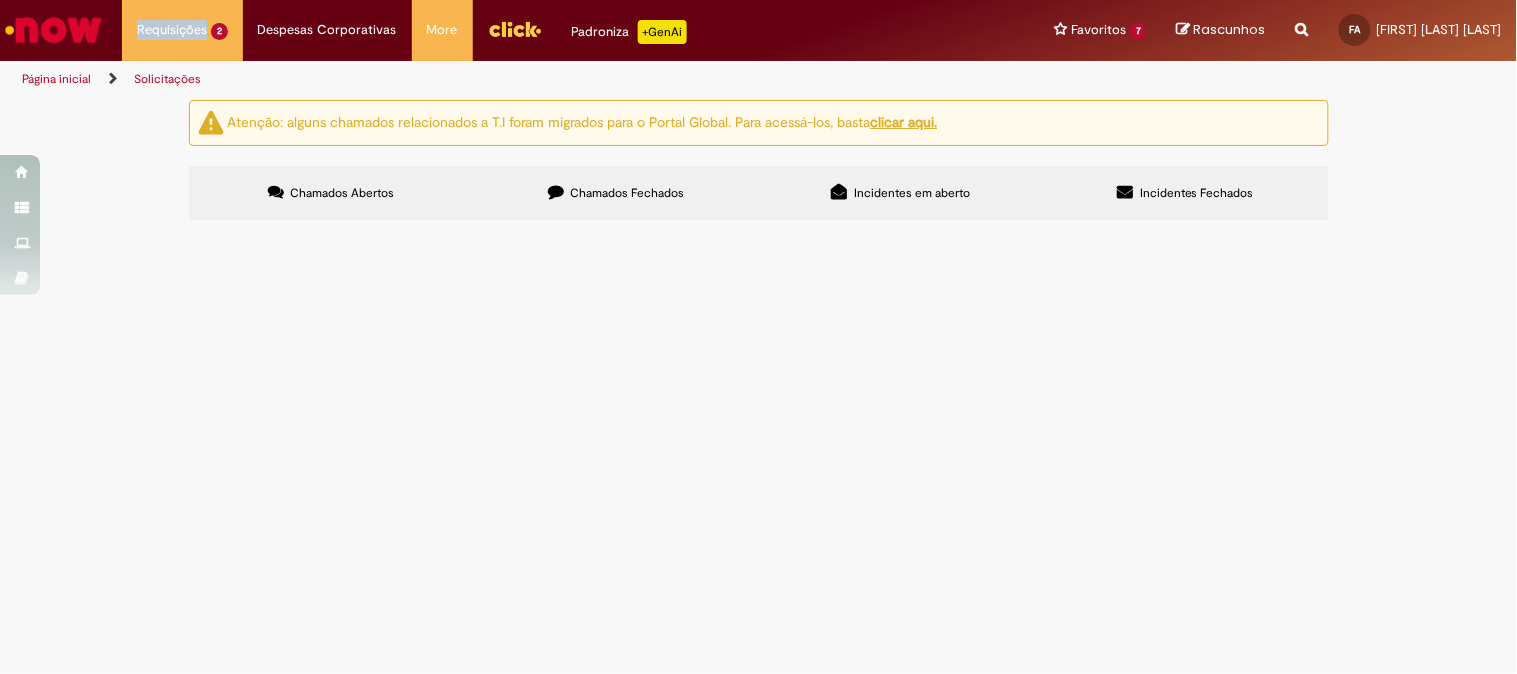 click on "Solicitações" at bounding box center [167, 79] 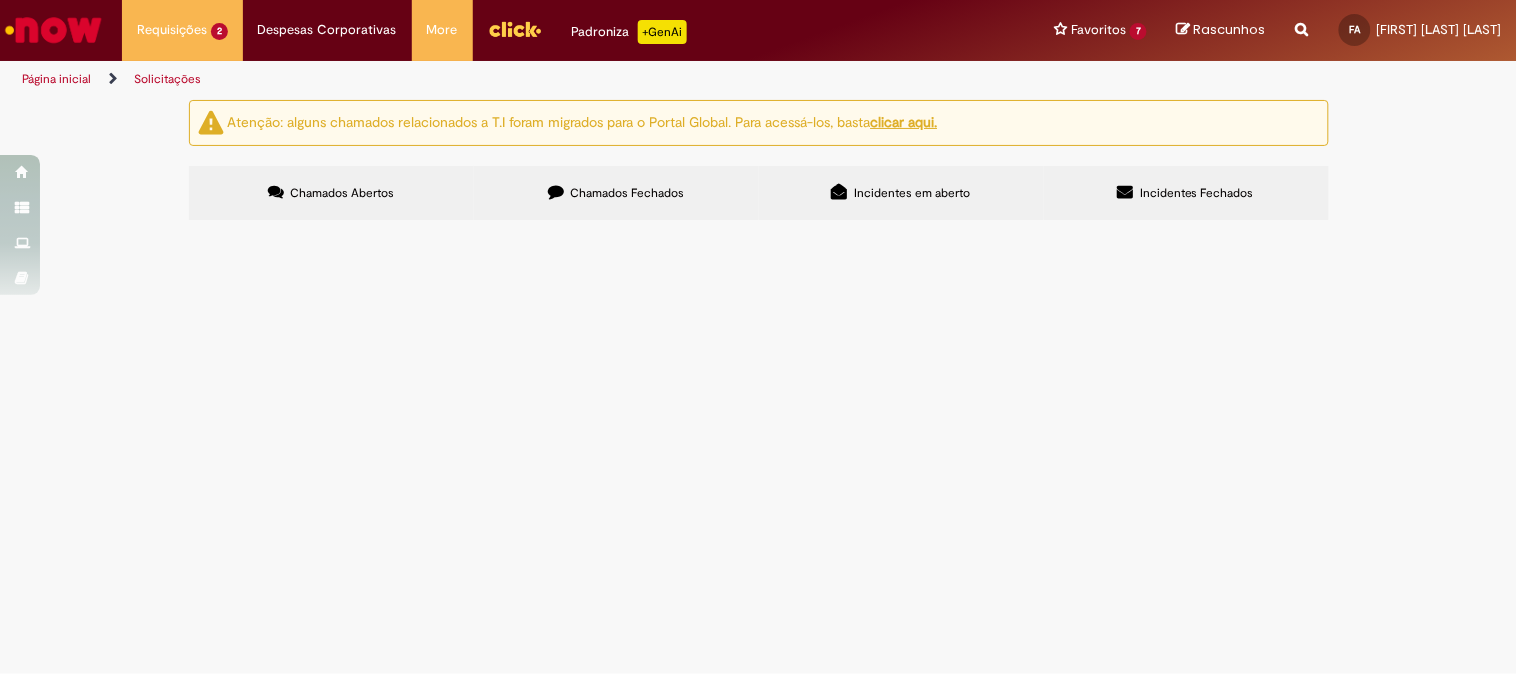 click on "Chamados Fechados" at bounding box center (627, 193) 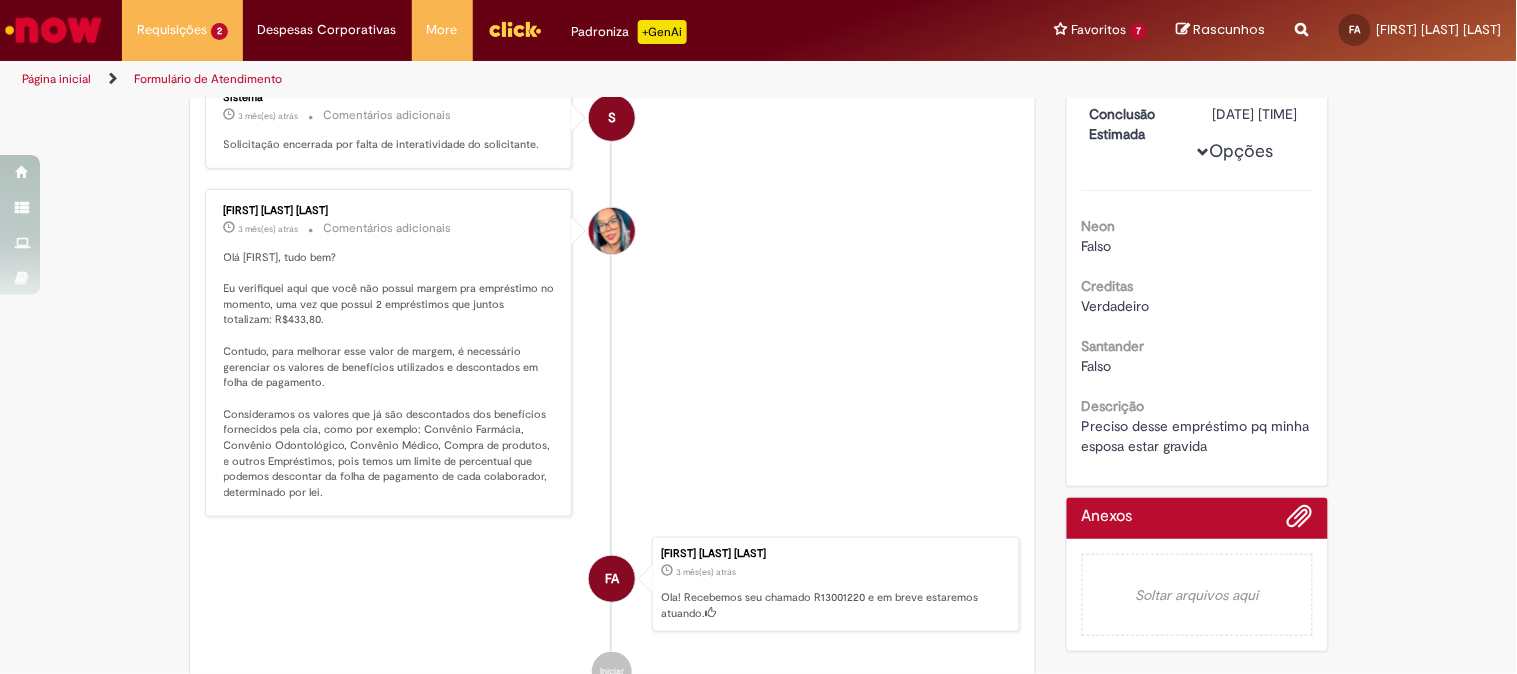 scroll, scrollTop: 0, scrollLeft: 0, axis: both 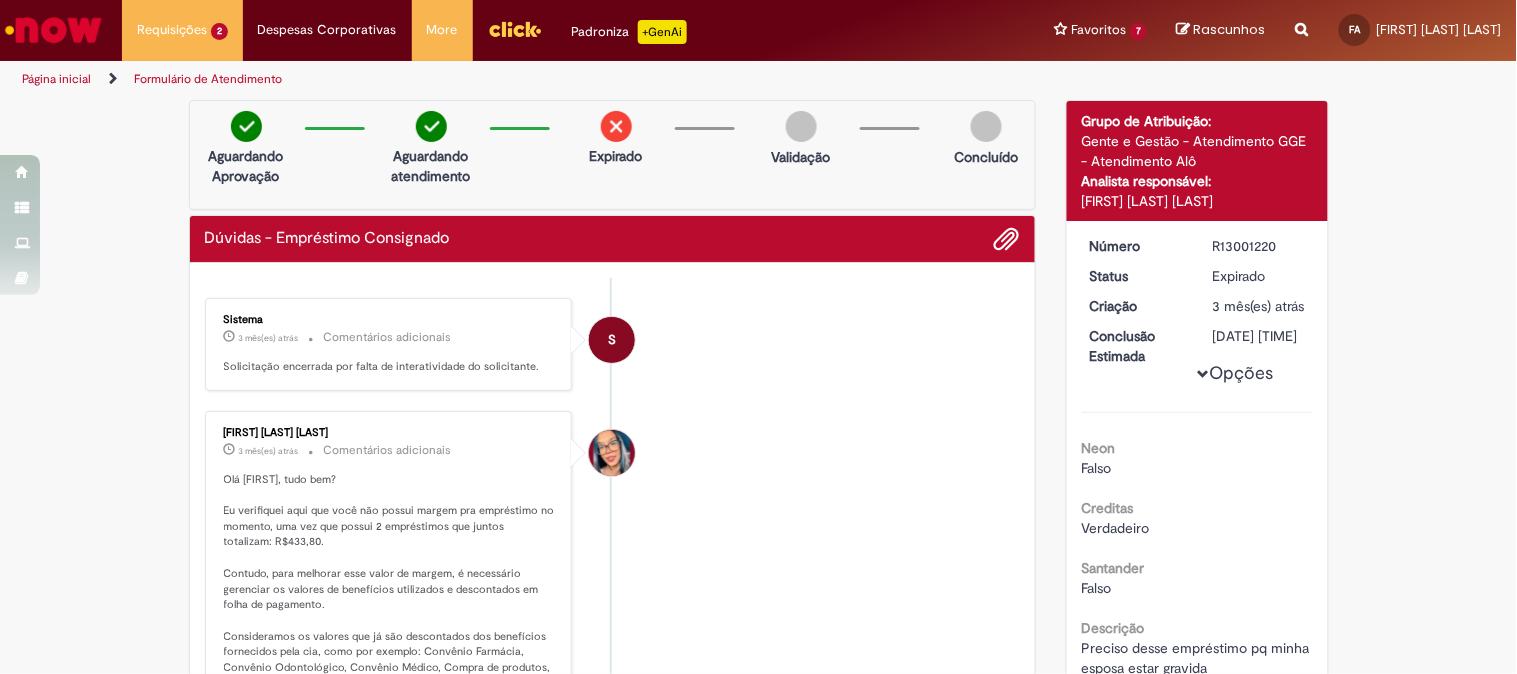 click at bounding box center [616, 126] 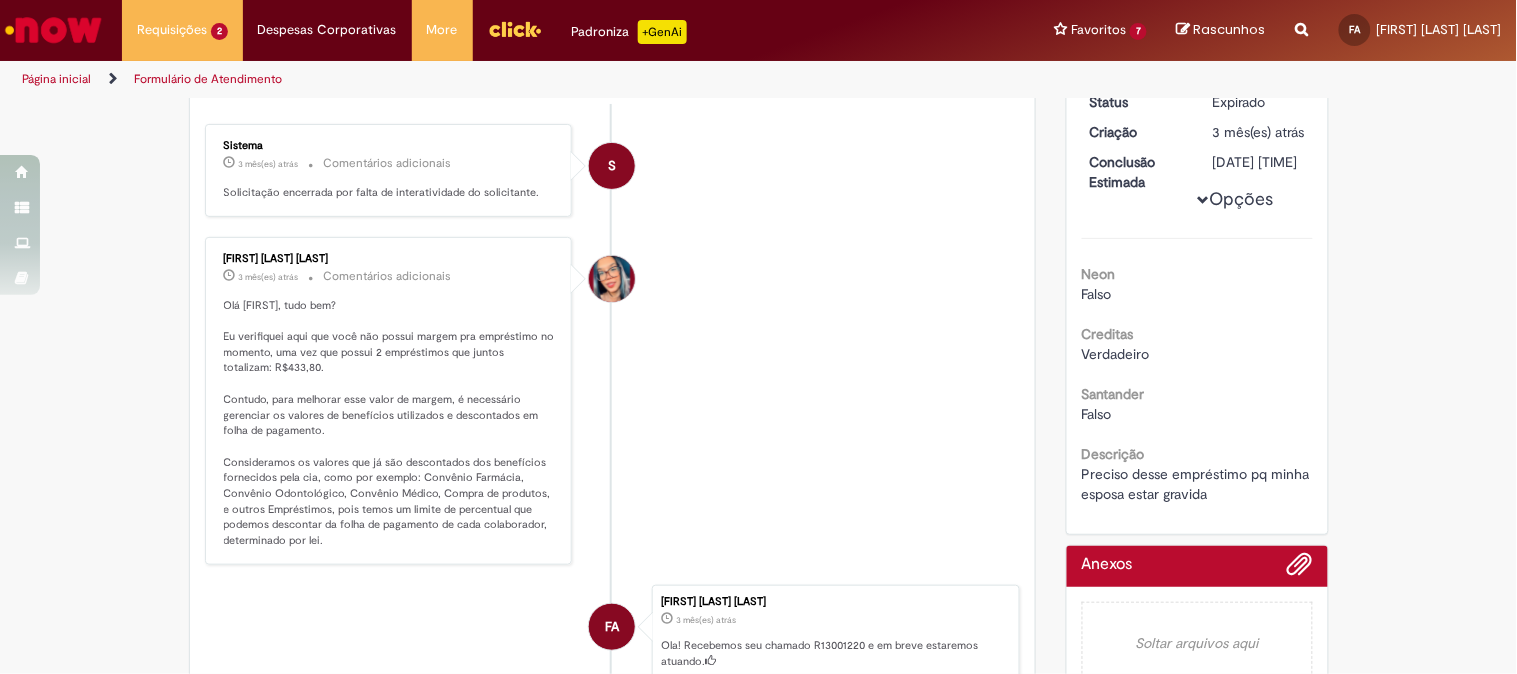 scroll, scrollTop: 507, scrollLeft: 0, axis: vertical 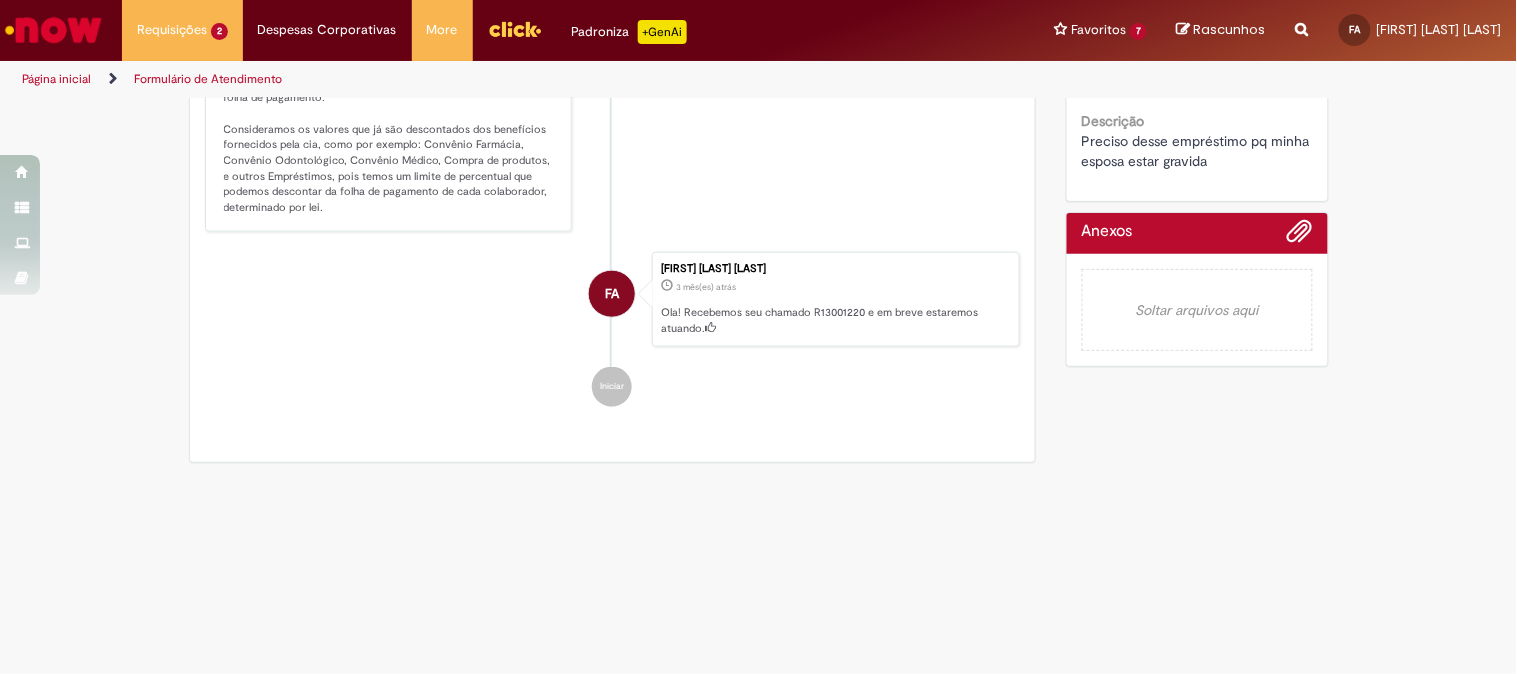 click at bounding box center (1197, 238) 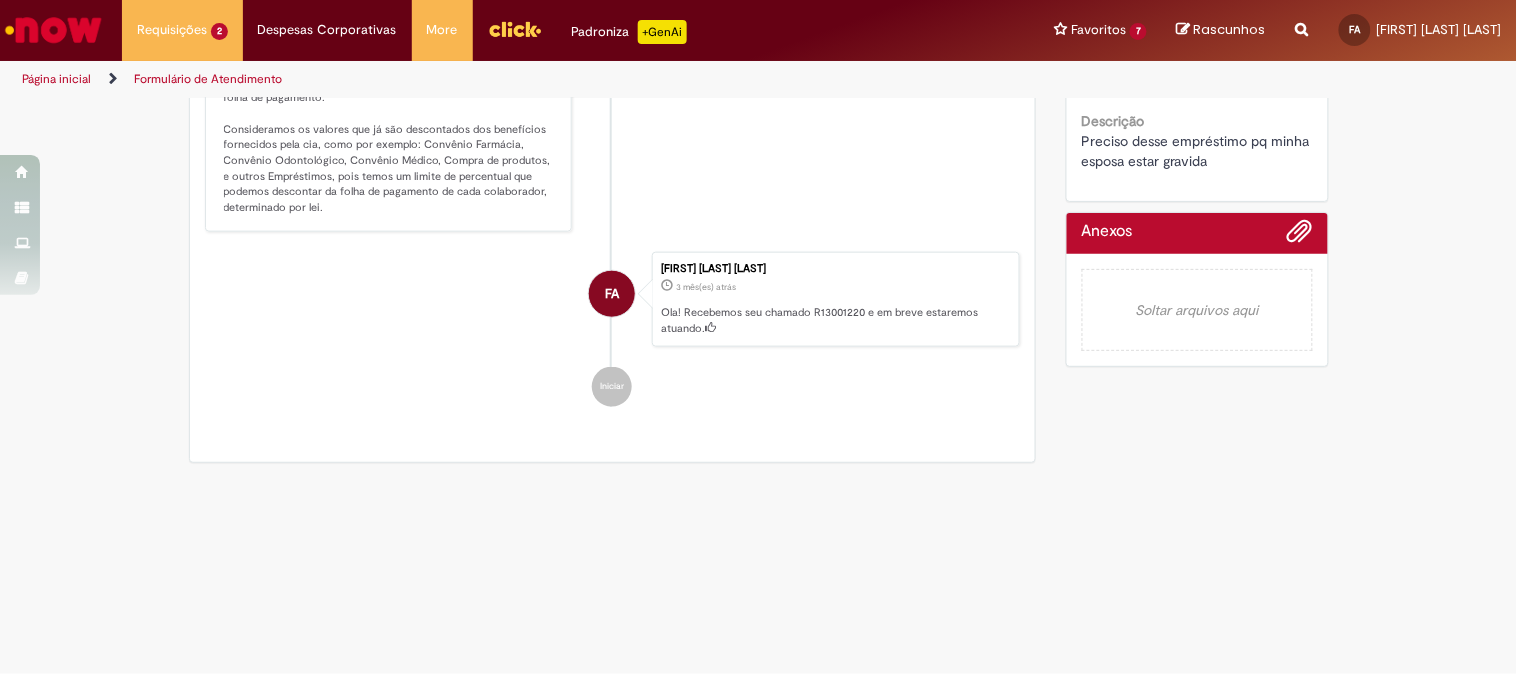 click on "Soltar arquivos aqui" at bounding box center [1197, 310] 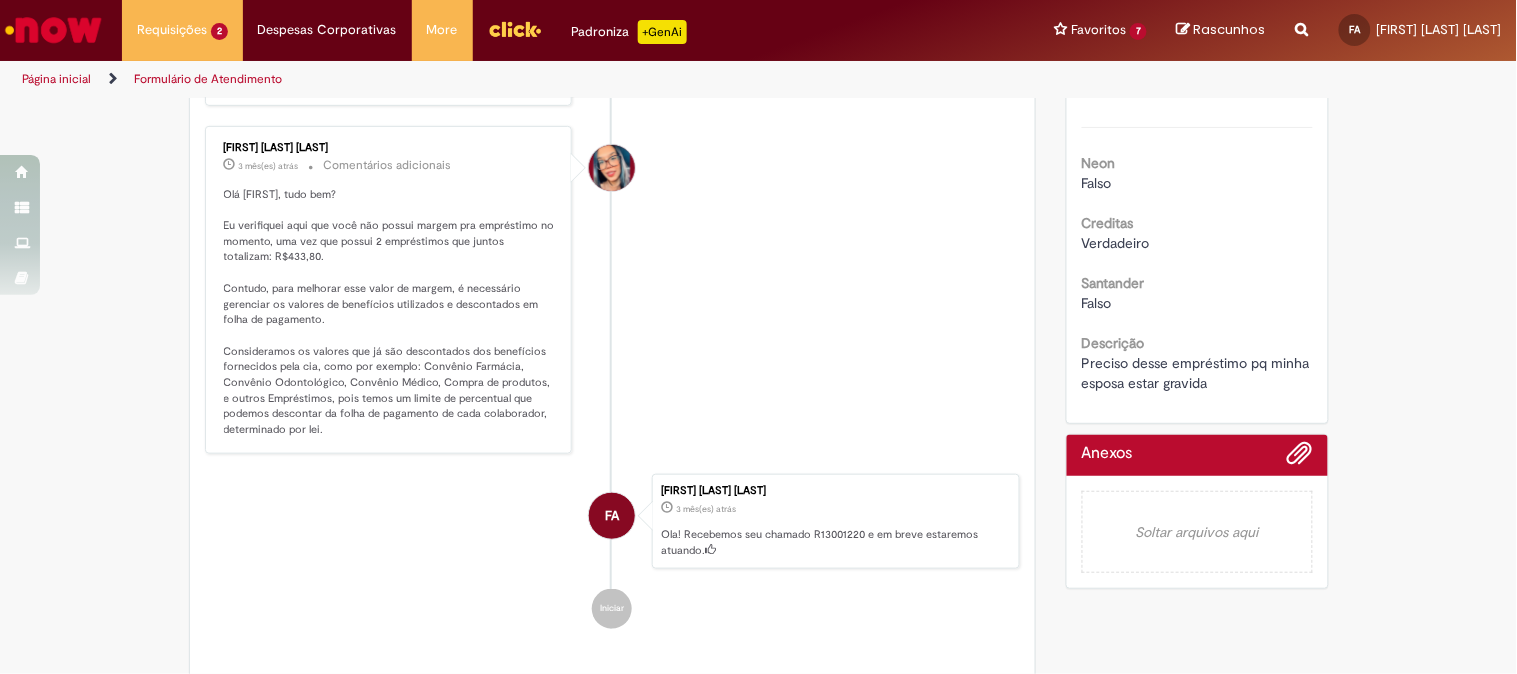 click at bounding box center (1197, 460) 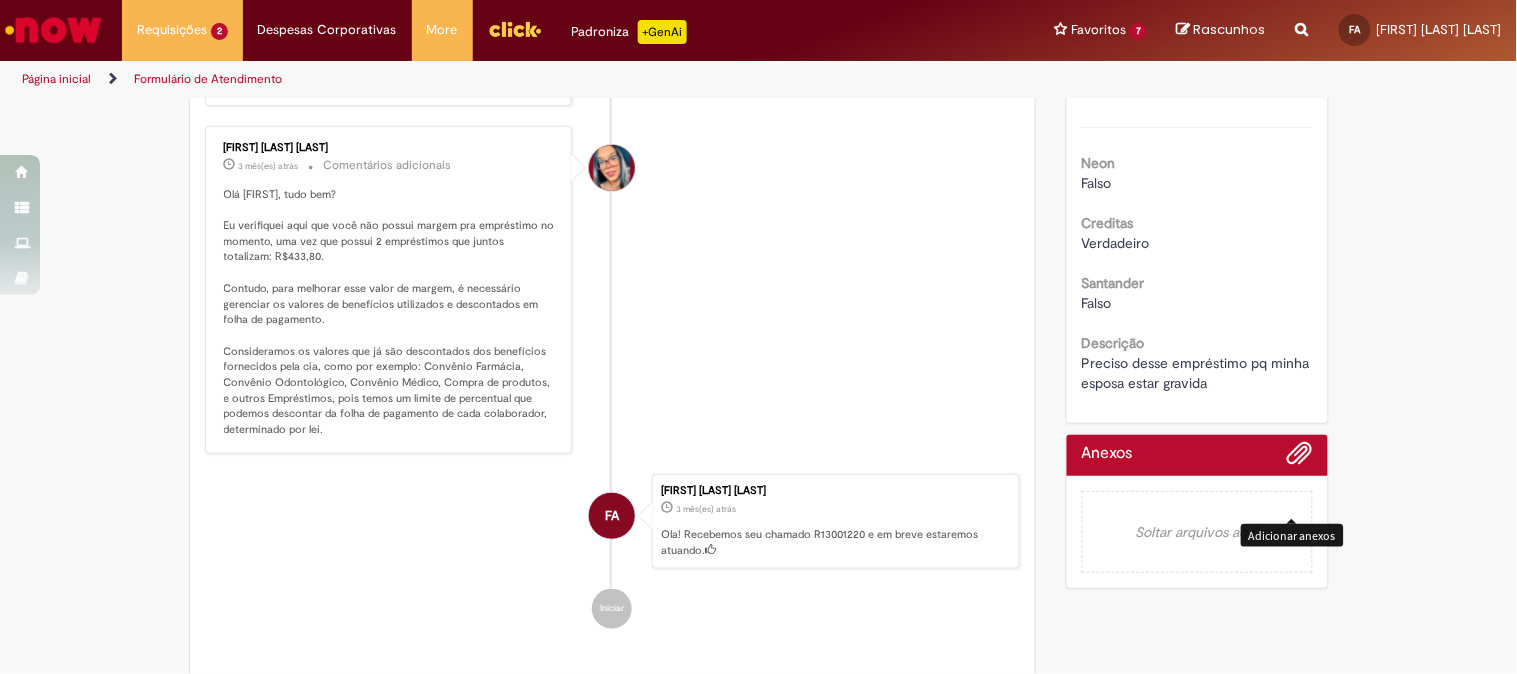 click at bounding box center (1300, 454) 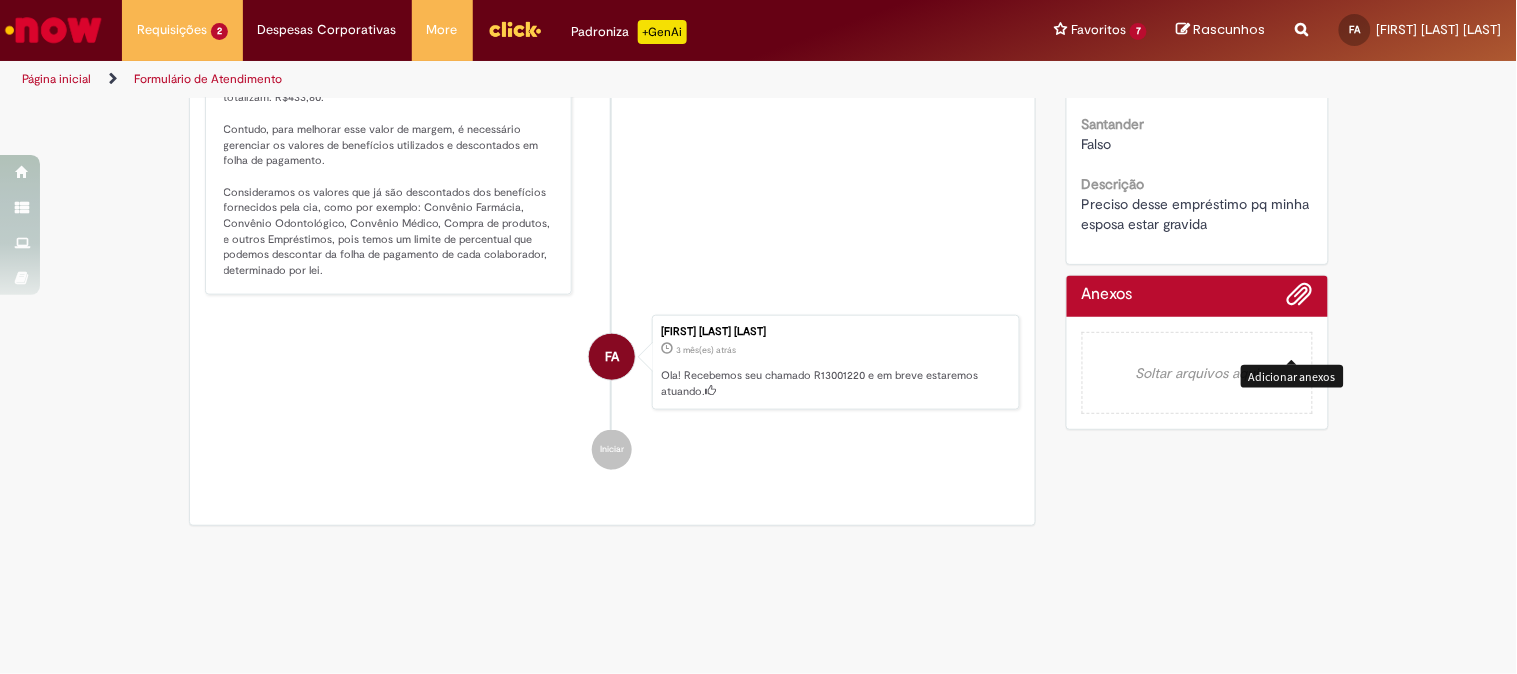 scroll, scrollTop: 507, scrollLeft: 0, axis: vertical 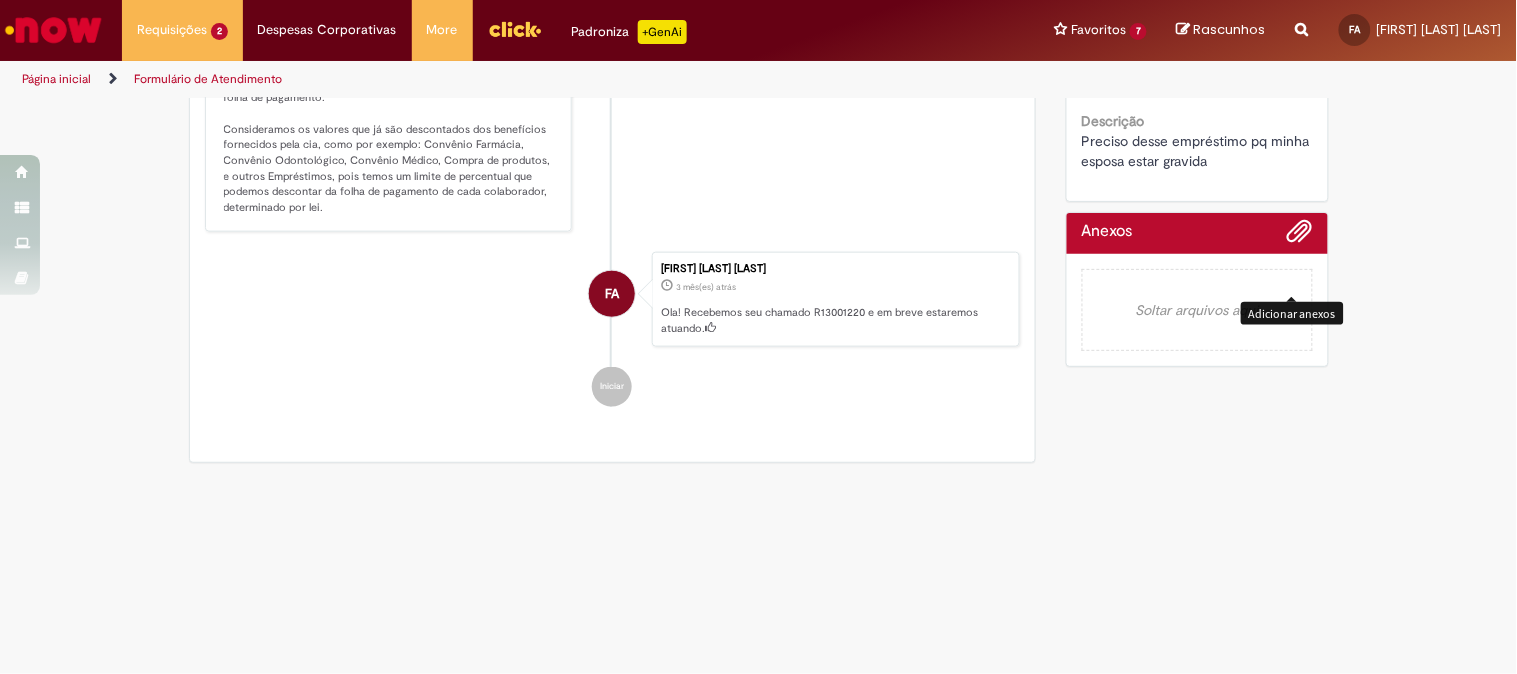 click on "Anexos" at bounding box center (1107, 232) 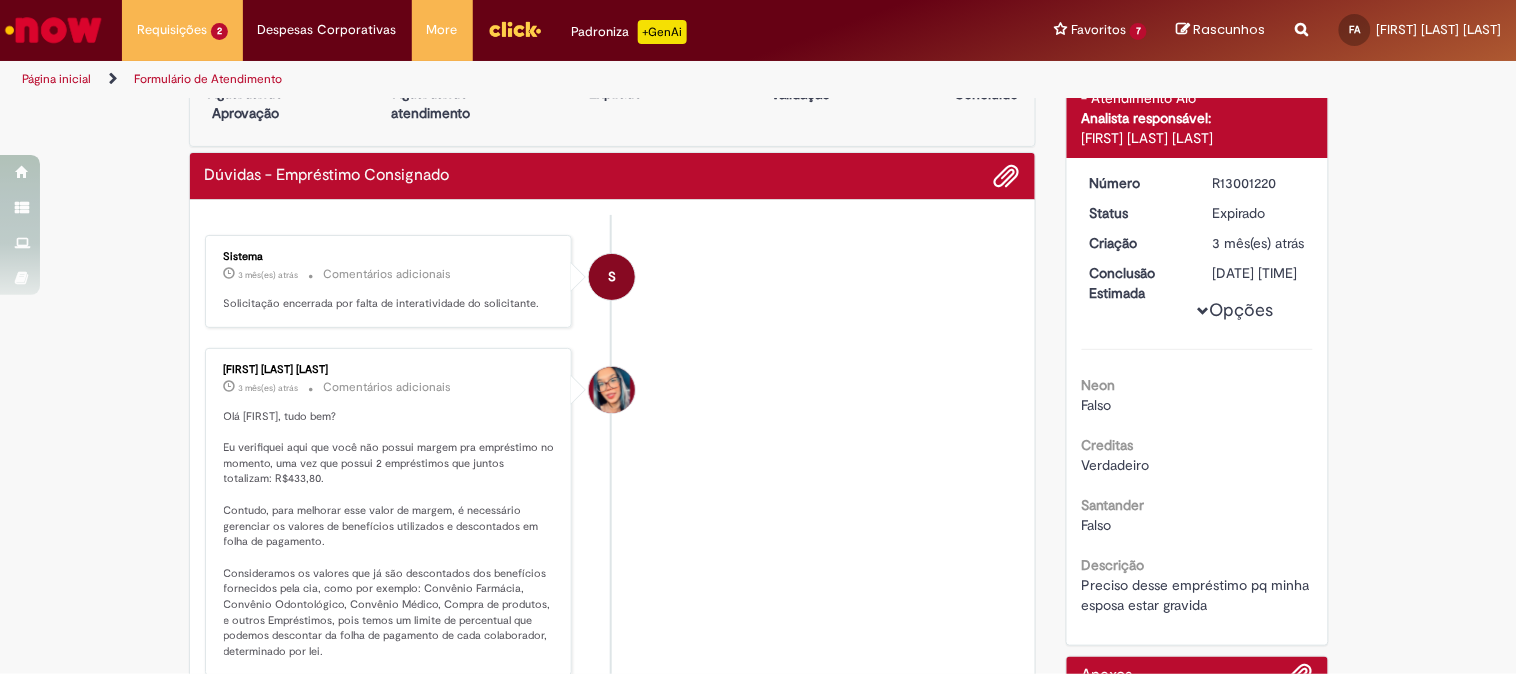 scroll, scrollTop: 0, scrollLeft: 0, axis: both 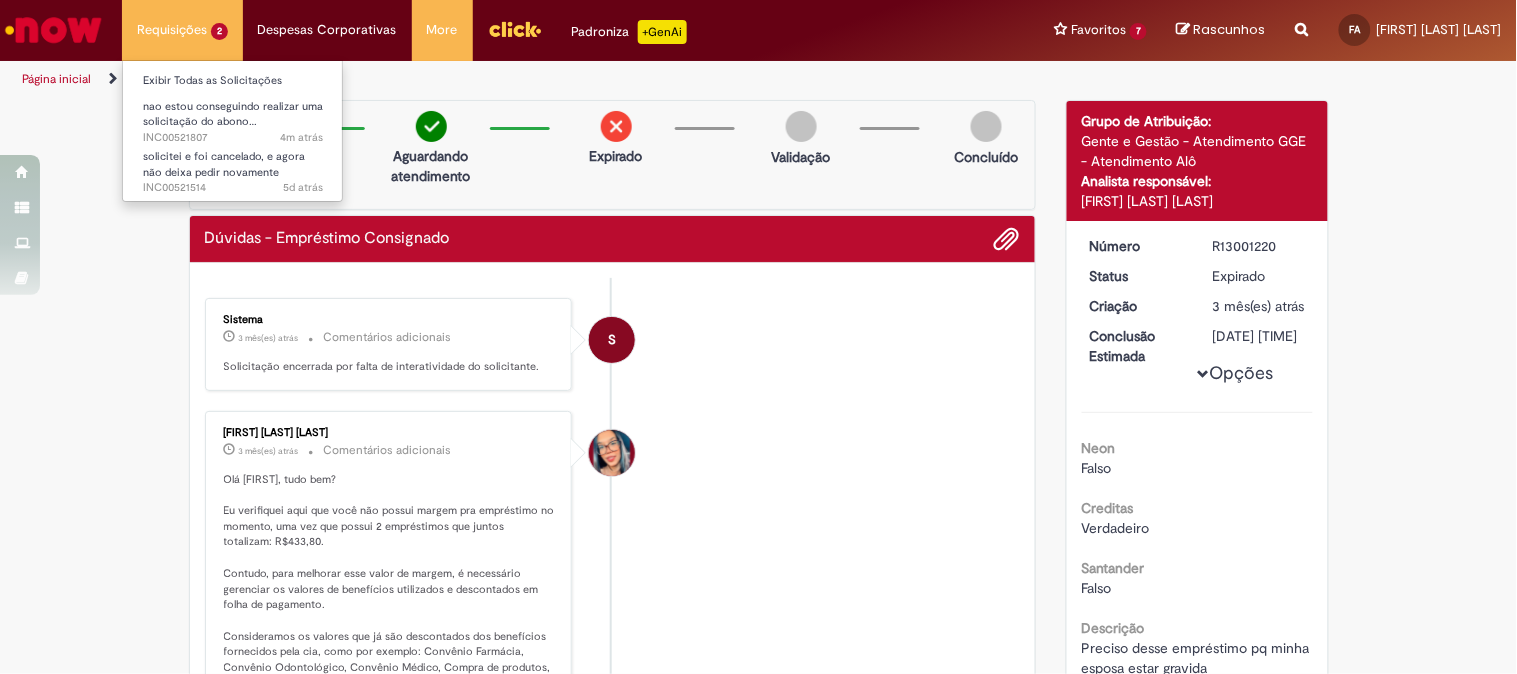 click on "Requisições   2
Exibir Todas as Solicitações
nao estou conseguindo realizar uma solicitação do abono…
4m atrás 4 minutos atrás  INC00521807
solicitei e foi cancelado, e agora não deixa pedir novamente
5d atrás 5 dias atrás  INC00521514" at bounding box center (182, 30) 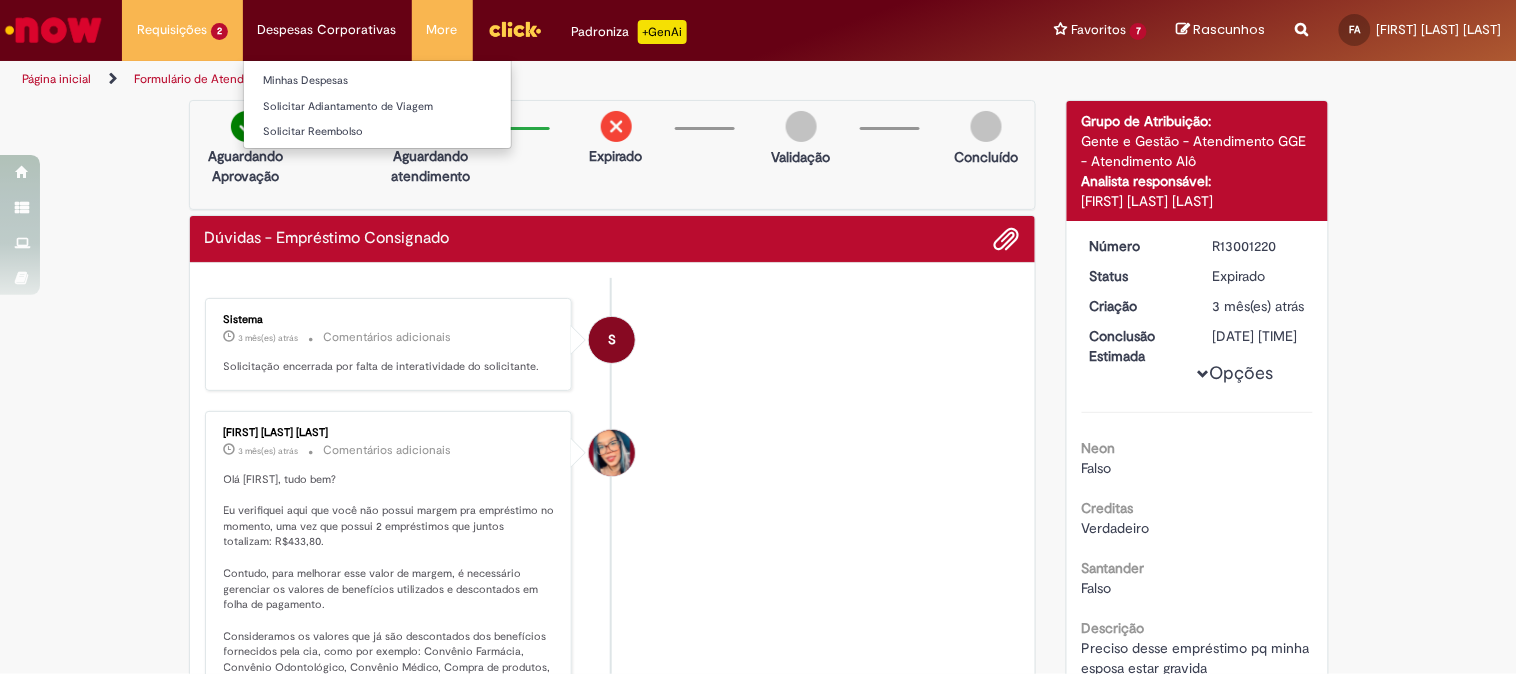 click on "Despesas Corporativas
Minhas Despesas
Solicitar Adiantamento de Viagem
Solicitar Reembolso" at bounding box center [182, 30] 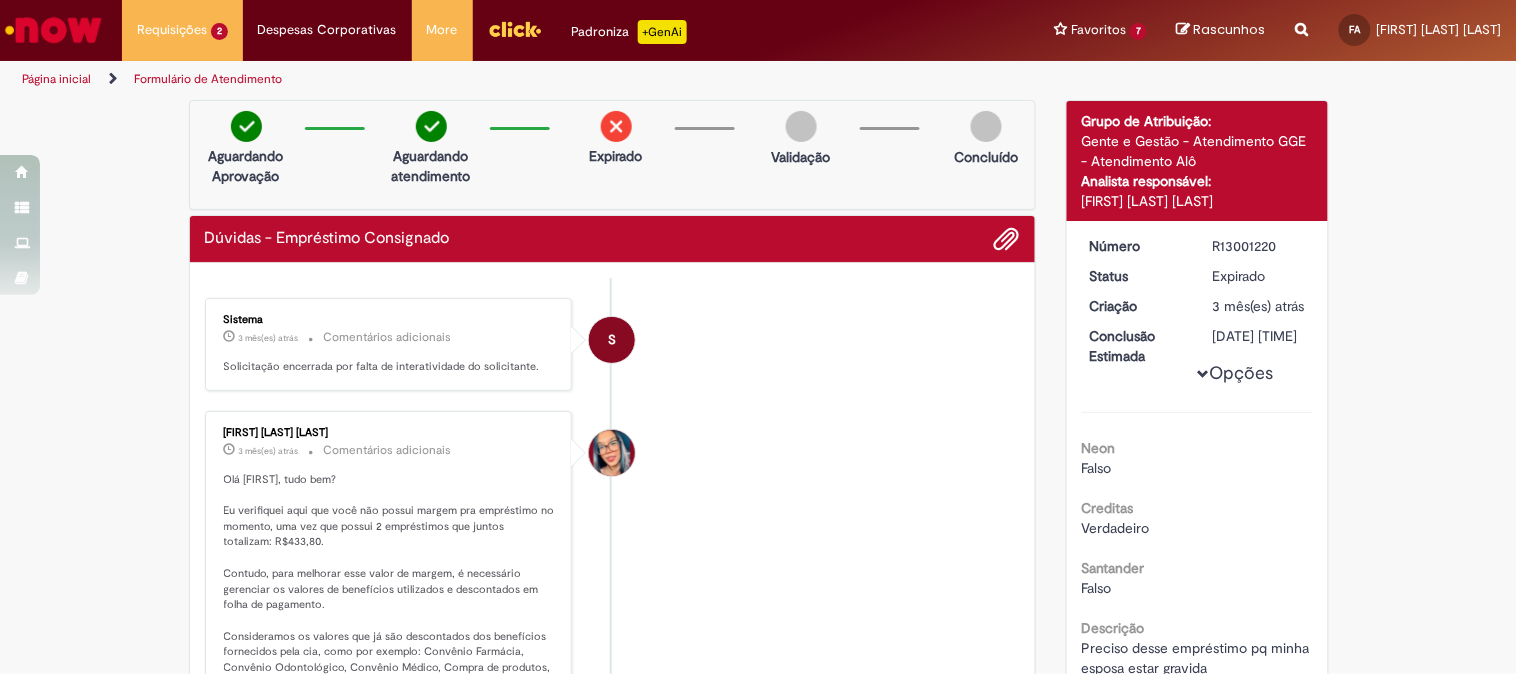 click at bounding box center (515, 29) 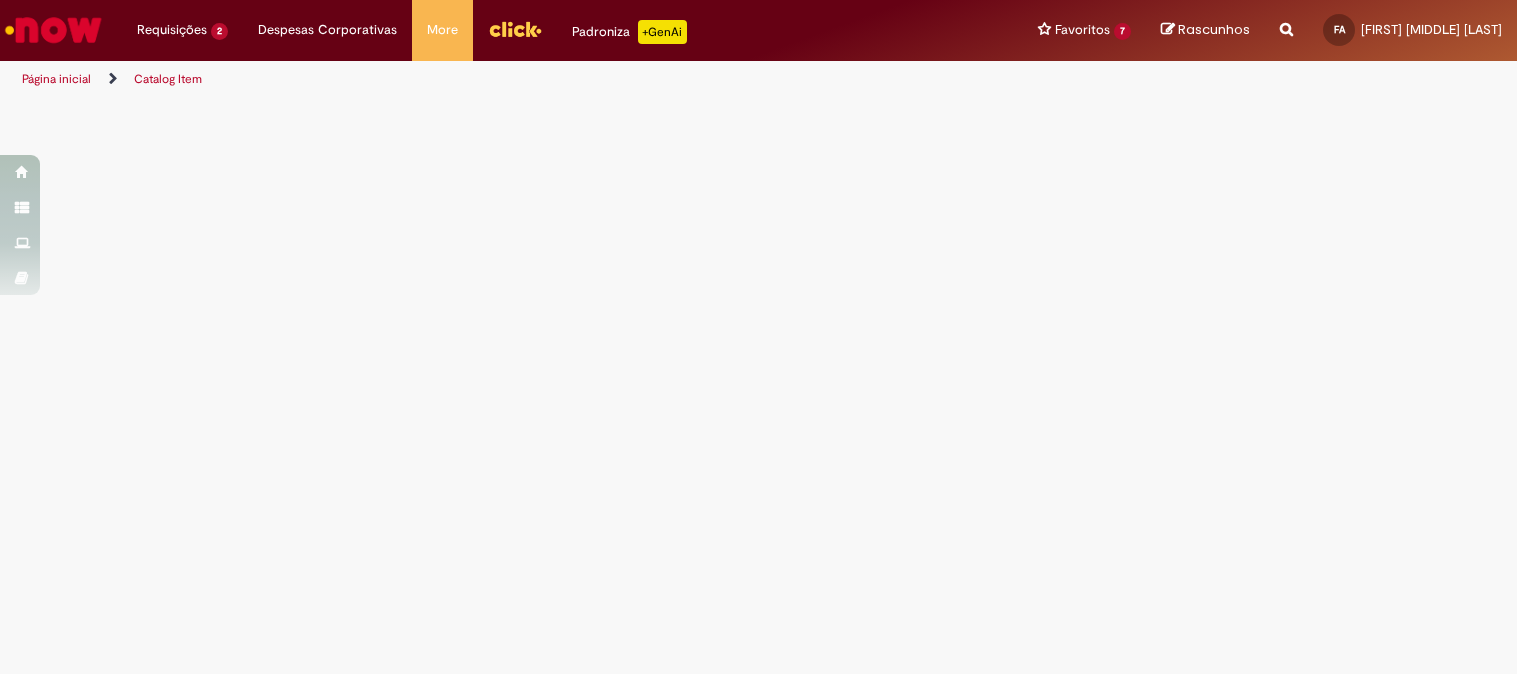 scroll, scrollTop: 0, scrollLeft: 0, axis: both 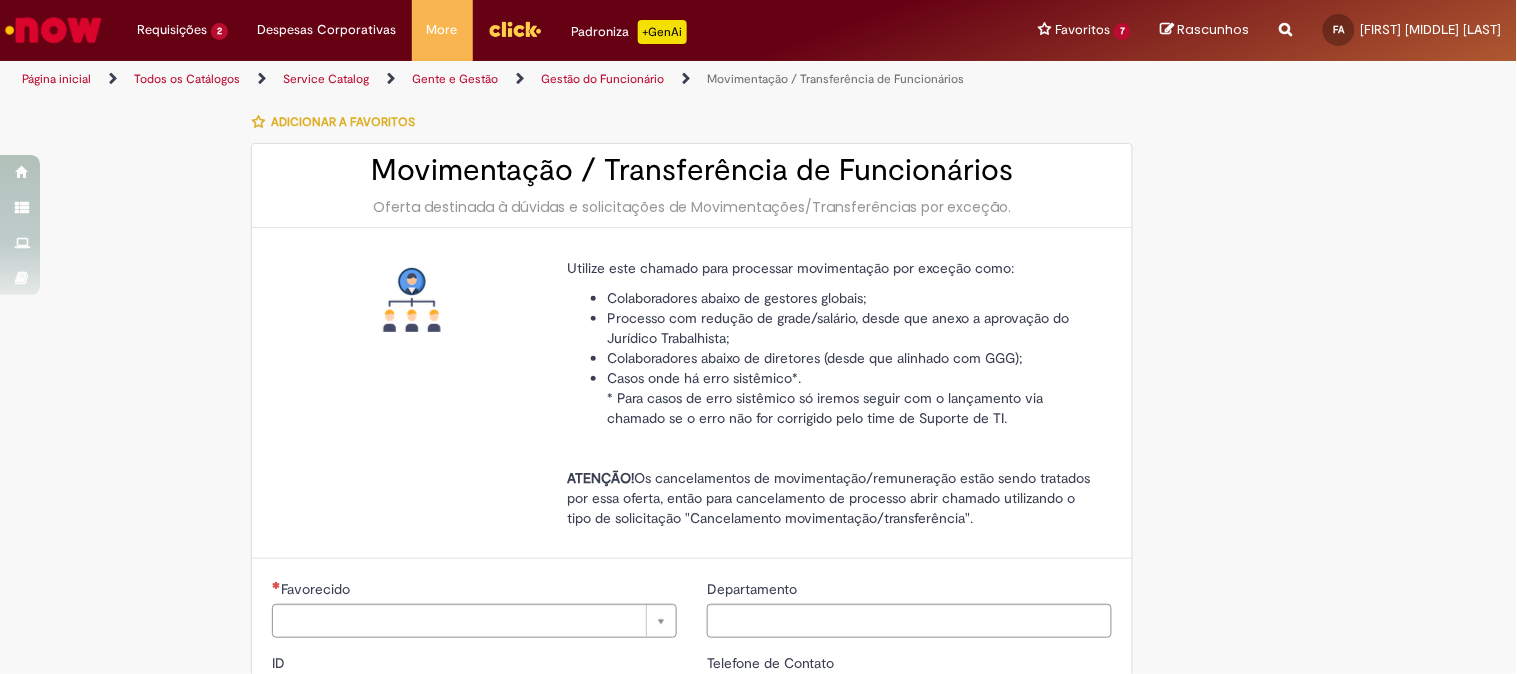 type on "********" 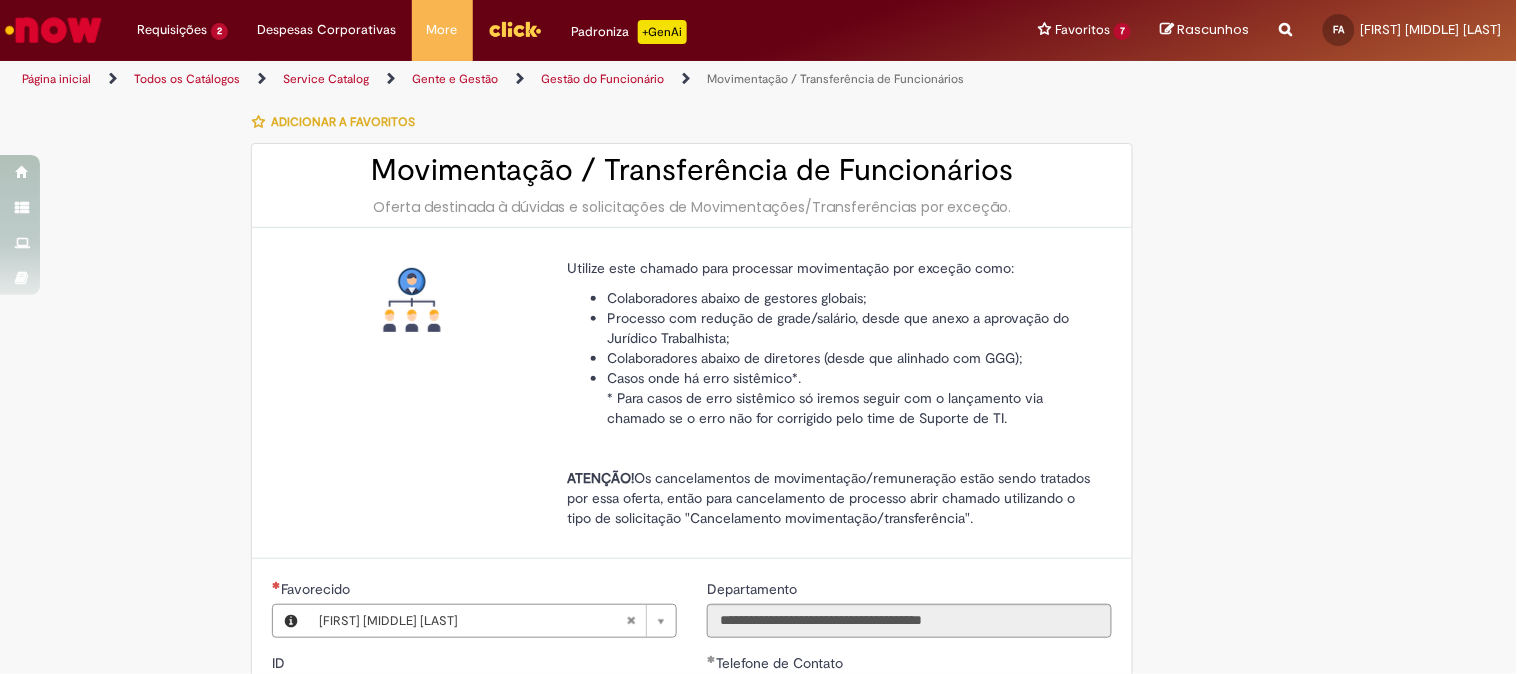type on "**********" 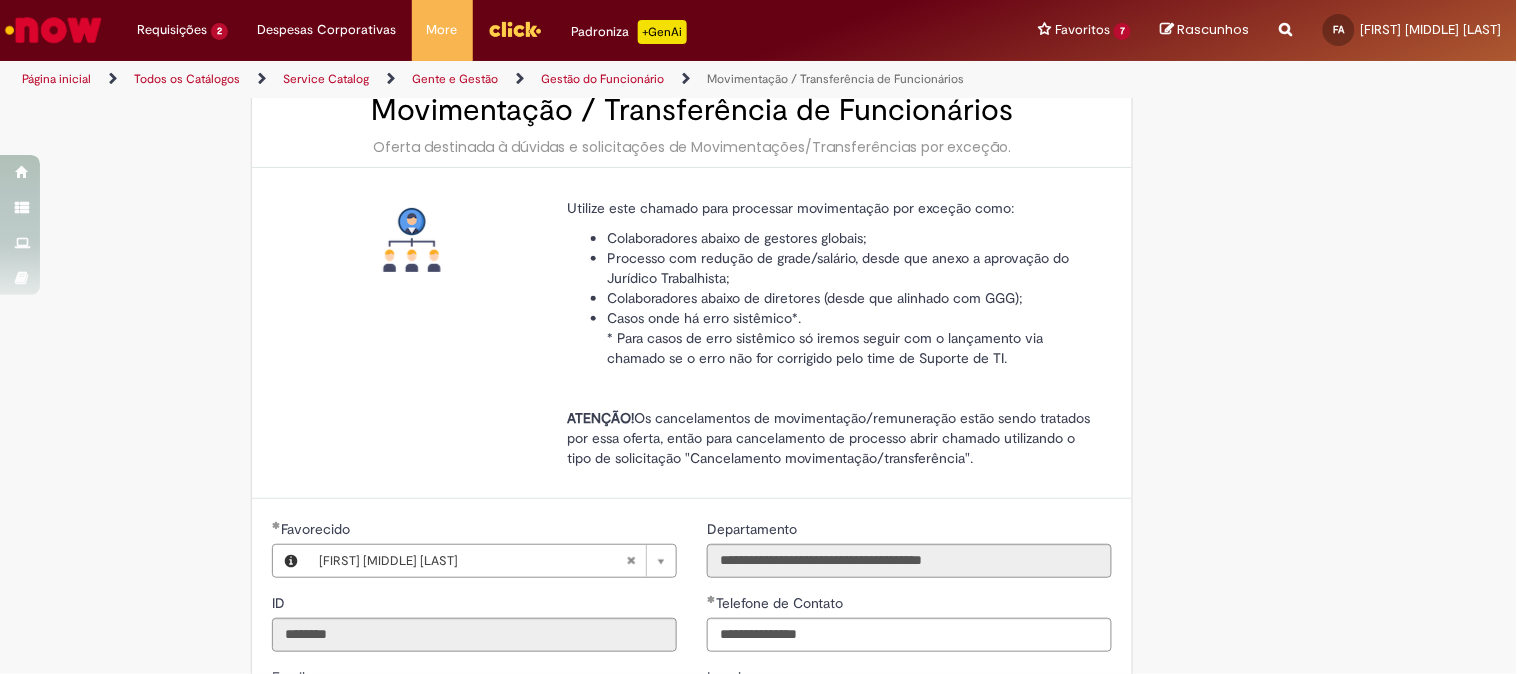 scroll, scrollTop: 0, scrollLeft: 0, axis: both 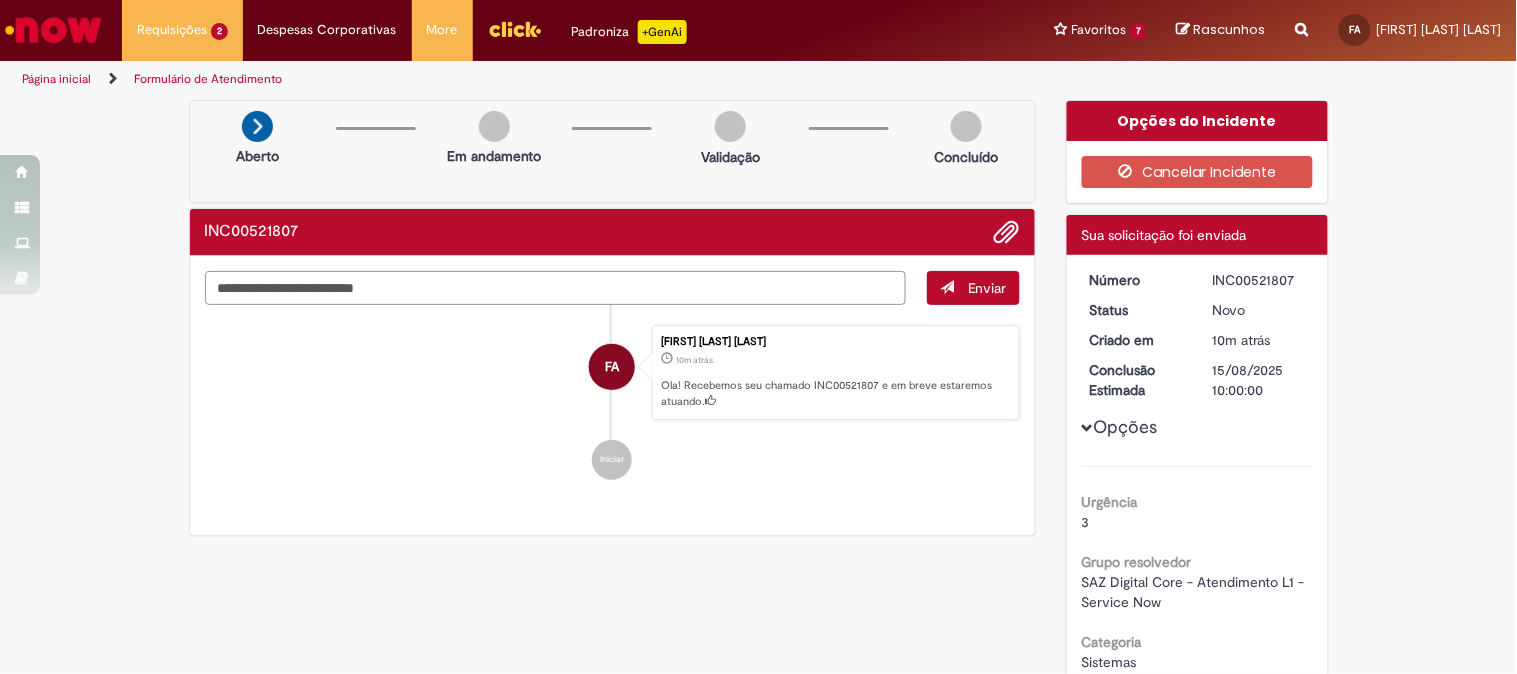 click at bounding box center (556, 288) 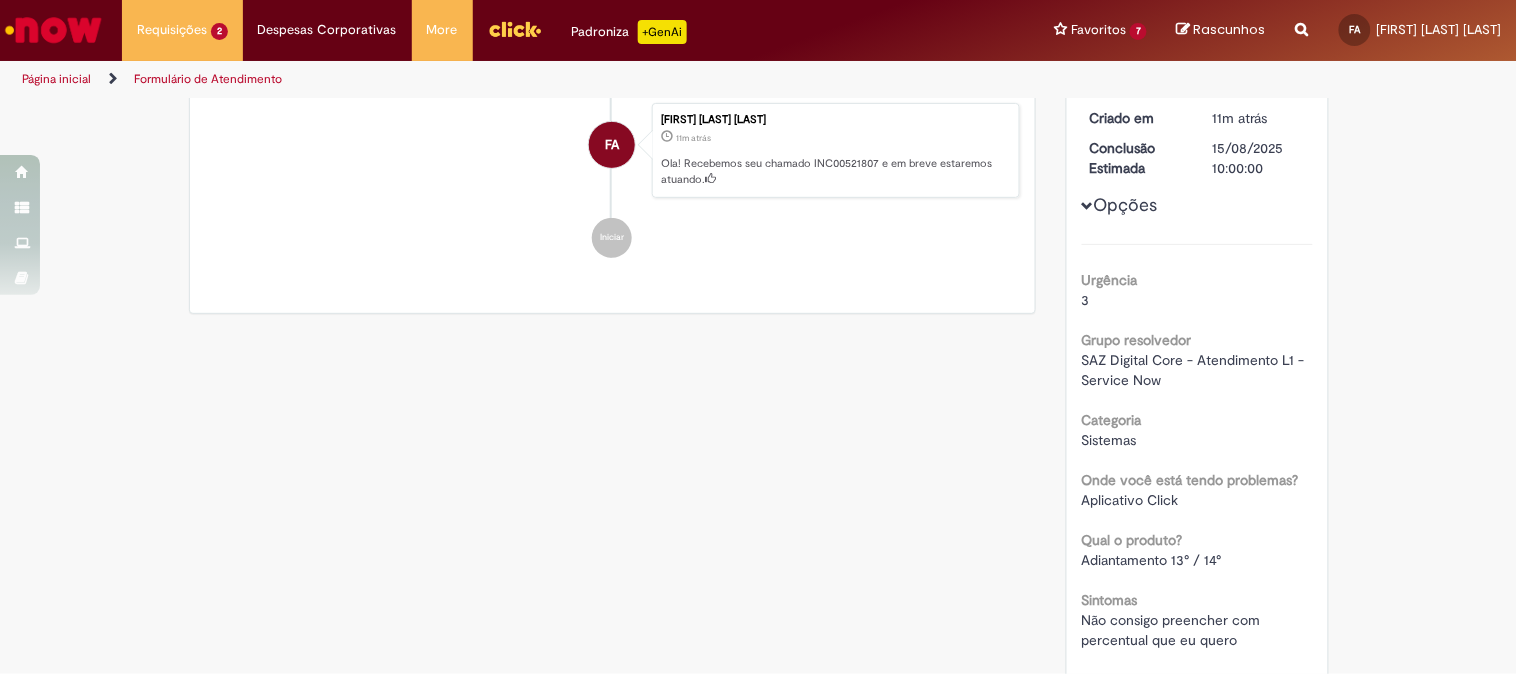 scroll, scrollTop: 0, scrollLeft: 0, axis: both 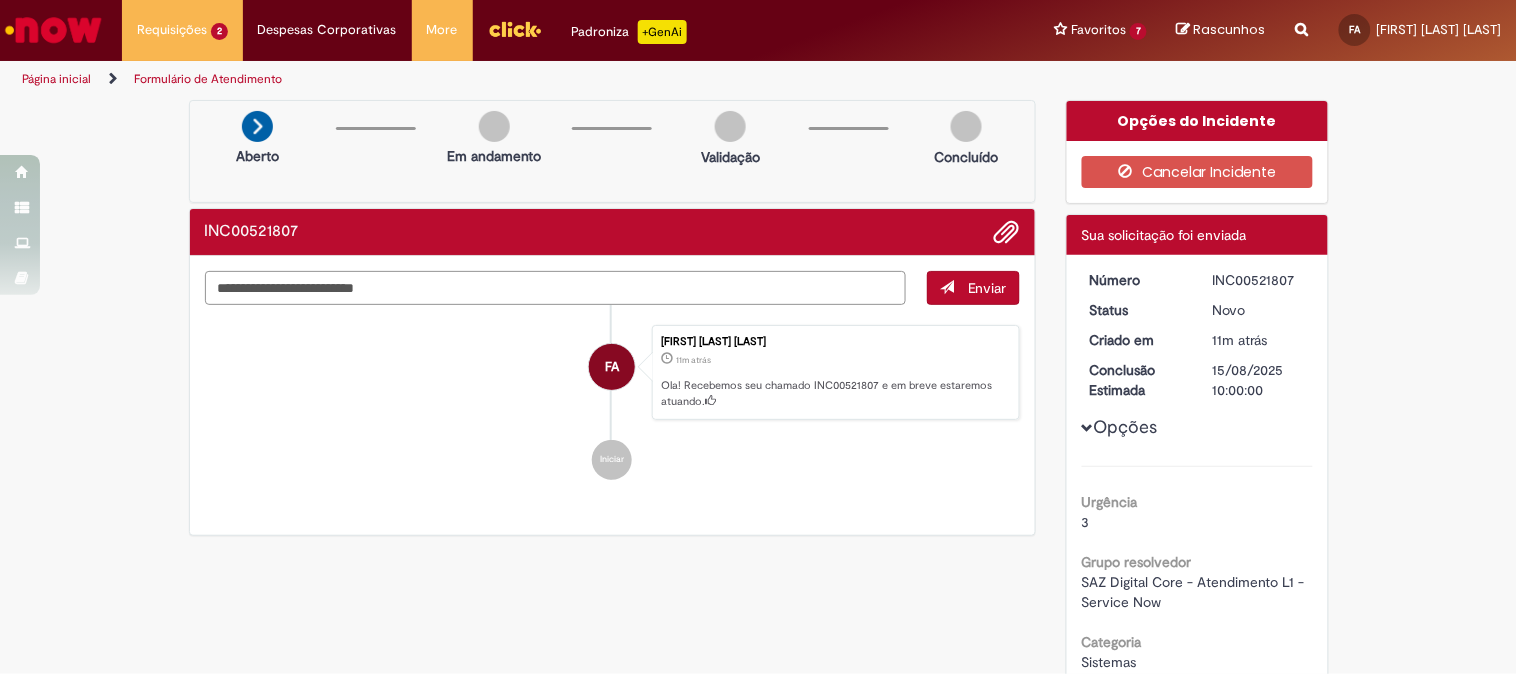 click at bounding box center [556, 288] 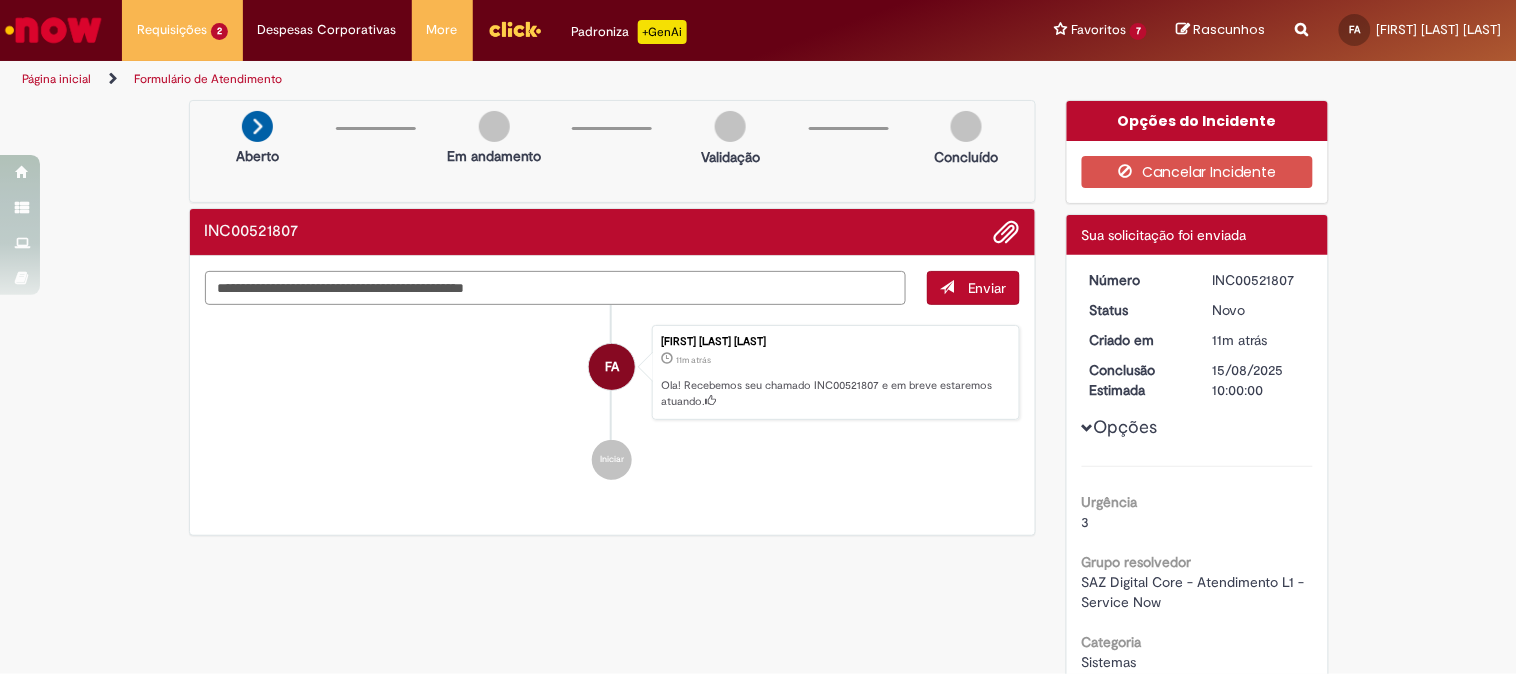 click on "**********" at bounding box center [556, 288] 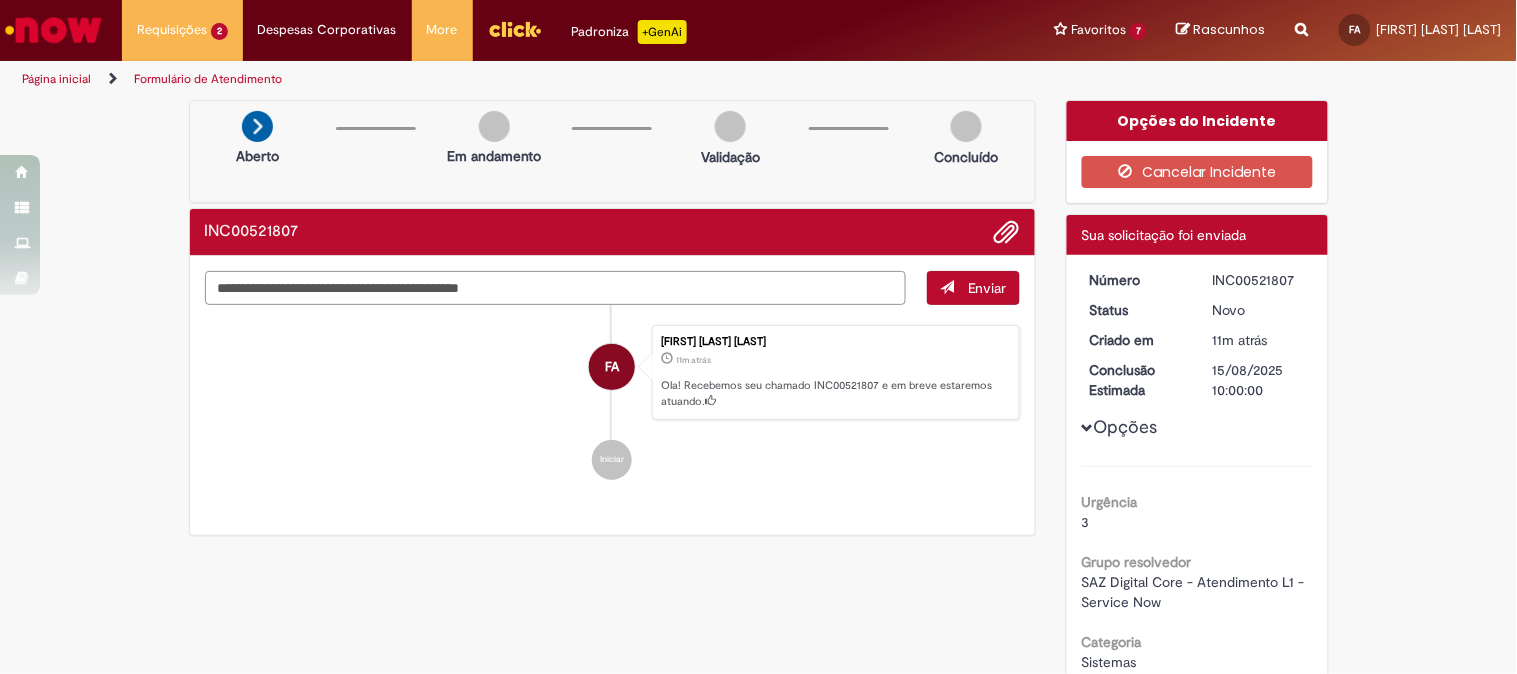 click on "**********" at bounding box center [556, 288] 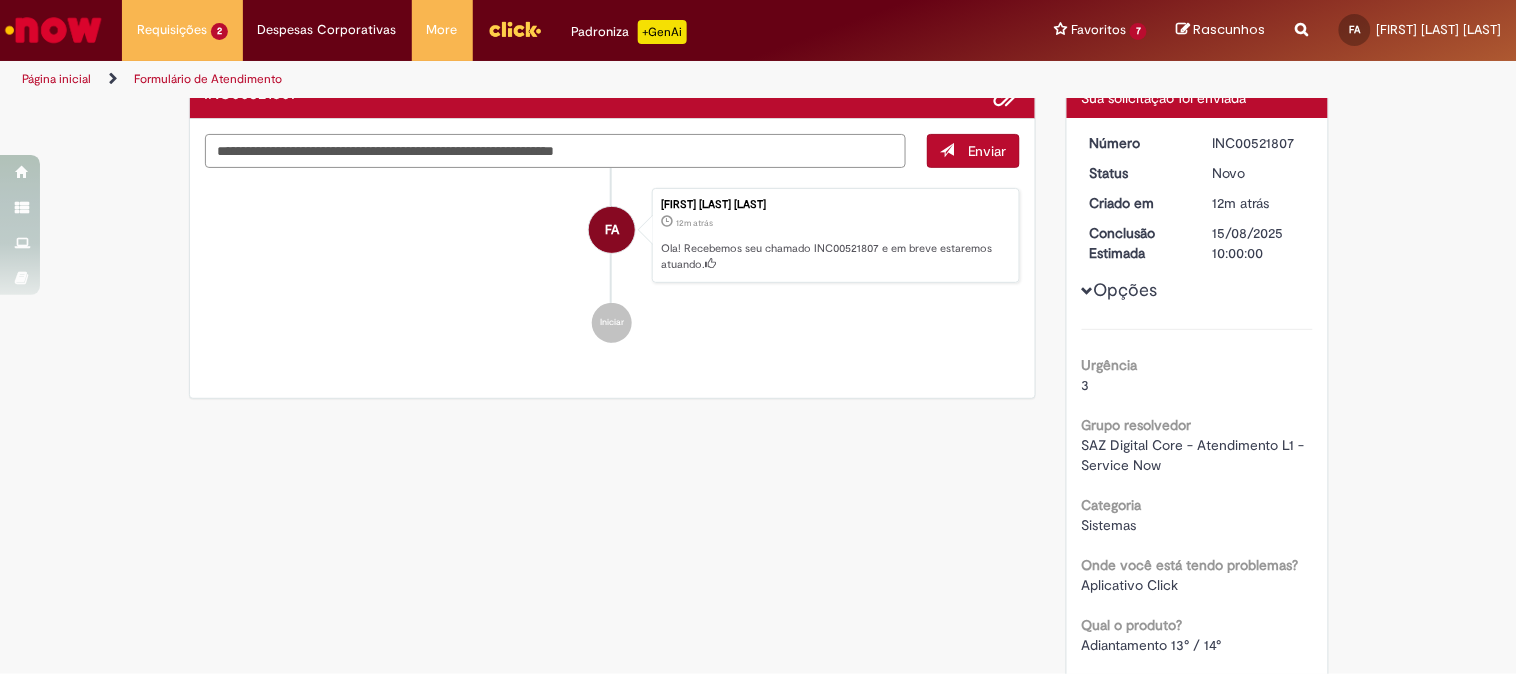 scroll, scrollTop: 0, scrollLeft: 0, axis: both 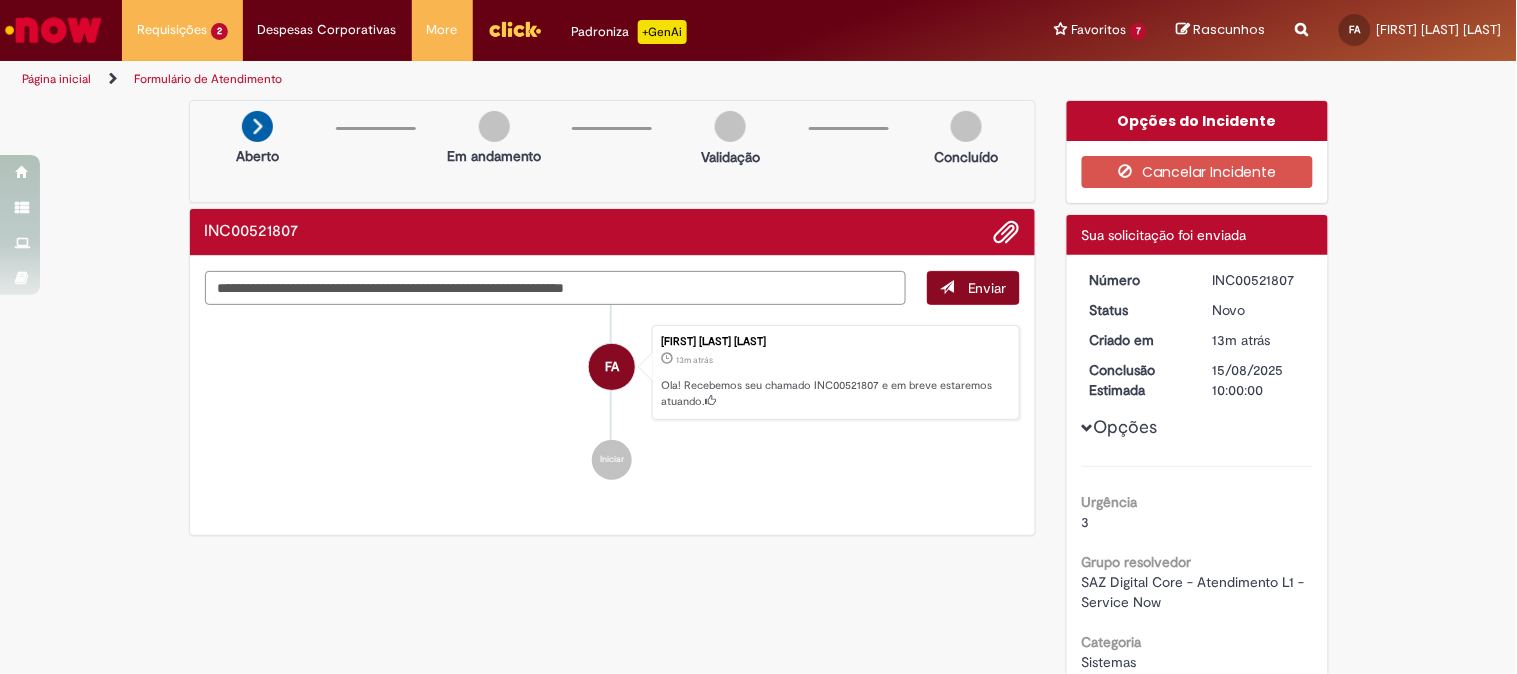 type on "**********" 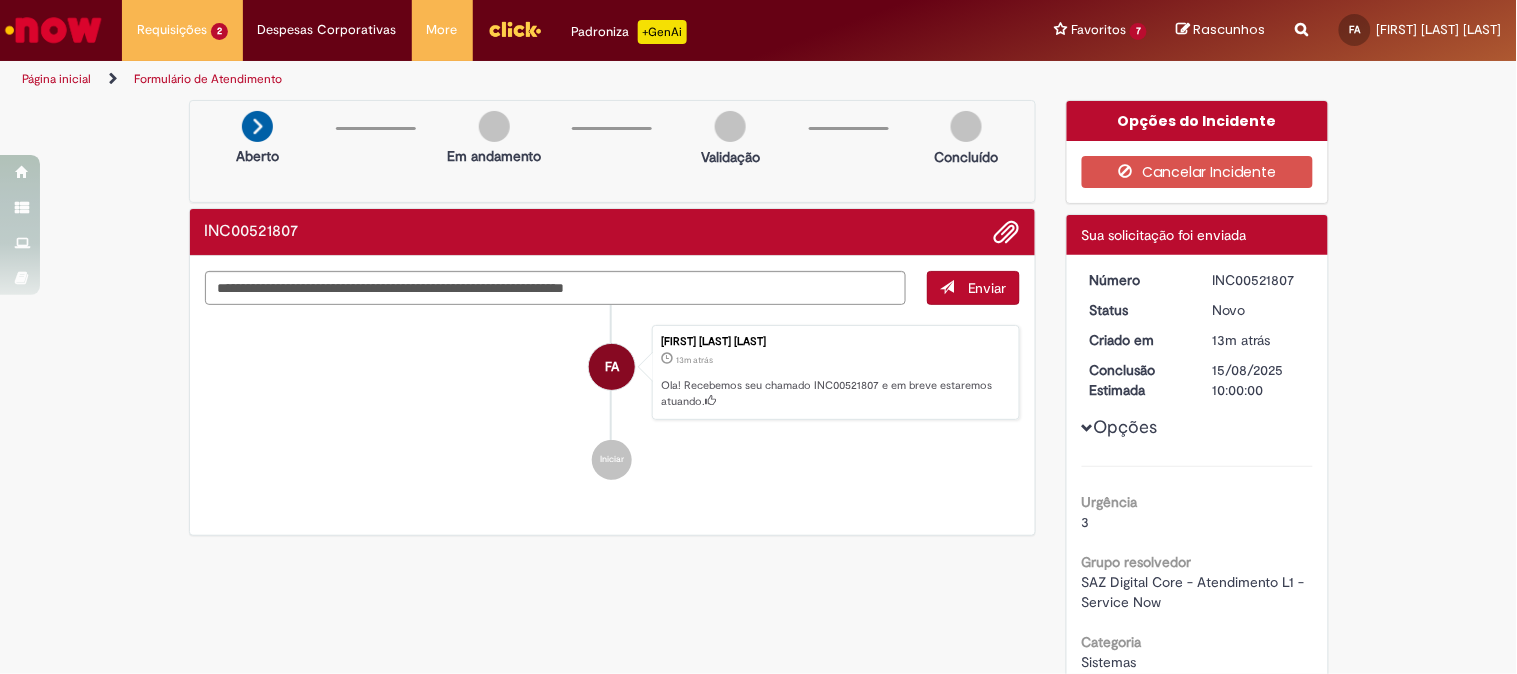 click on "Enviar" at bounding box center (987, 288) 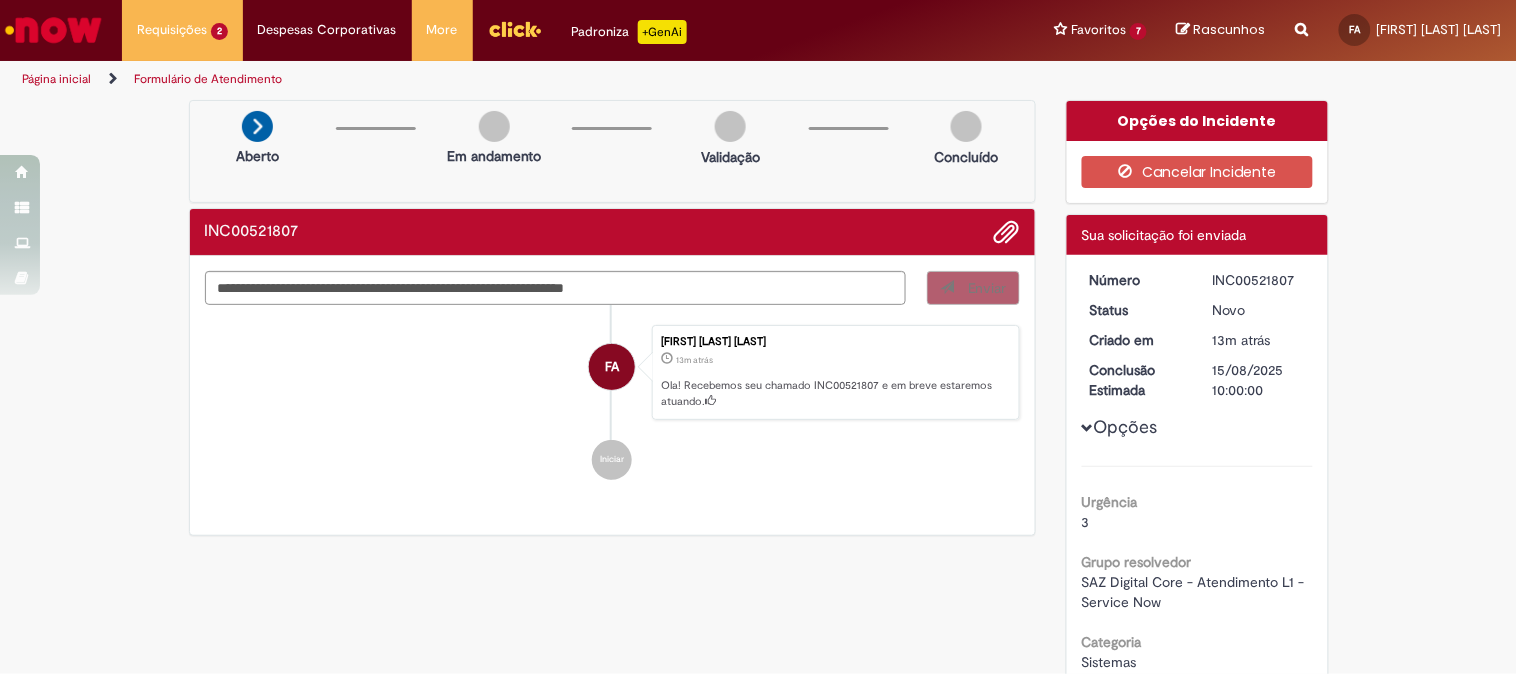 type 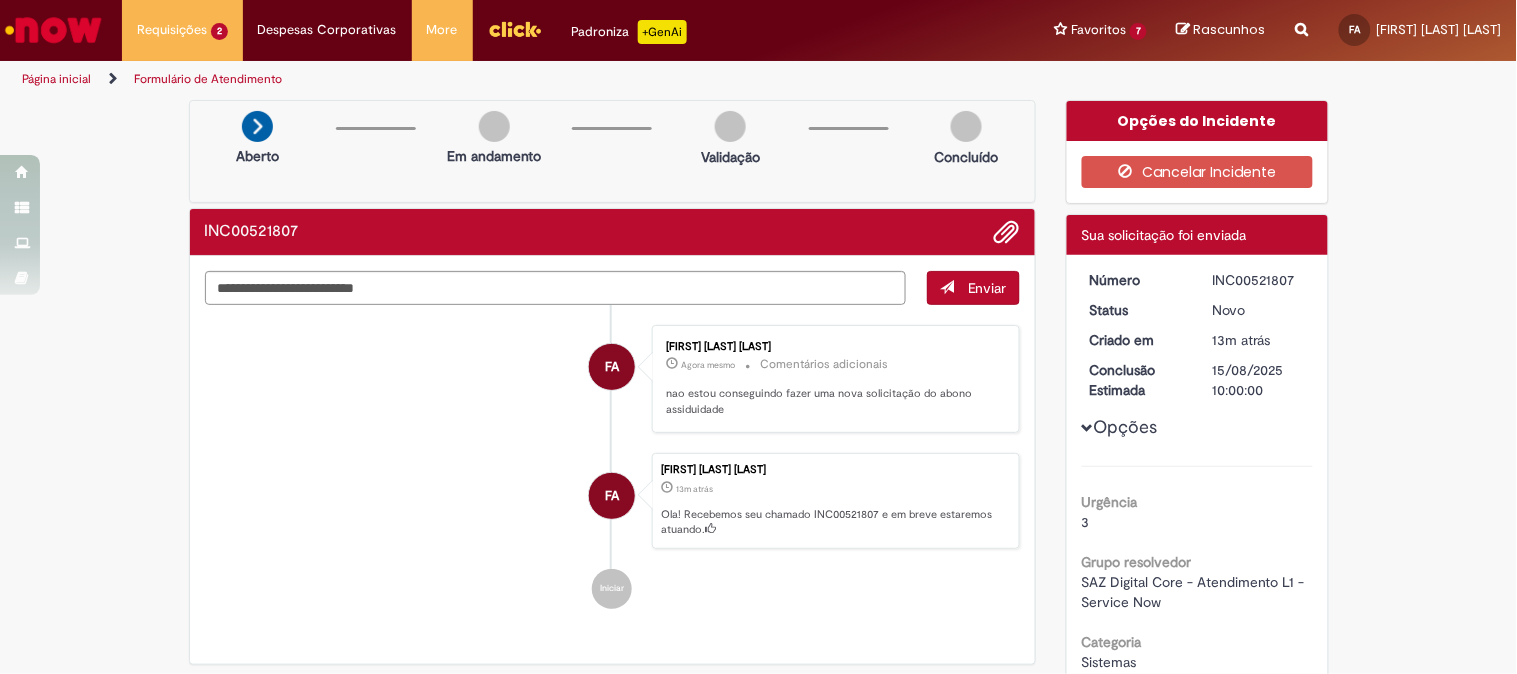 click on "Padroniza  +GenAi" at bounding box center [629, 32] 